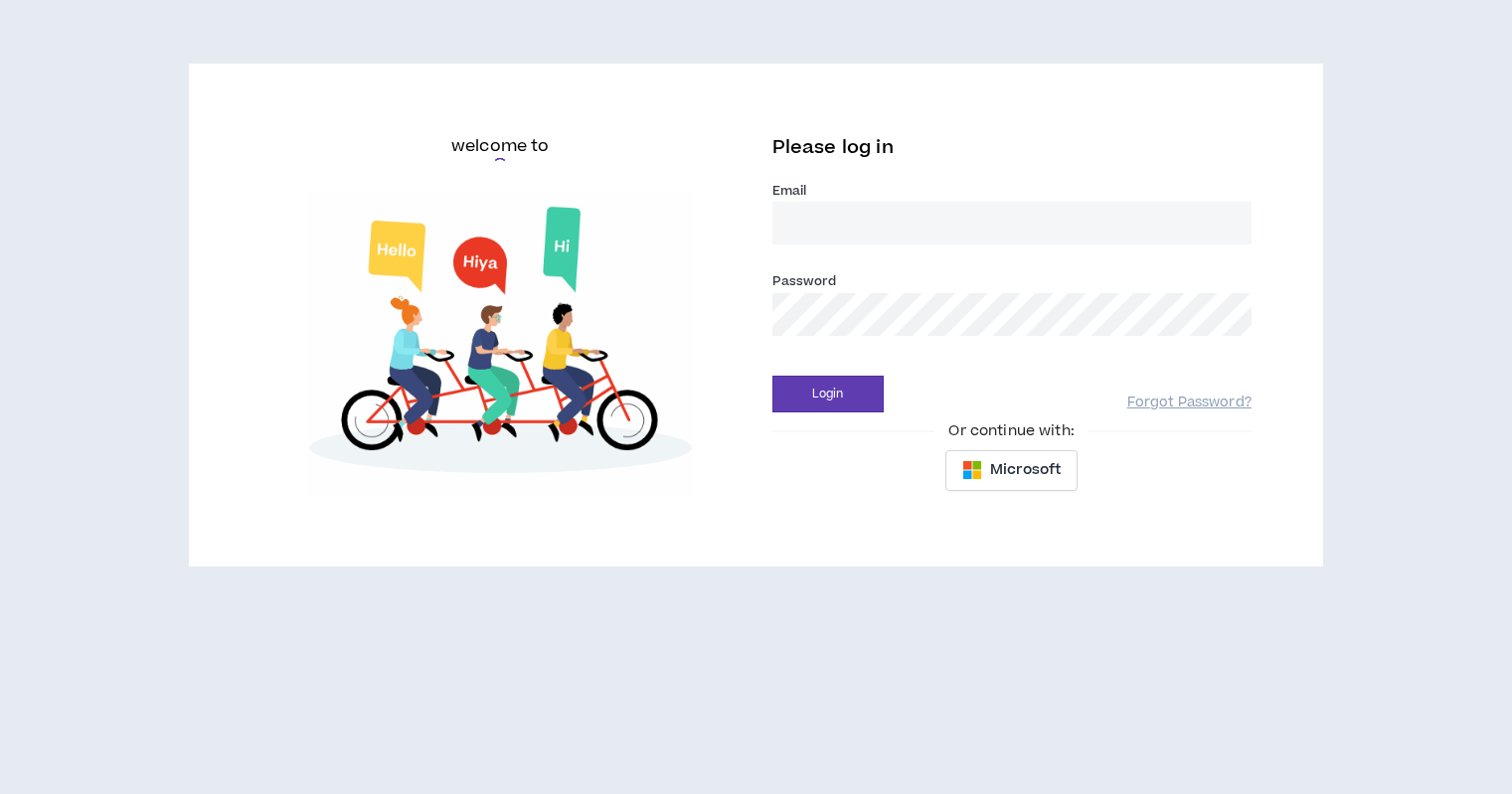 scroll, scrollTop: 0, scrollLeft: 0, axis: both 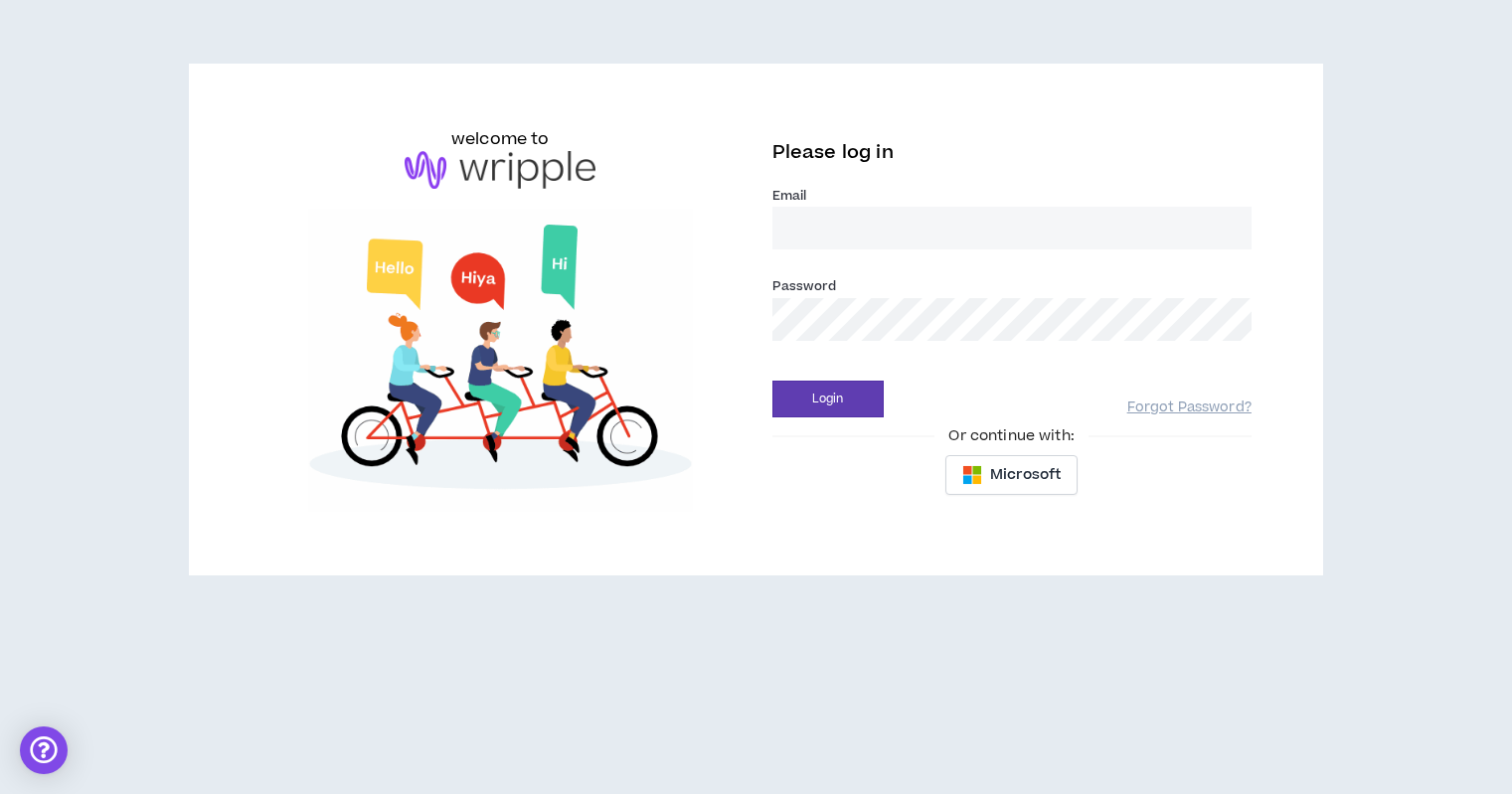 click on "Email  *" at bounding box center [1012, 228] 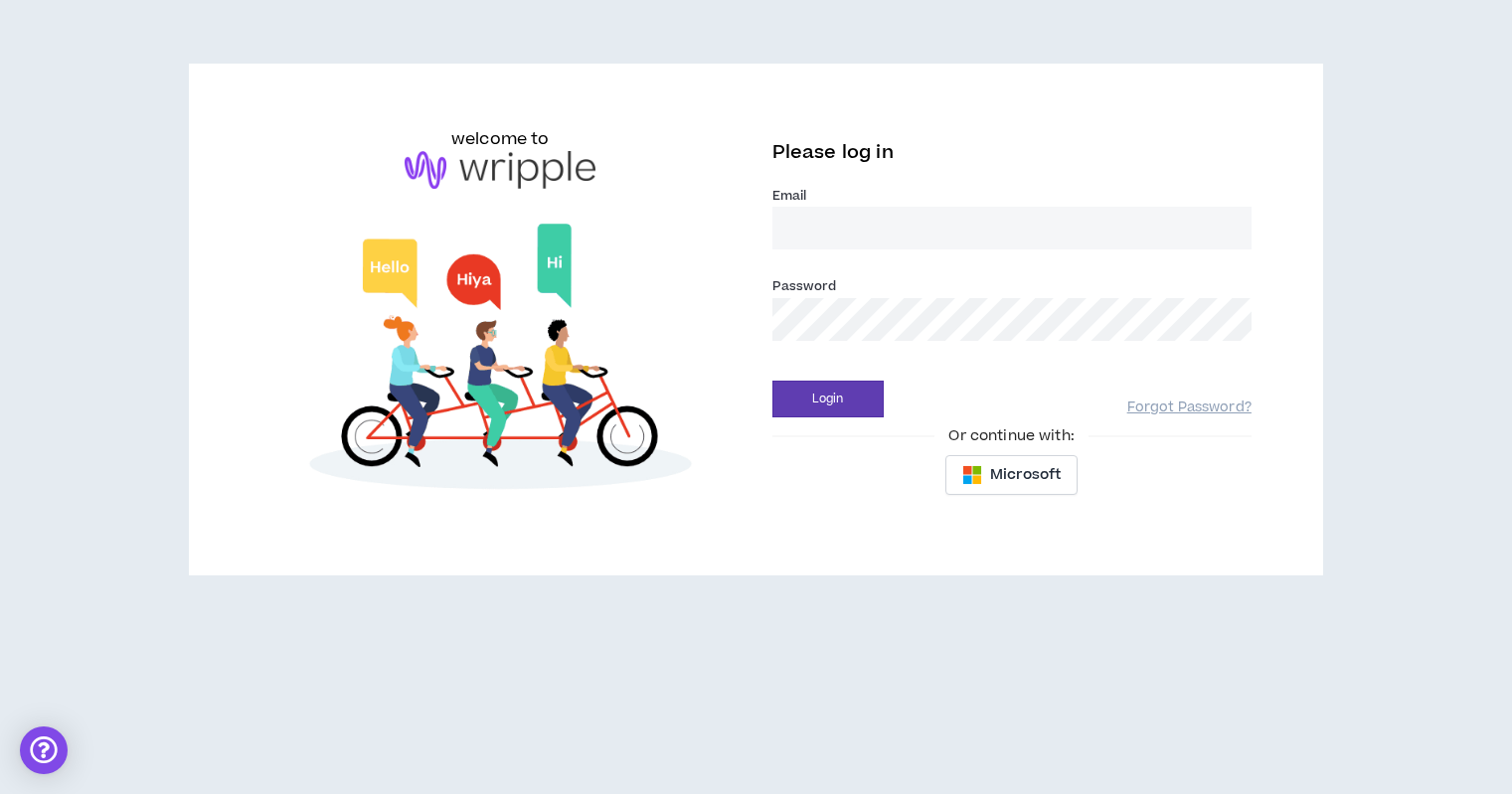 type on "[EMAIL_ADDRESS][DOMAIN_NAME]" 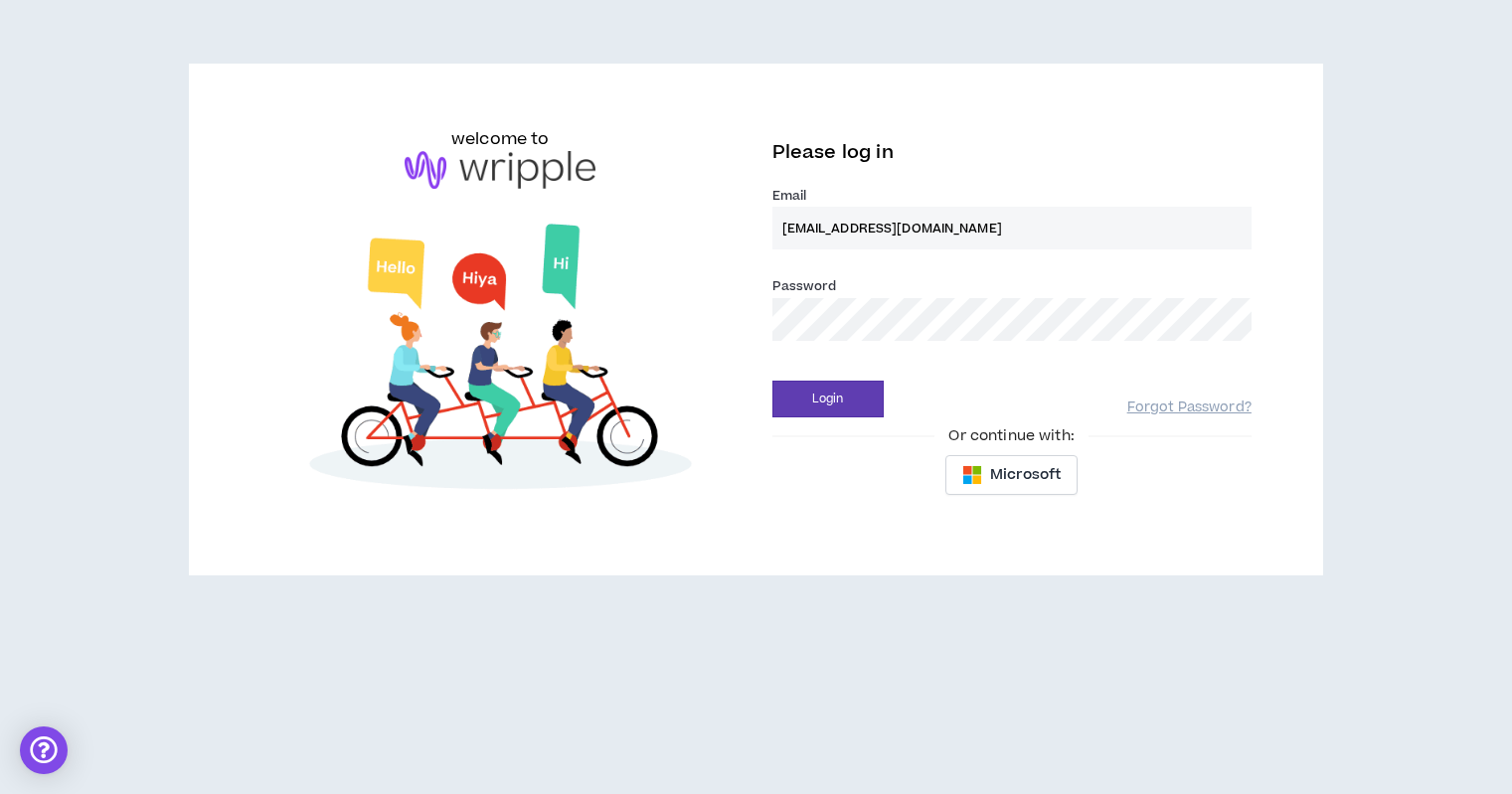 click on "Login" at bounding box center (828, 398) 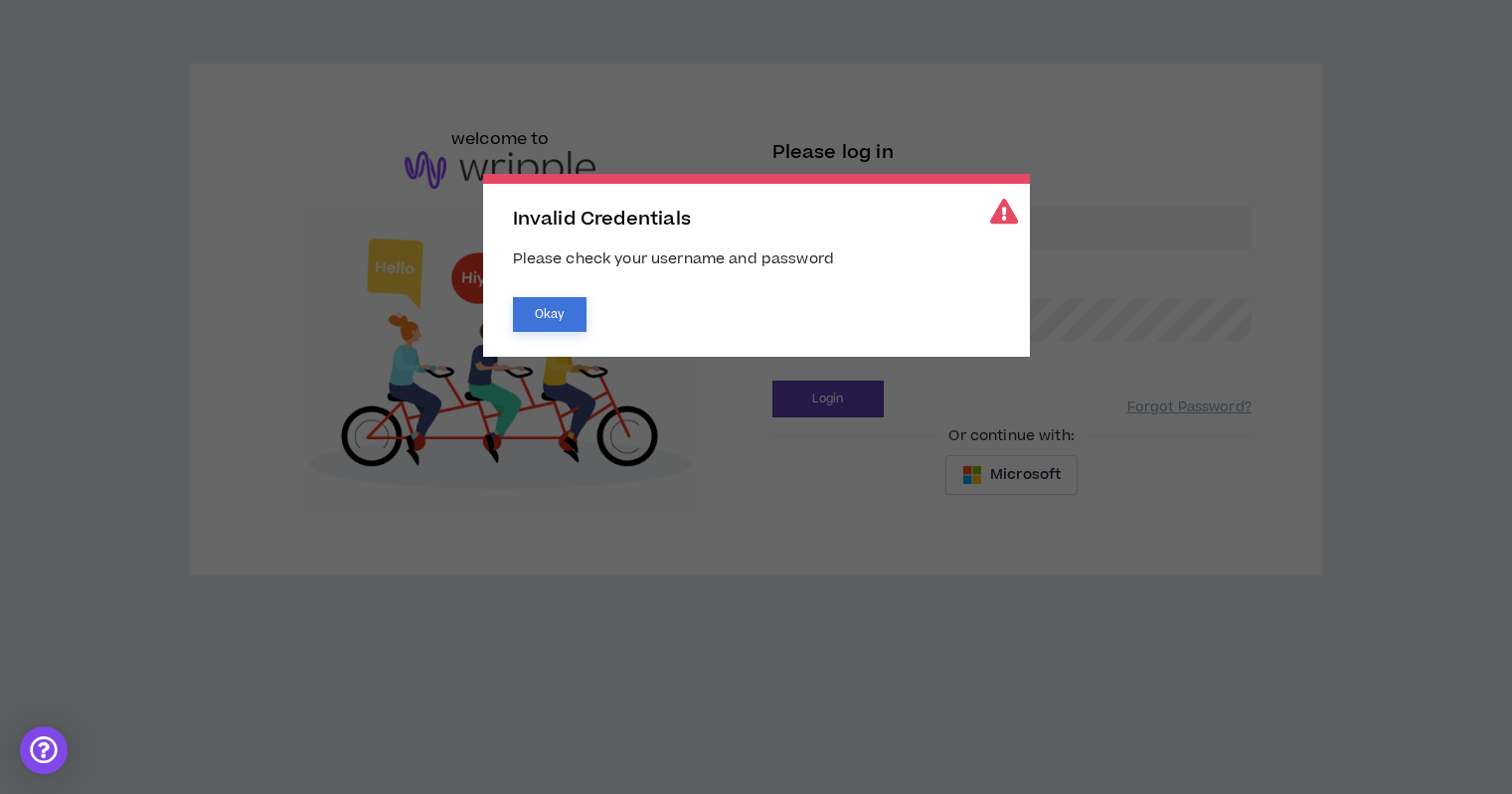 click on "Okay" at bounding box center [550, 314] 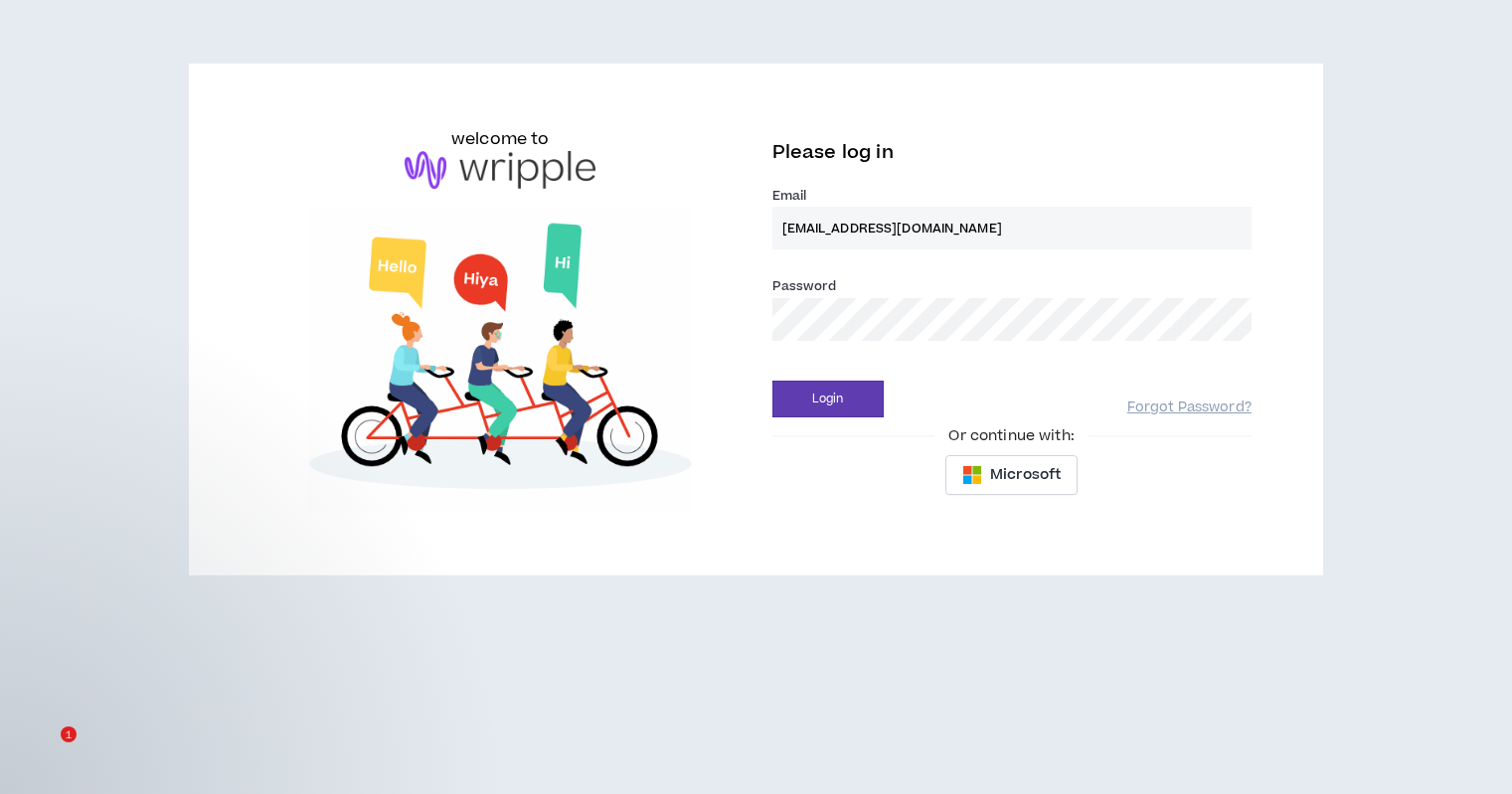 click on "Login" at bounding box center (828, 398) 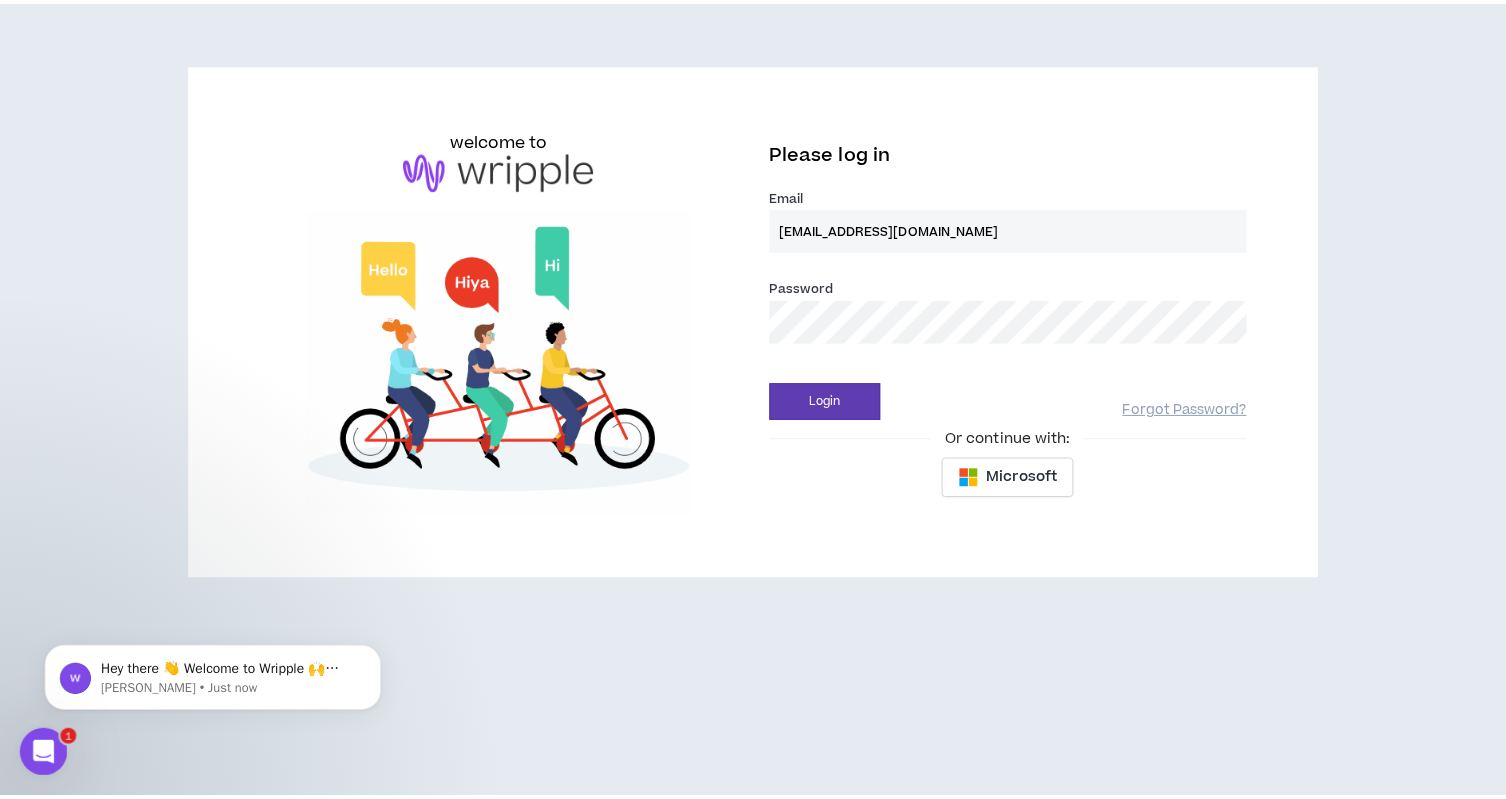 scroll, scrollTop: 0, scrollLeft: 0, axis: both 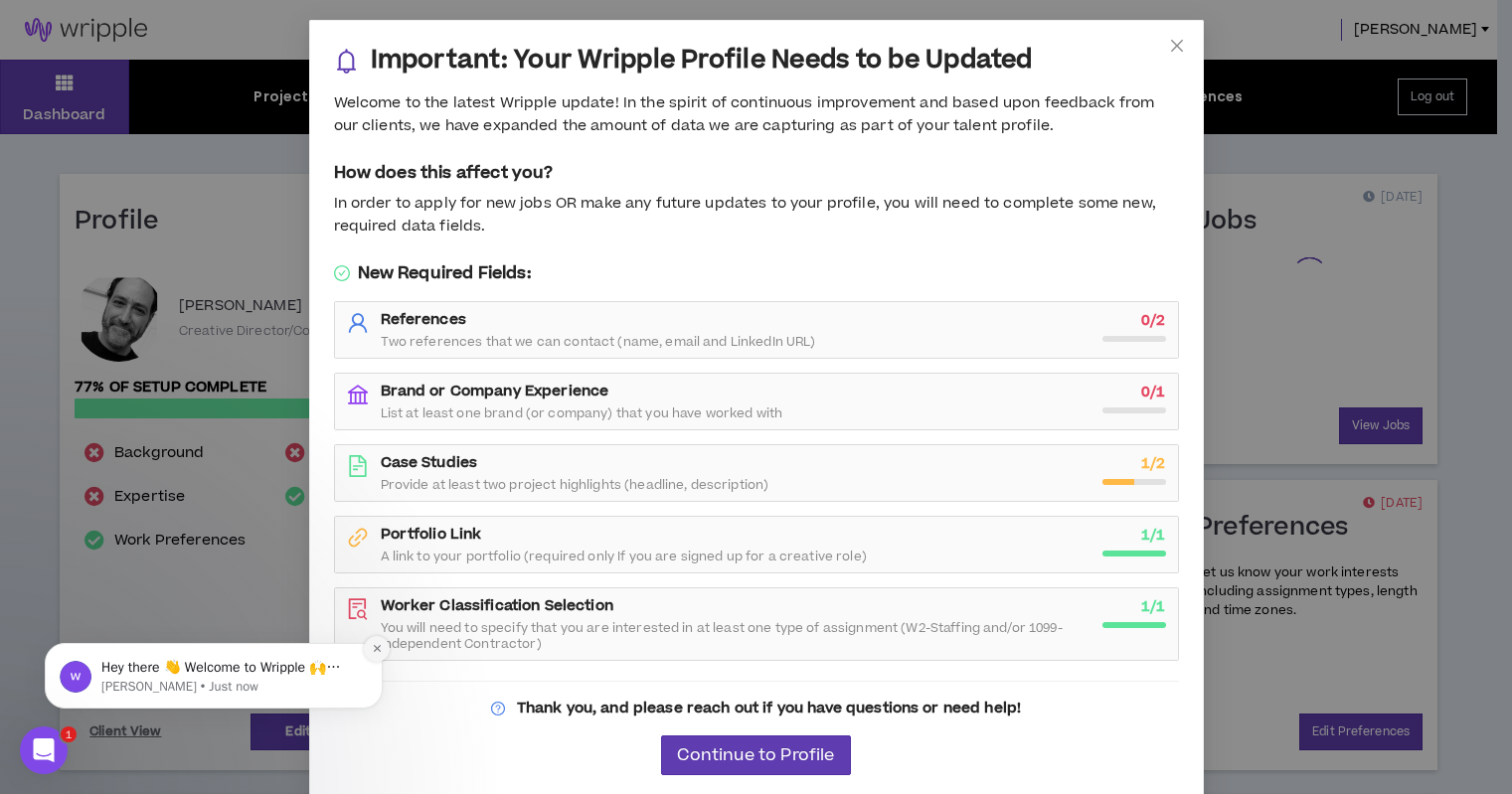 click 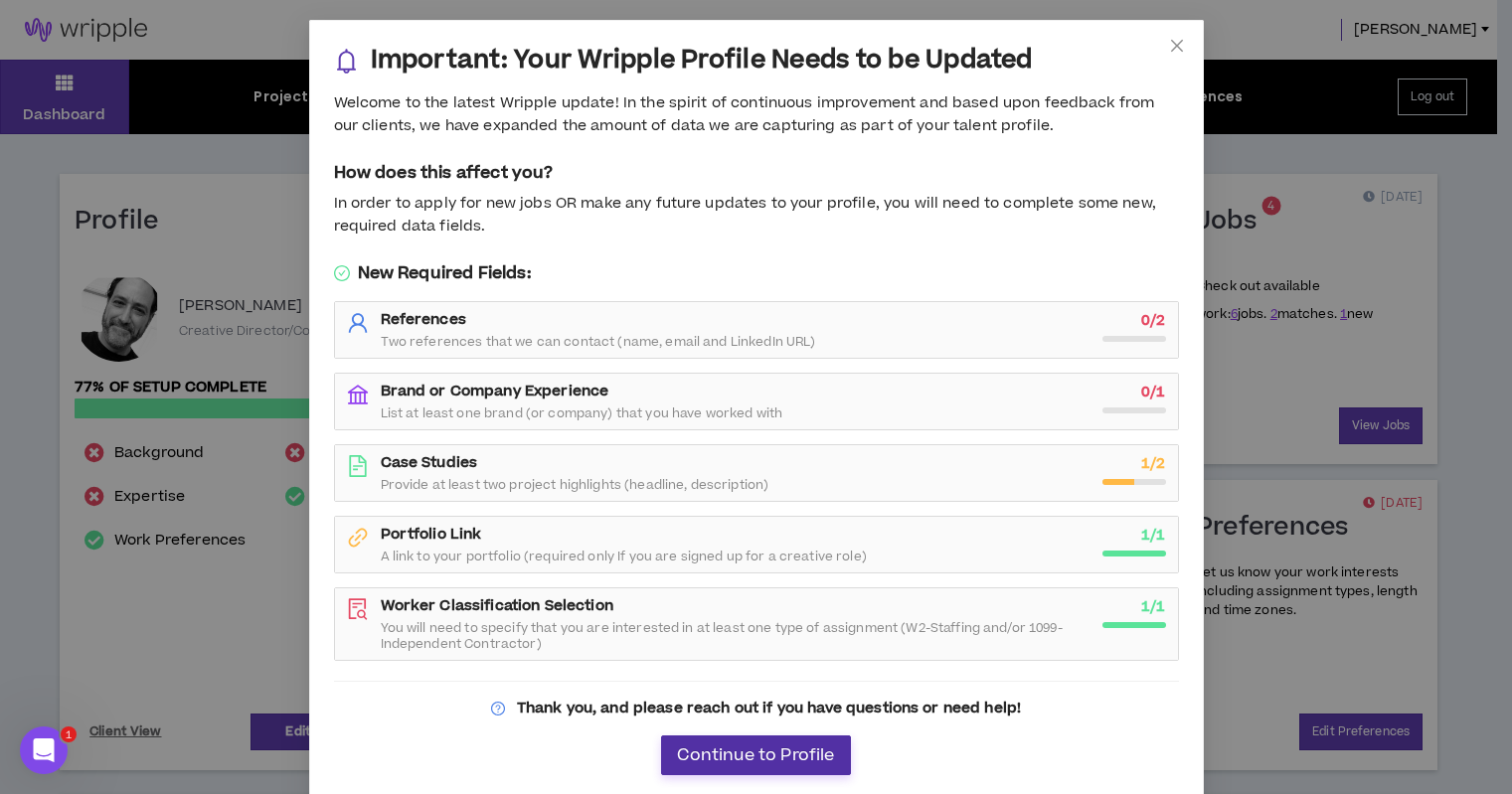 click on "Continue to Profile" at bounding box center (756, 755) 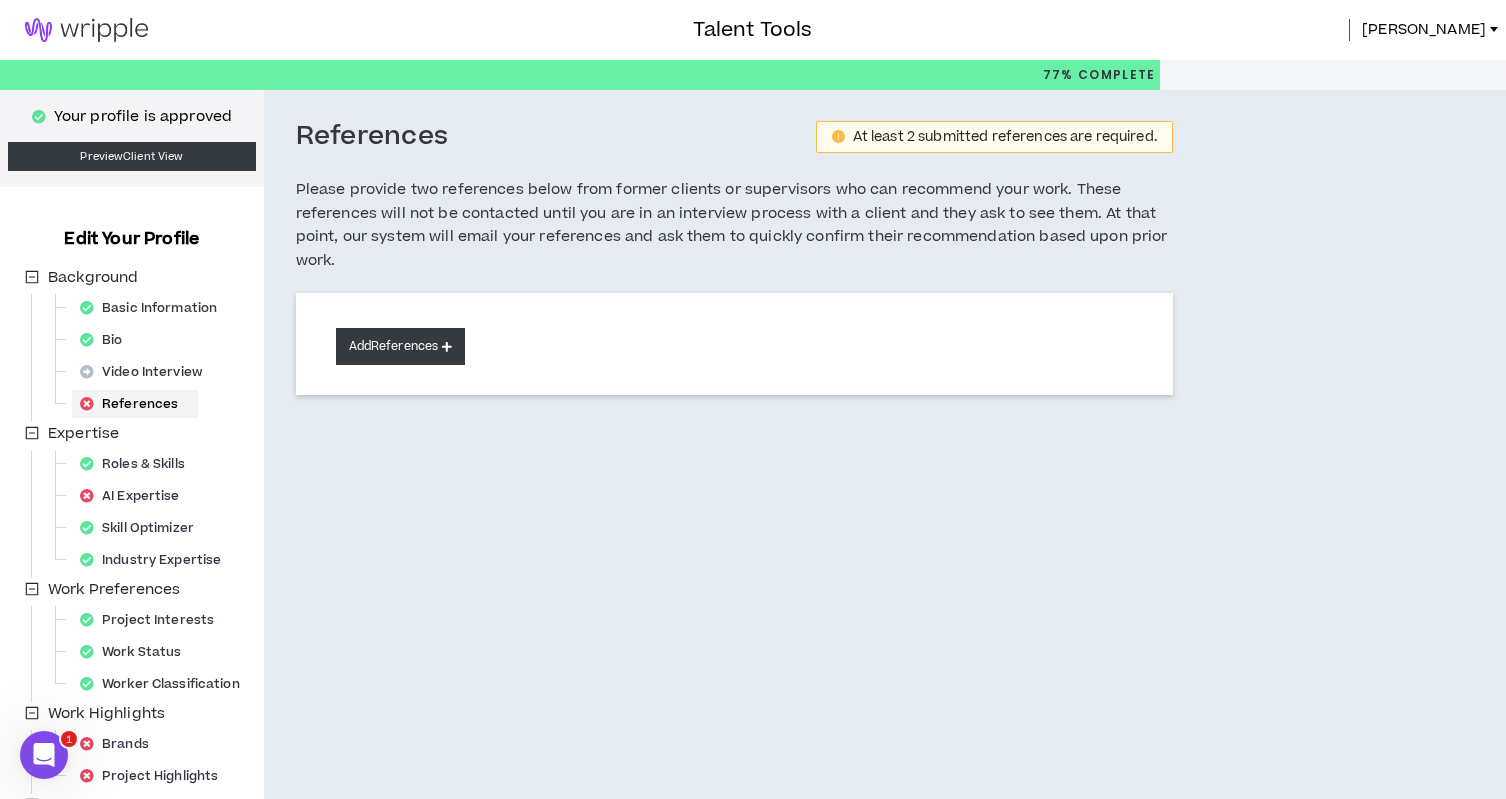 click on "Add  References" at bounding box center (401, 346) 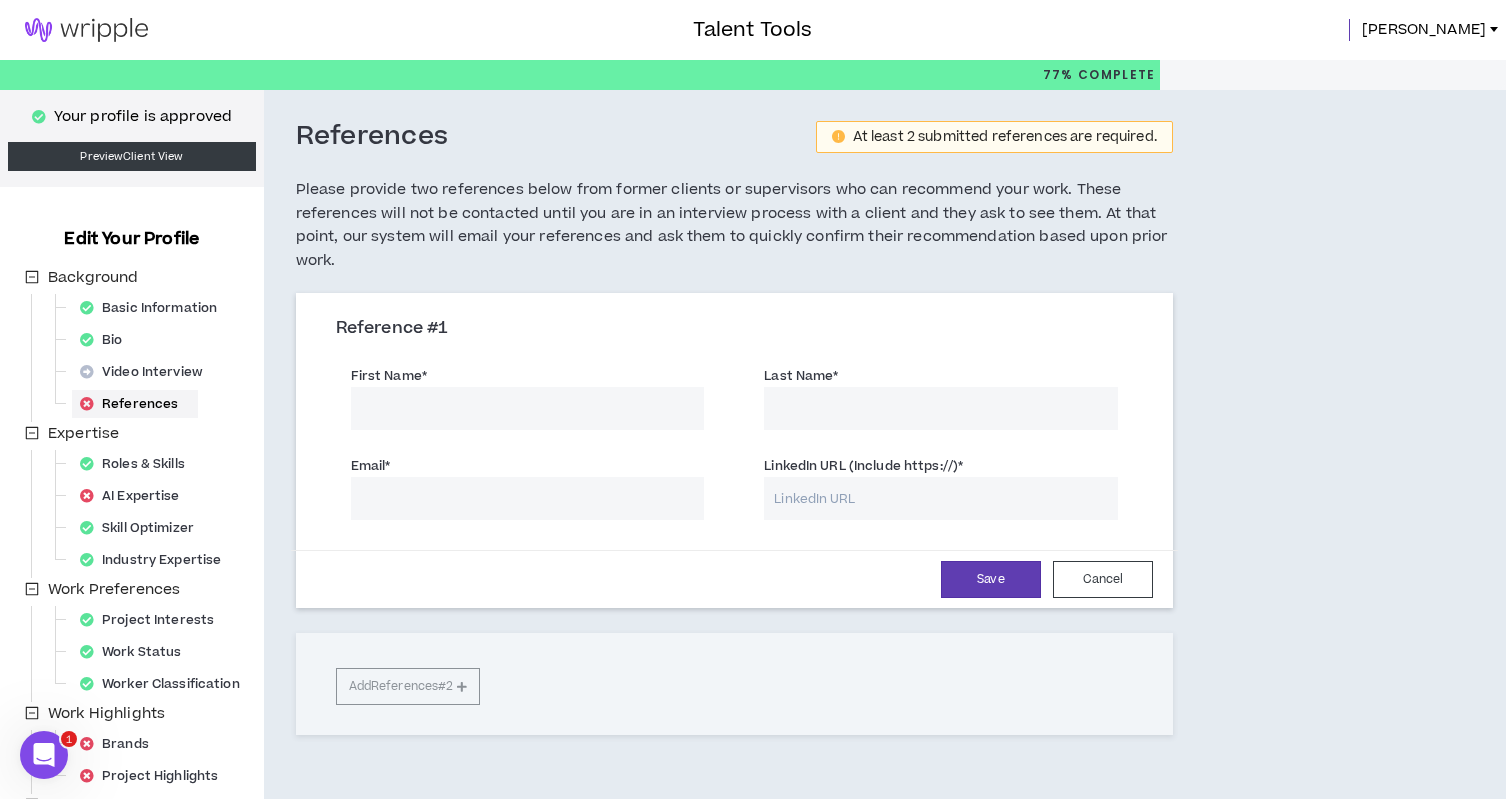 click on "First Name  *" at bounding box center (528, 408) 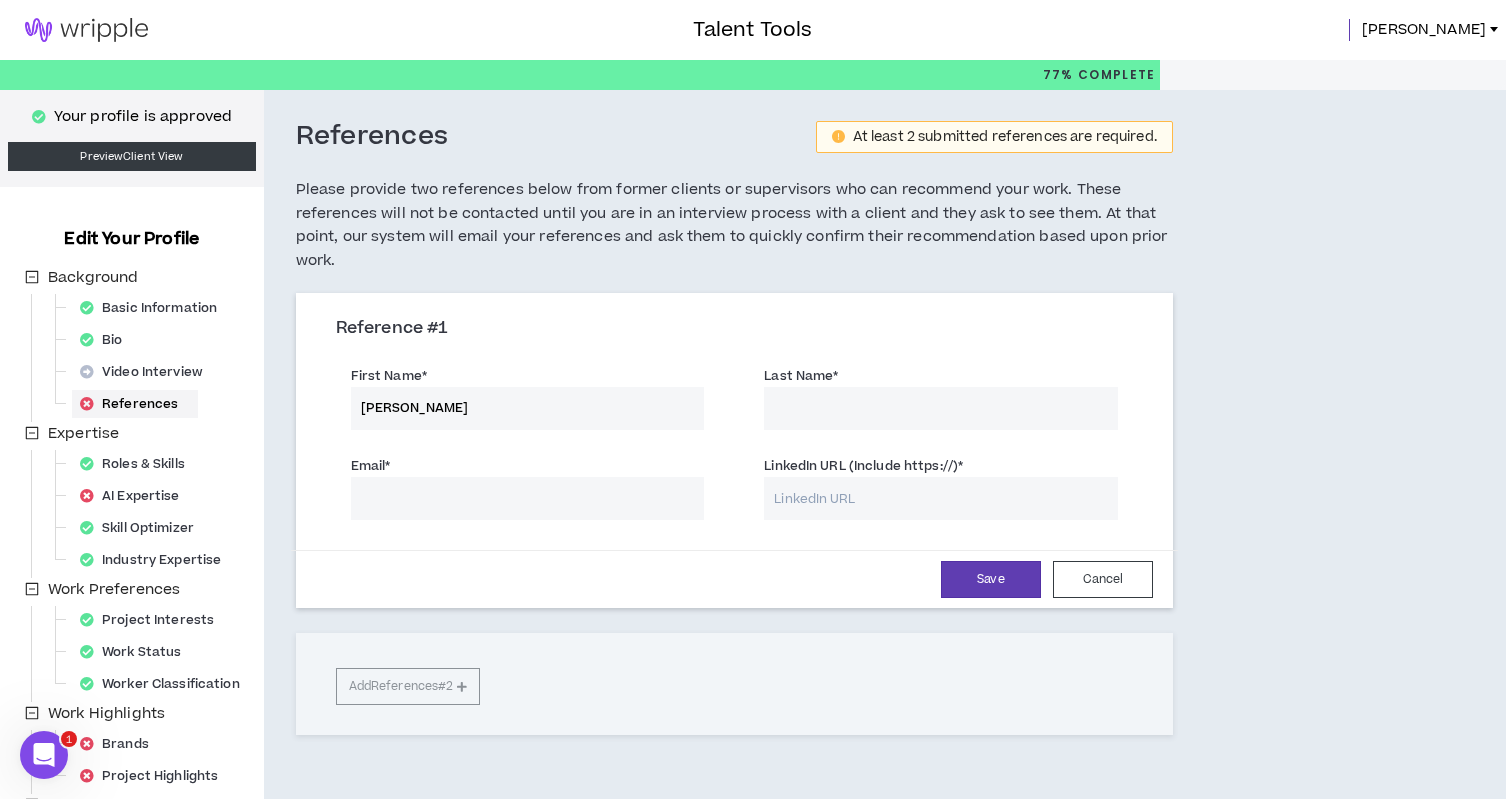 type on "[PERSON_NAME]" 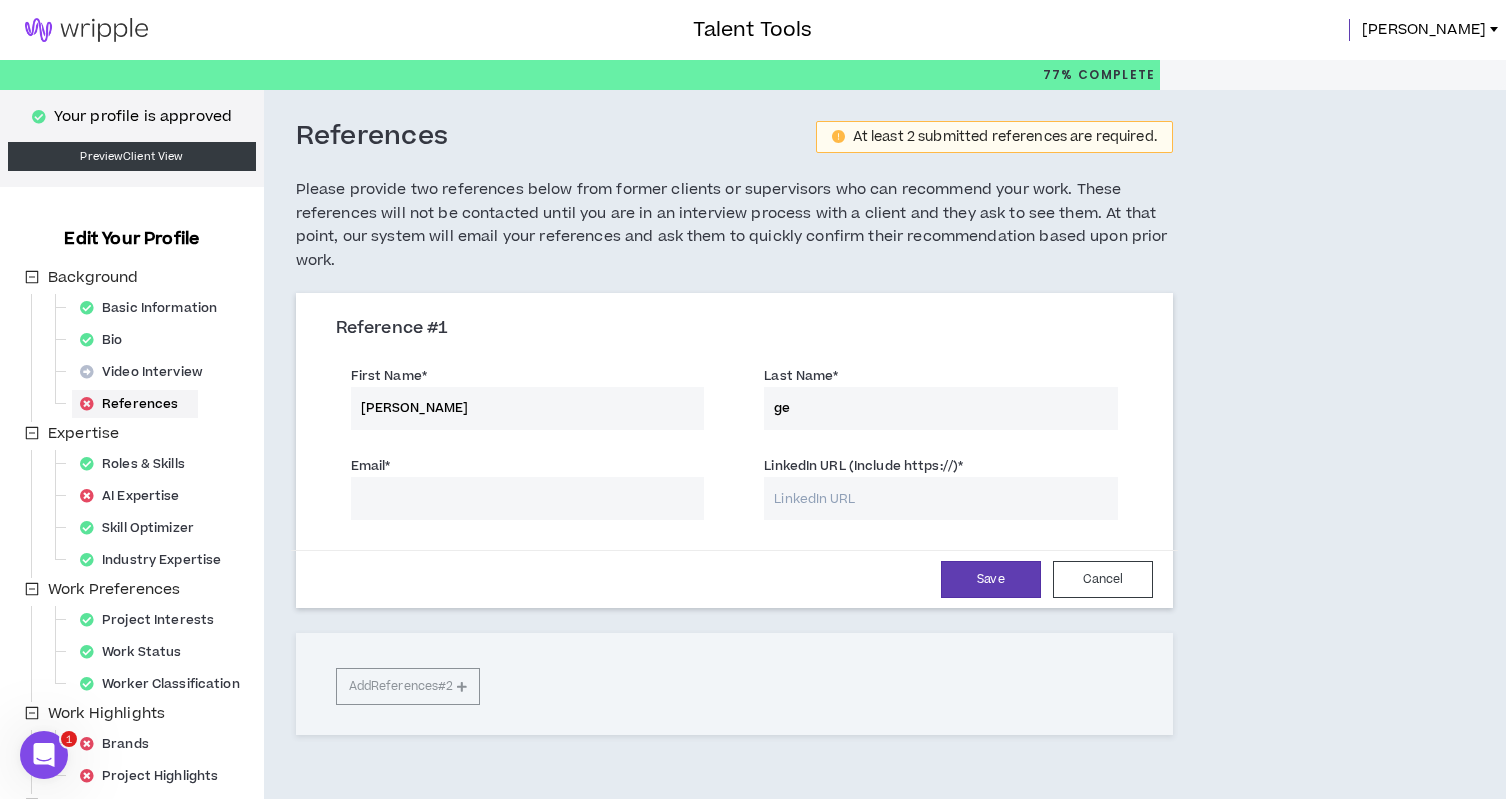 type on "g" 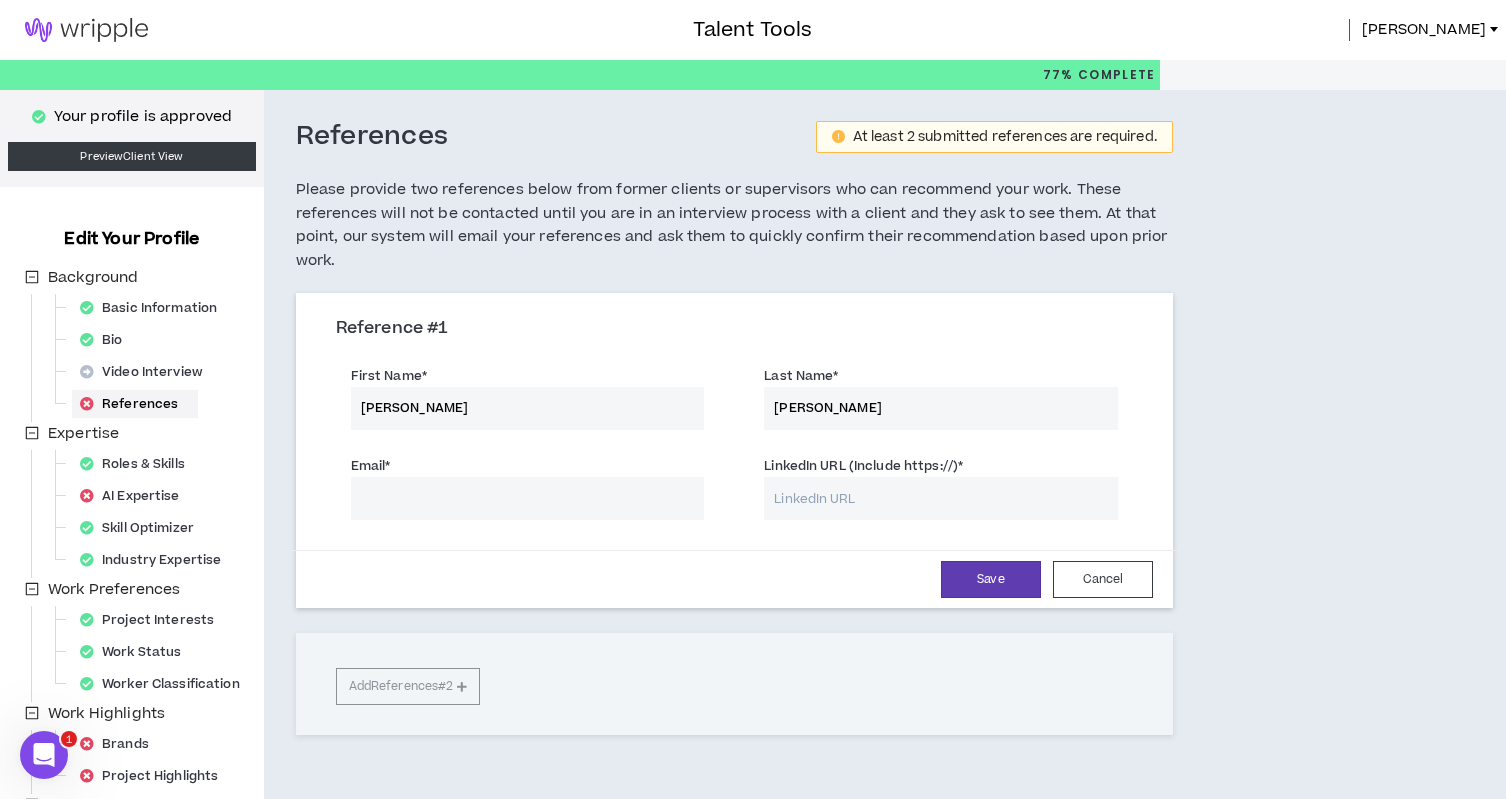 type on "[PERSON_NAME]" 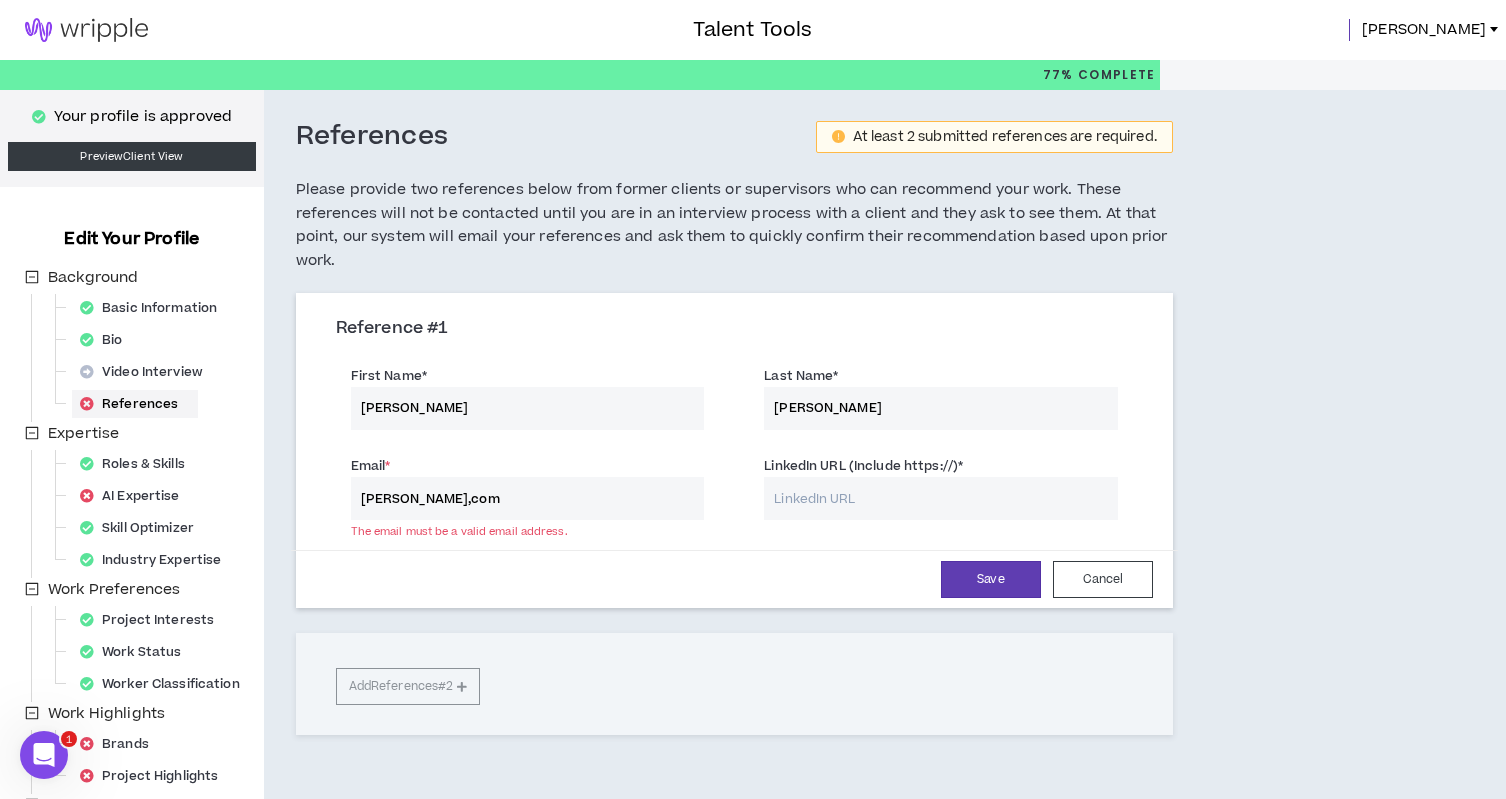 click on "LinkedIn URL (Include https://)  *" at bounding box center [941, 498] 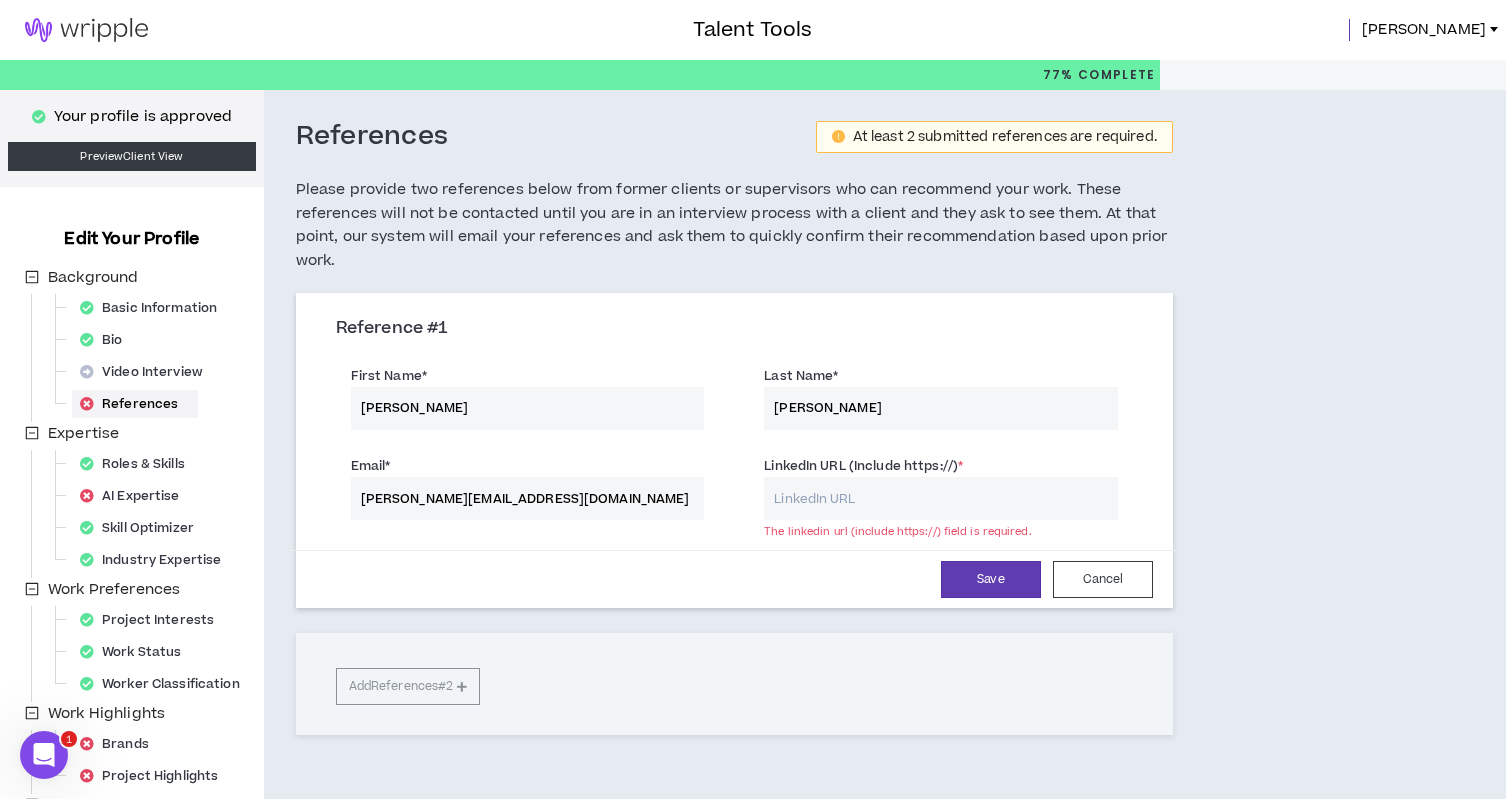 type on "[PERSON_NAME][EMAIL_ADDRESS][DOMAIN_NAME]" 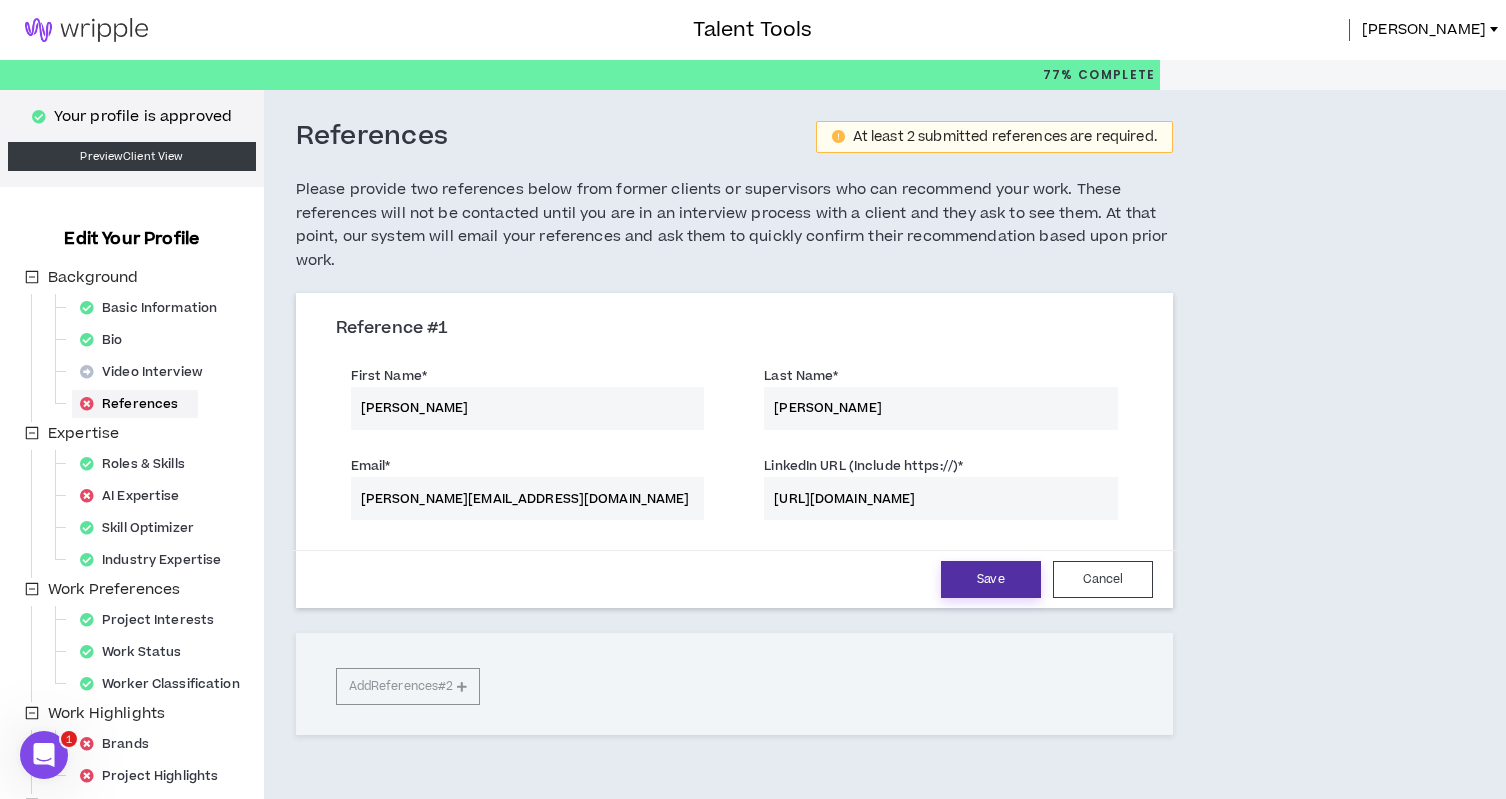 type on "[URL][DOMAIN_NAME]" 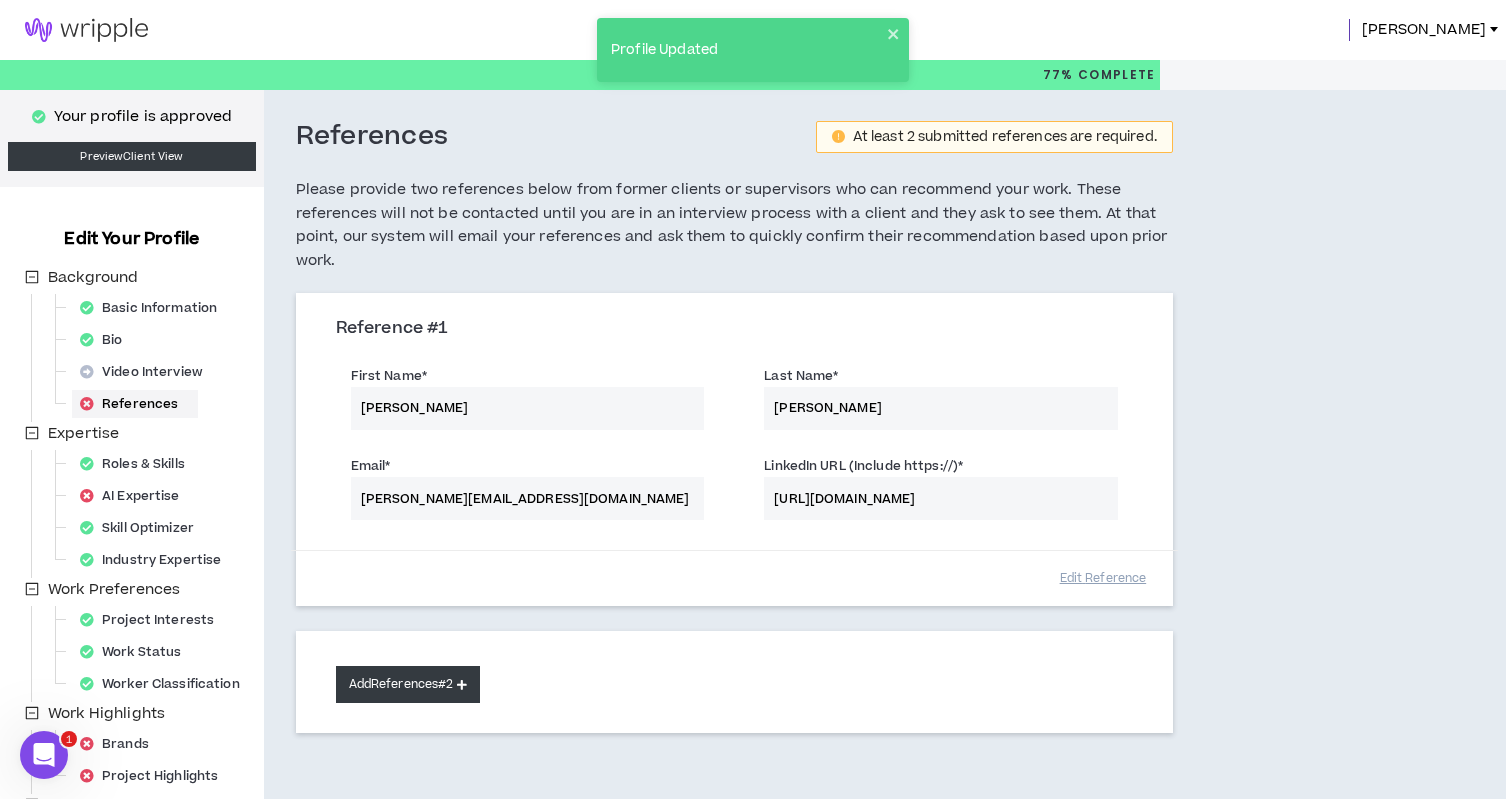 click on "Add  References  #2" at bounding box center [408, 684] 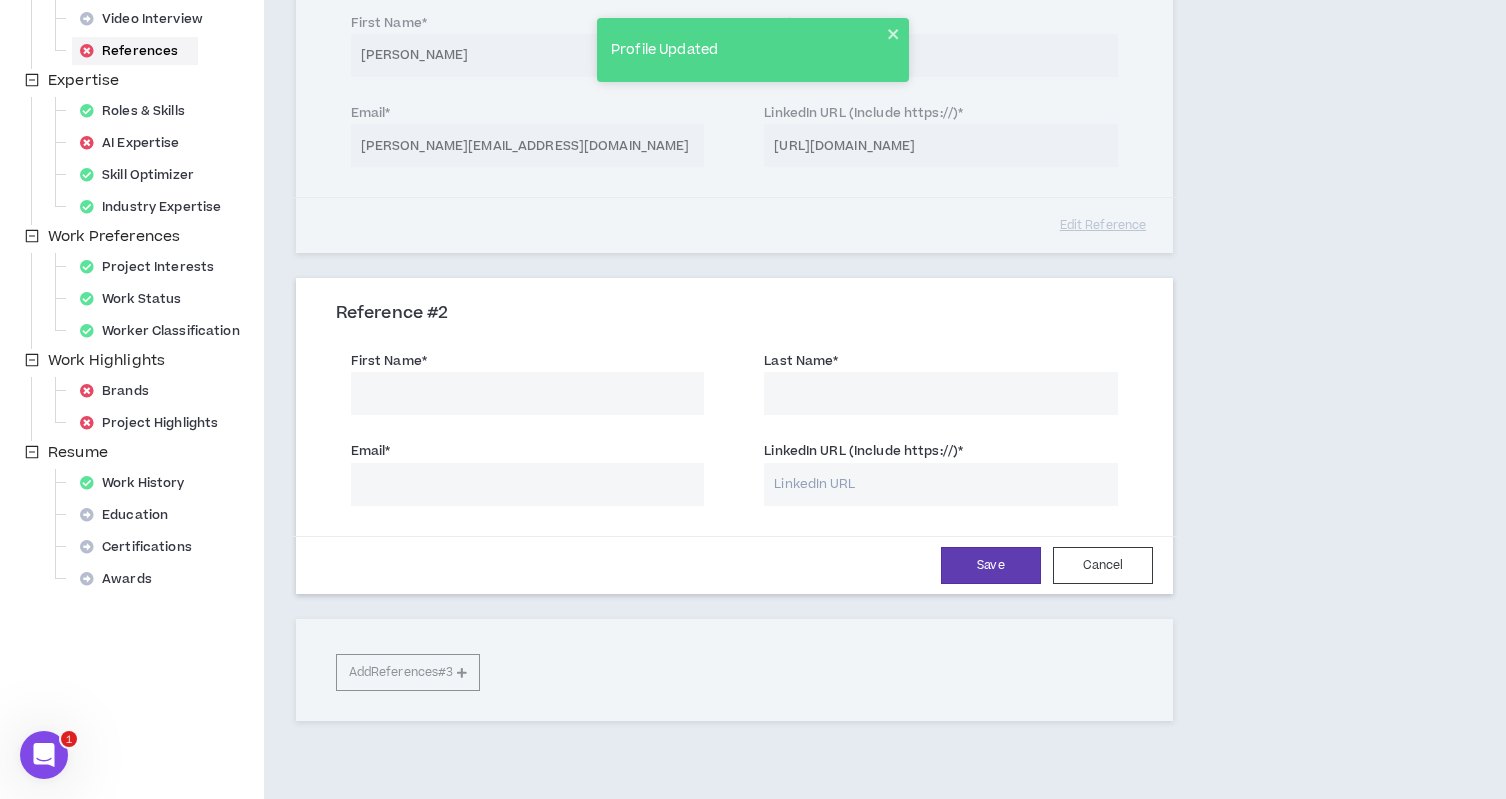 scroll, scrollTop: 363, scrollLeft: 0, axis: vertical 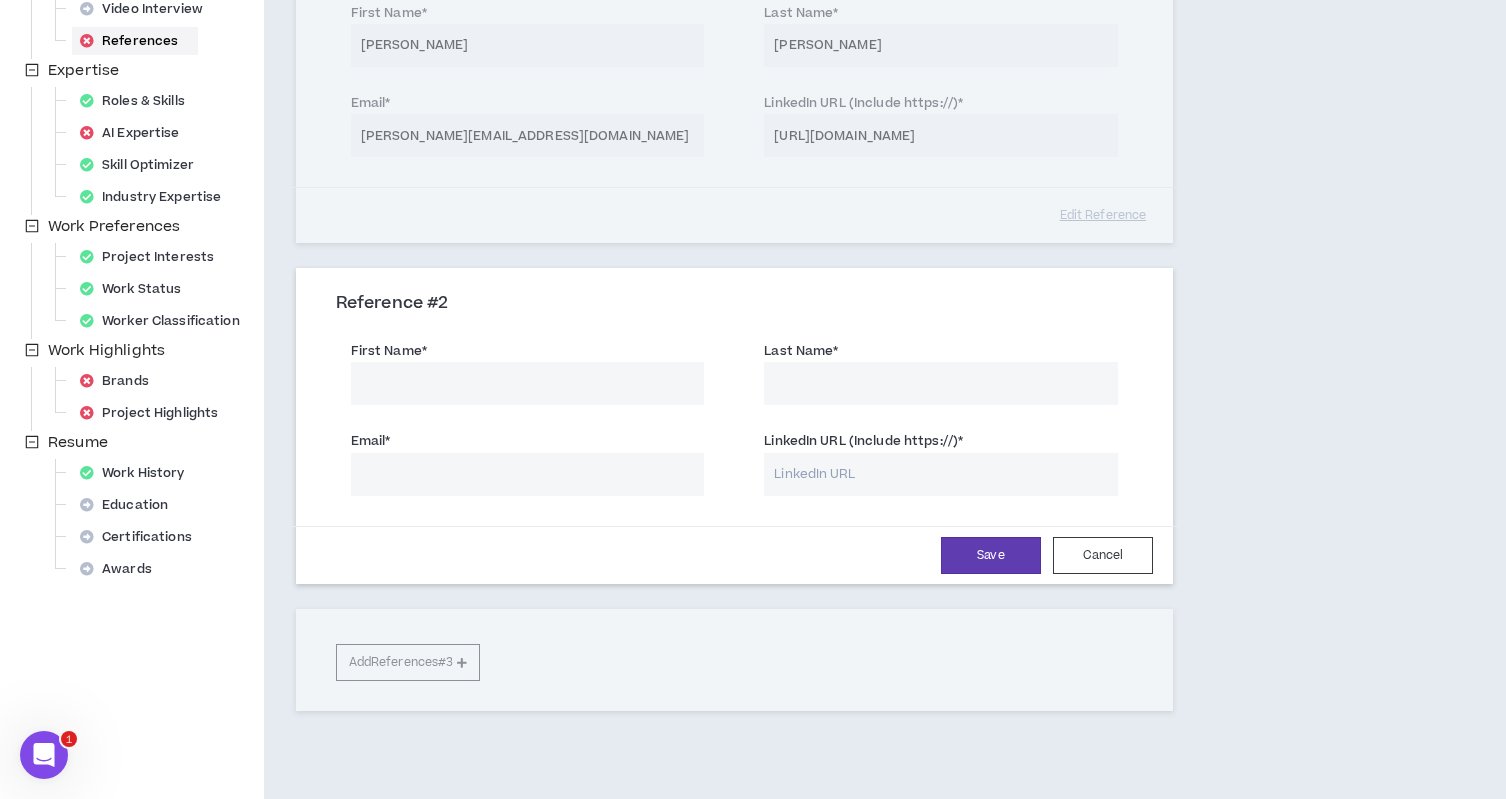 click on "First Name  *" at bounding box center (528, 383) 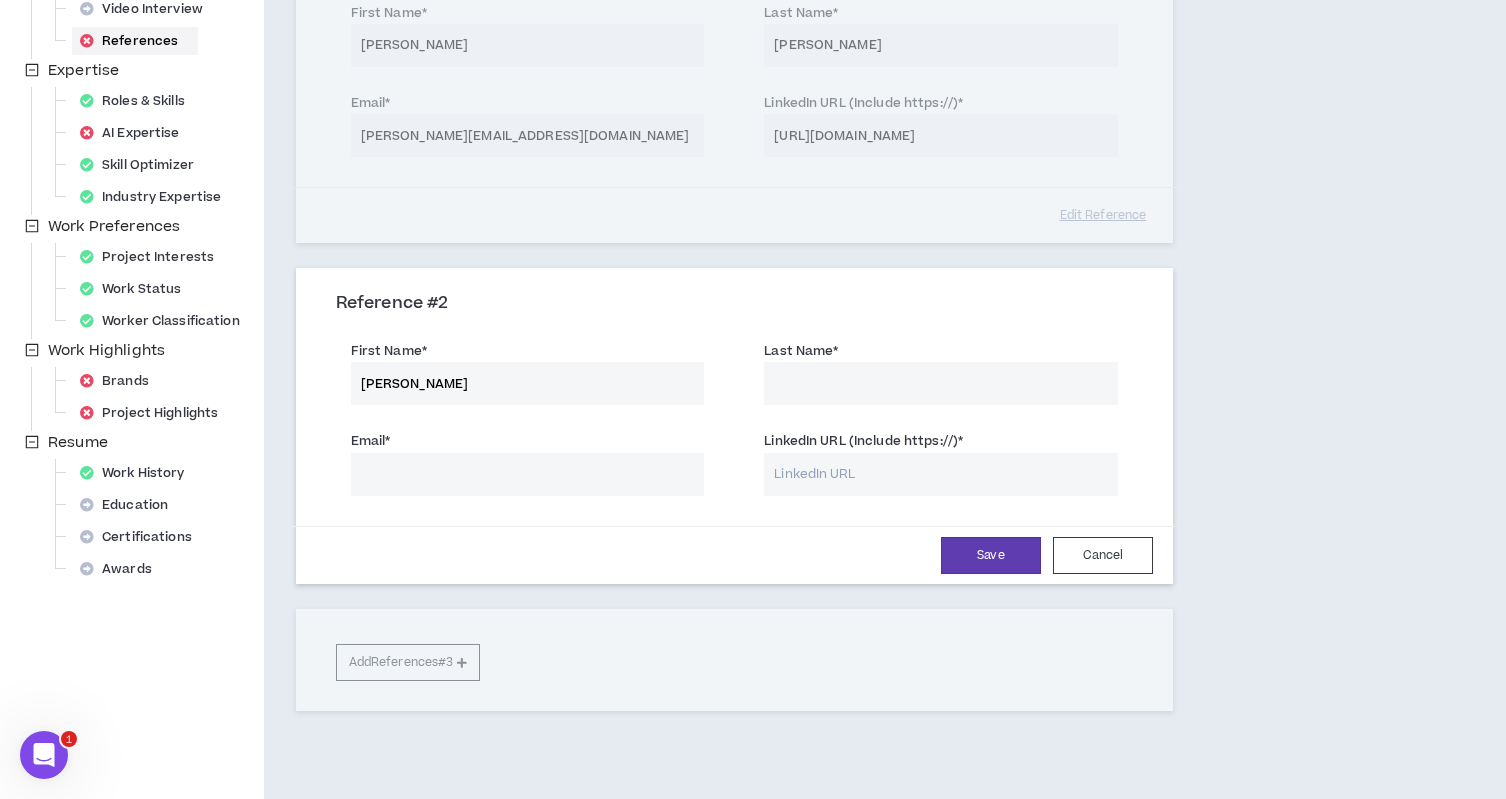 type on "[PERSON_NAME]" 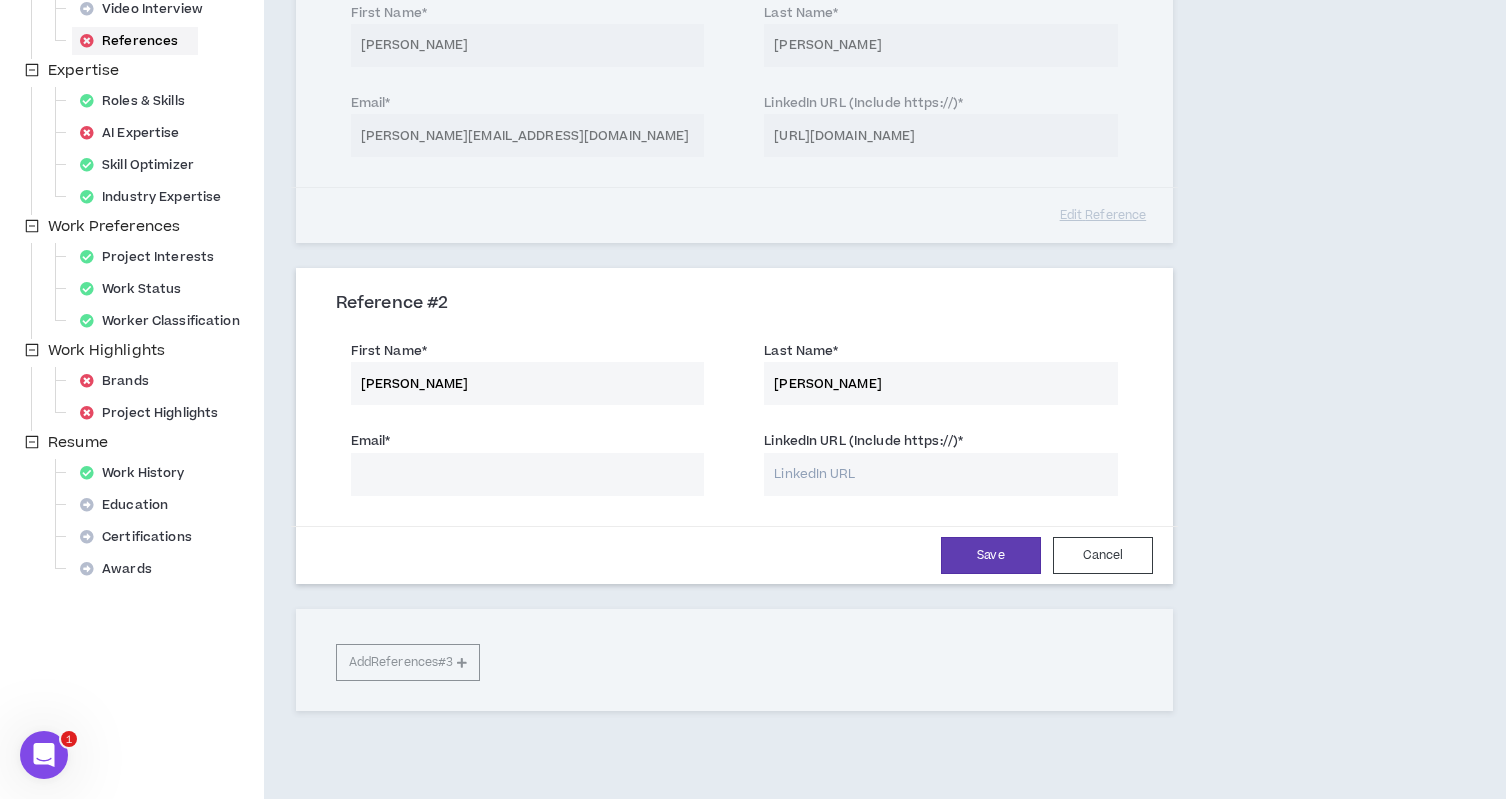type on "[PERSON_NAME]" 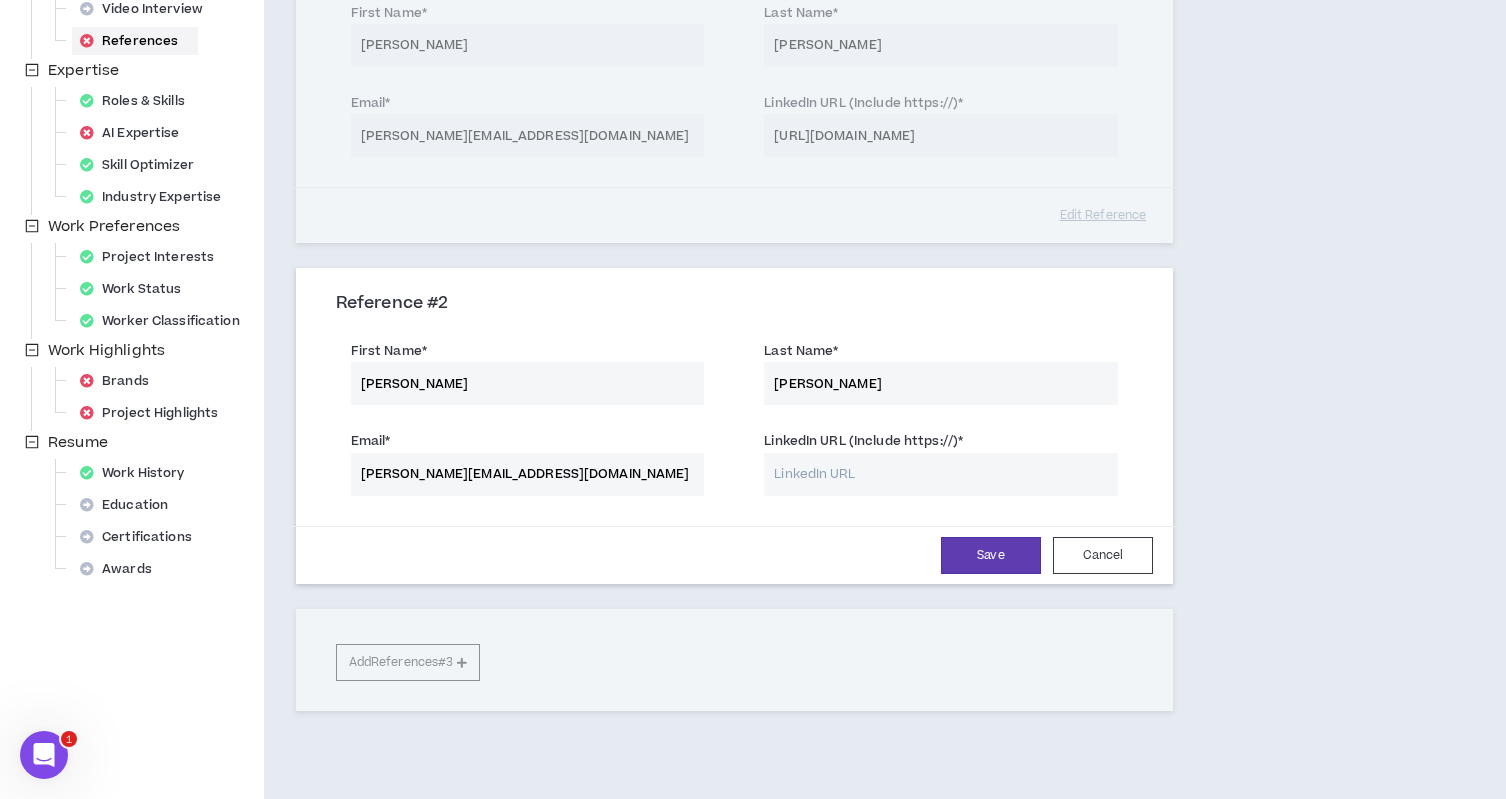 type on "[PERSON_NAME][EMAIL_ADDRESS][DOMAIN_NAME]" 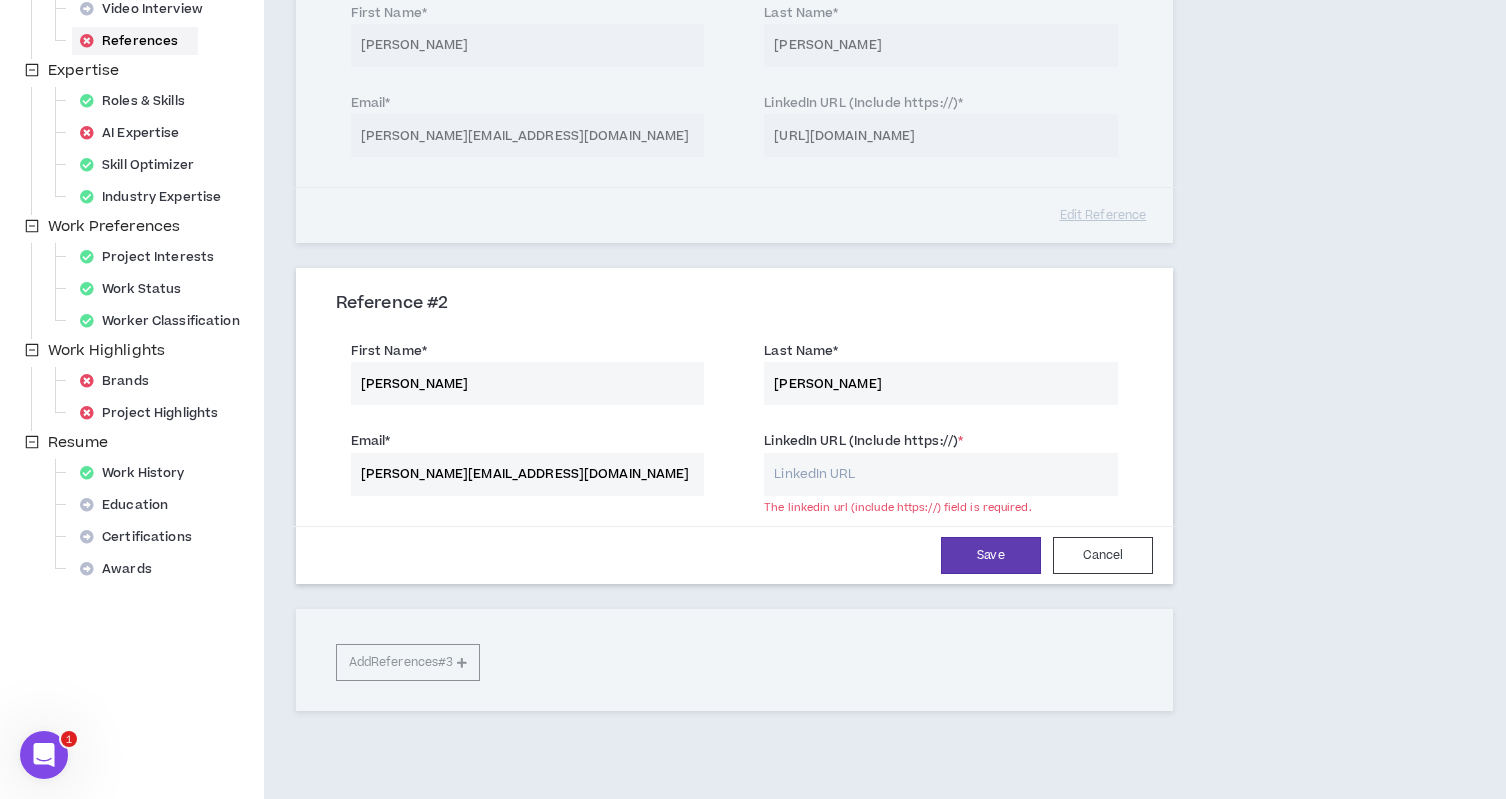 paste on "[URL][DOMAIN_NAME]" 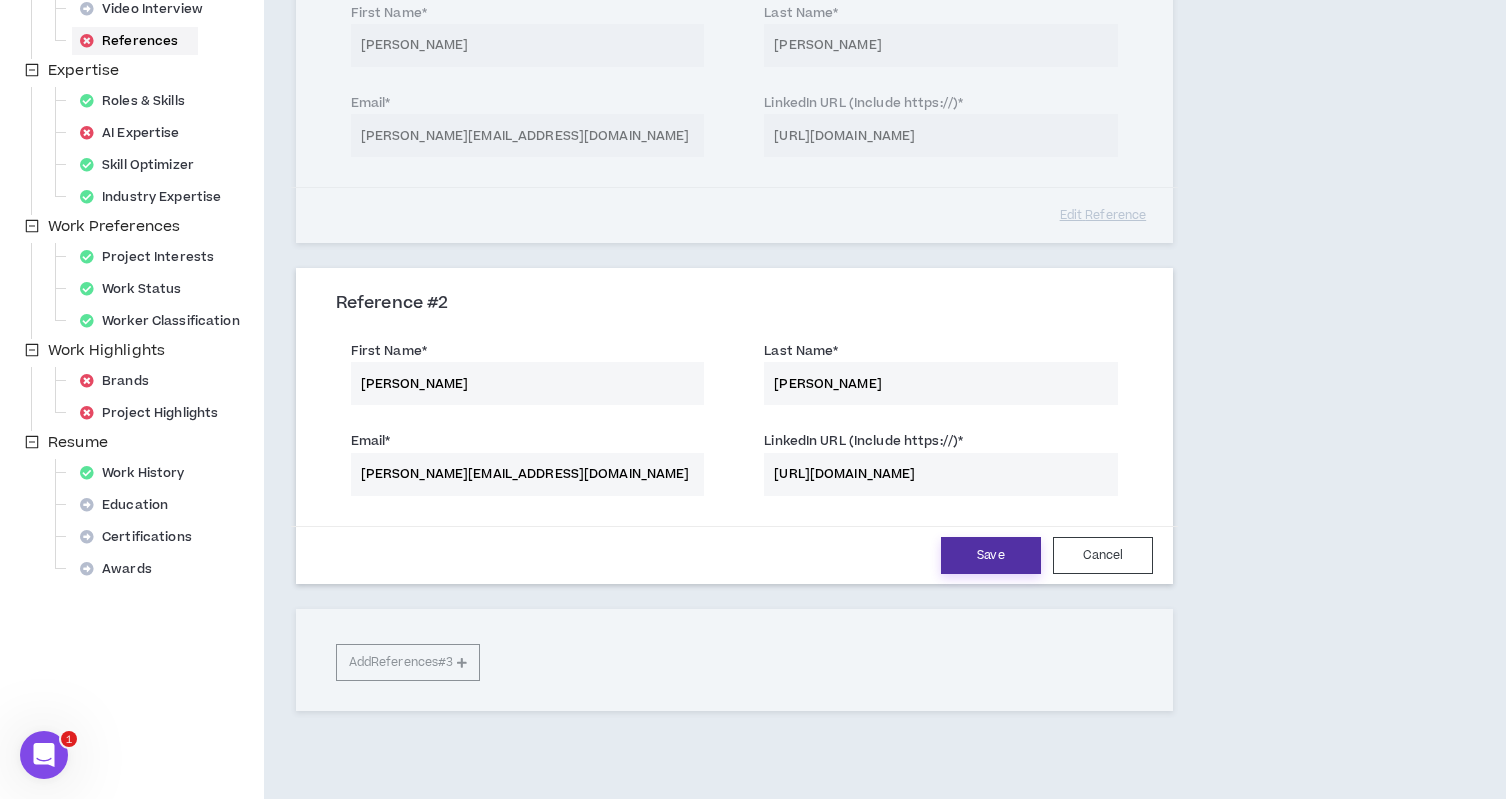 type on "[URL][DOMAIN_NAME]" 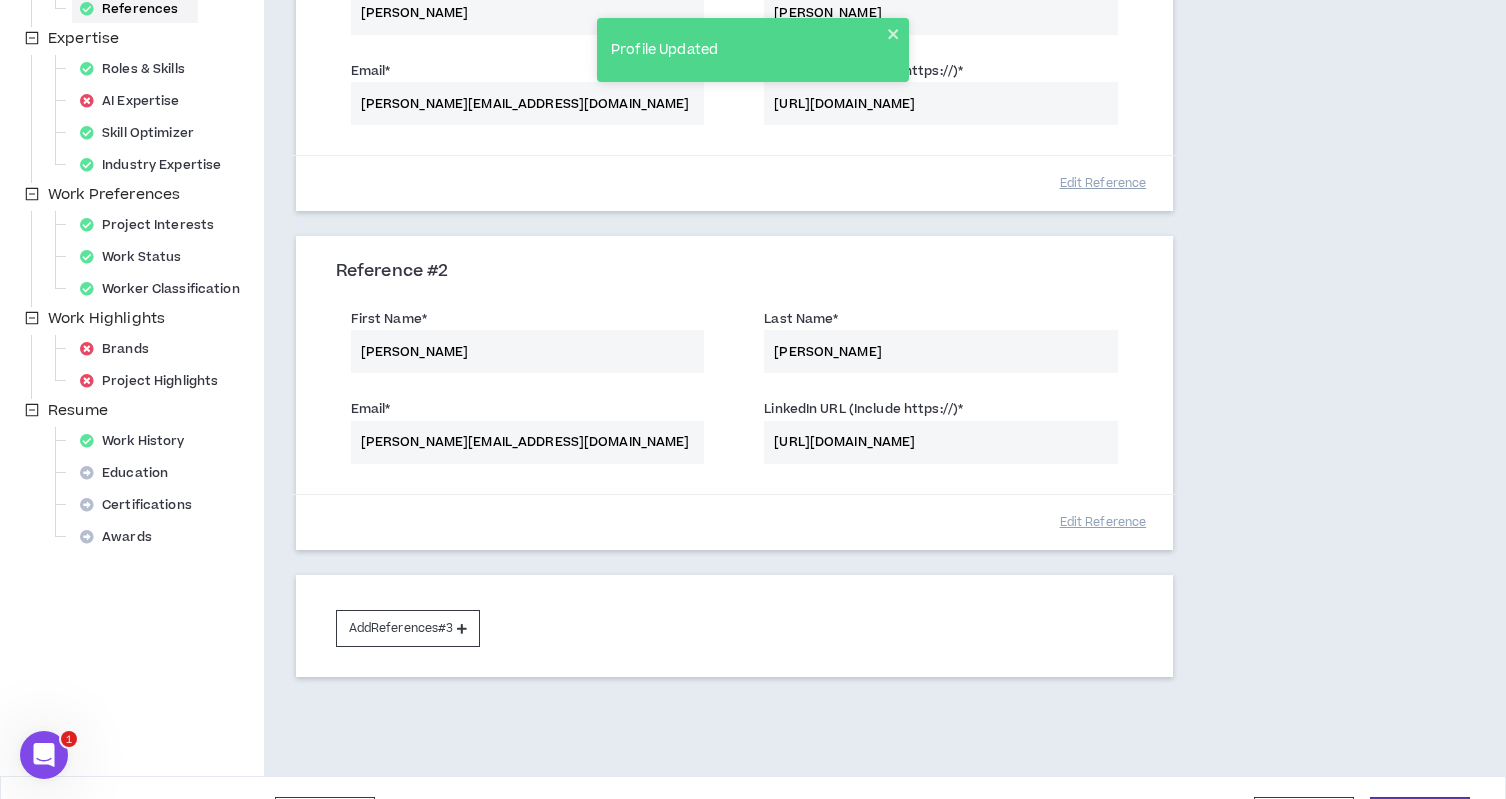 scroll, scrollTop: 450, scrollLeft: 0, axis: vertical 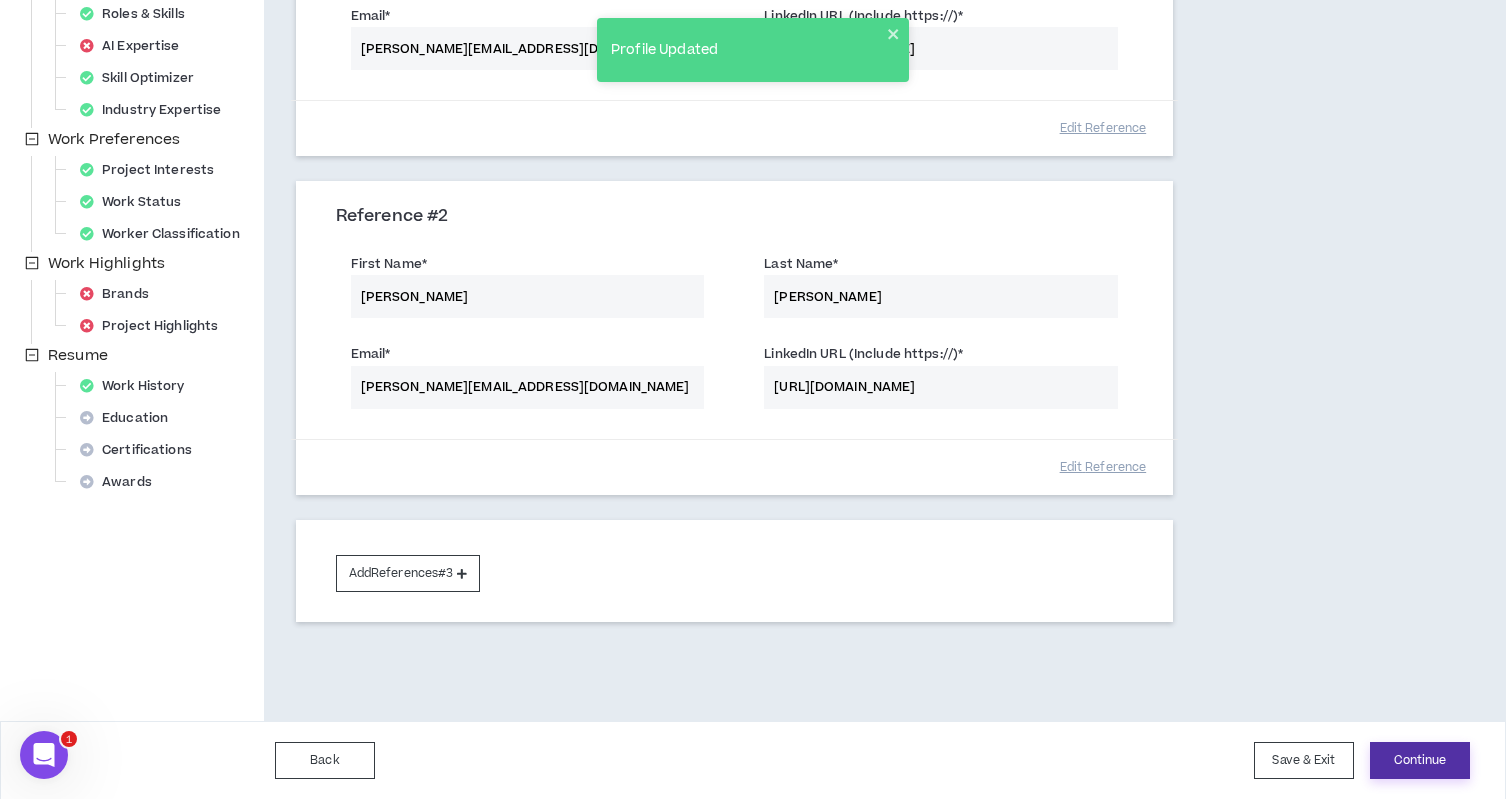 click on "Continue" at bounding box center [1420, 760] 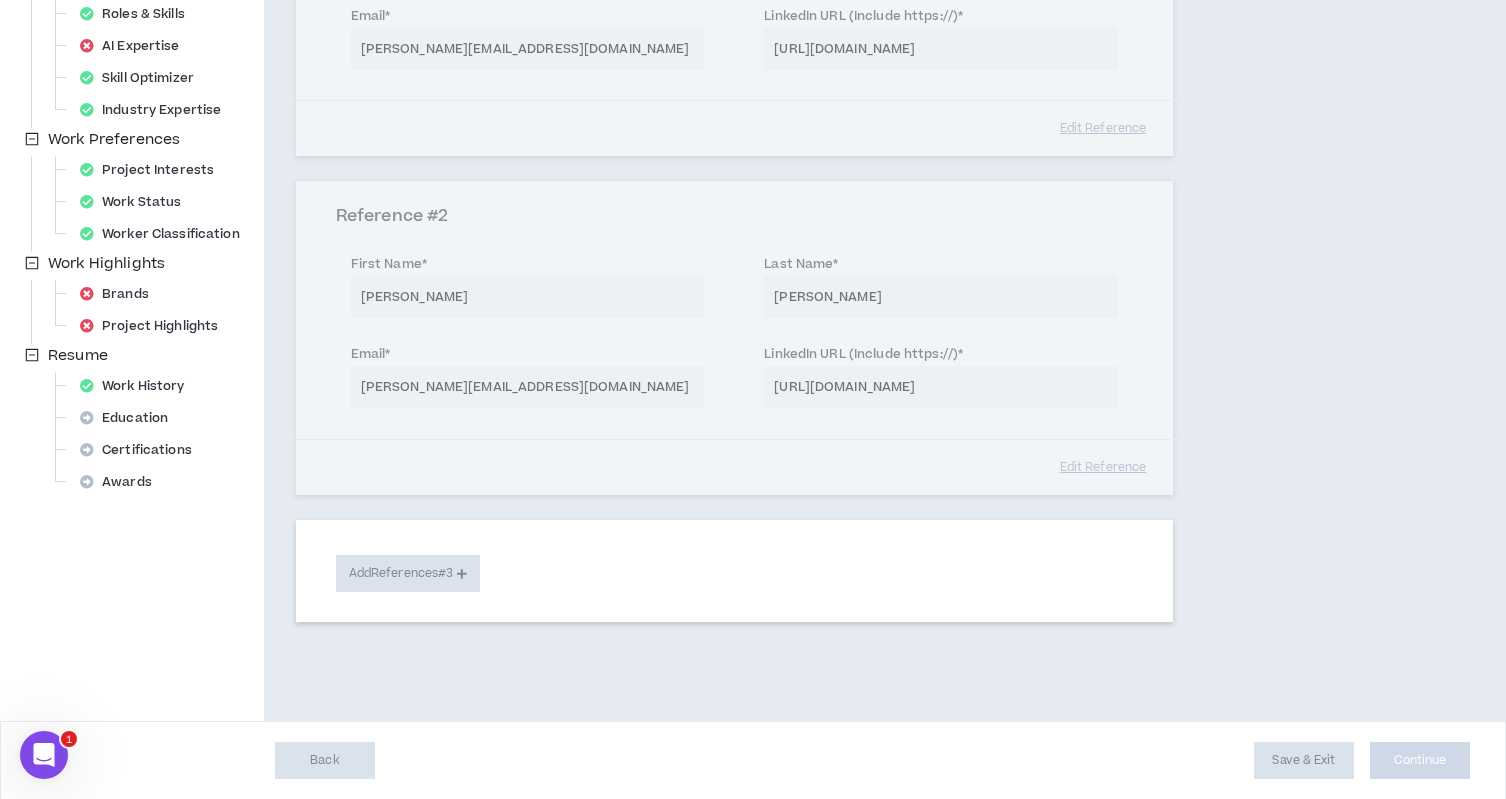 select on "***" 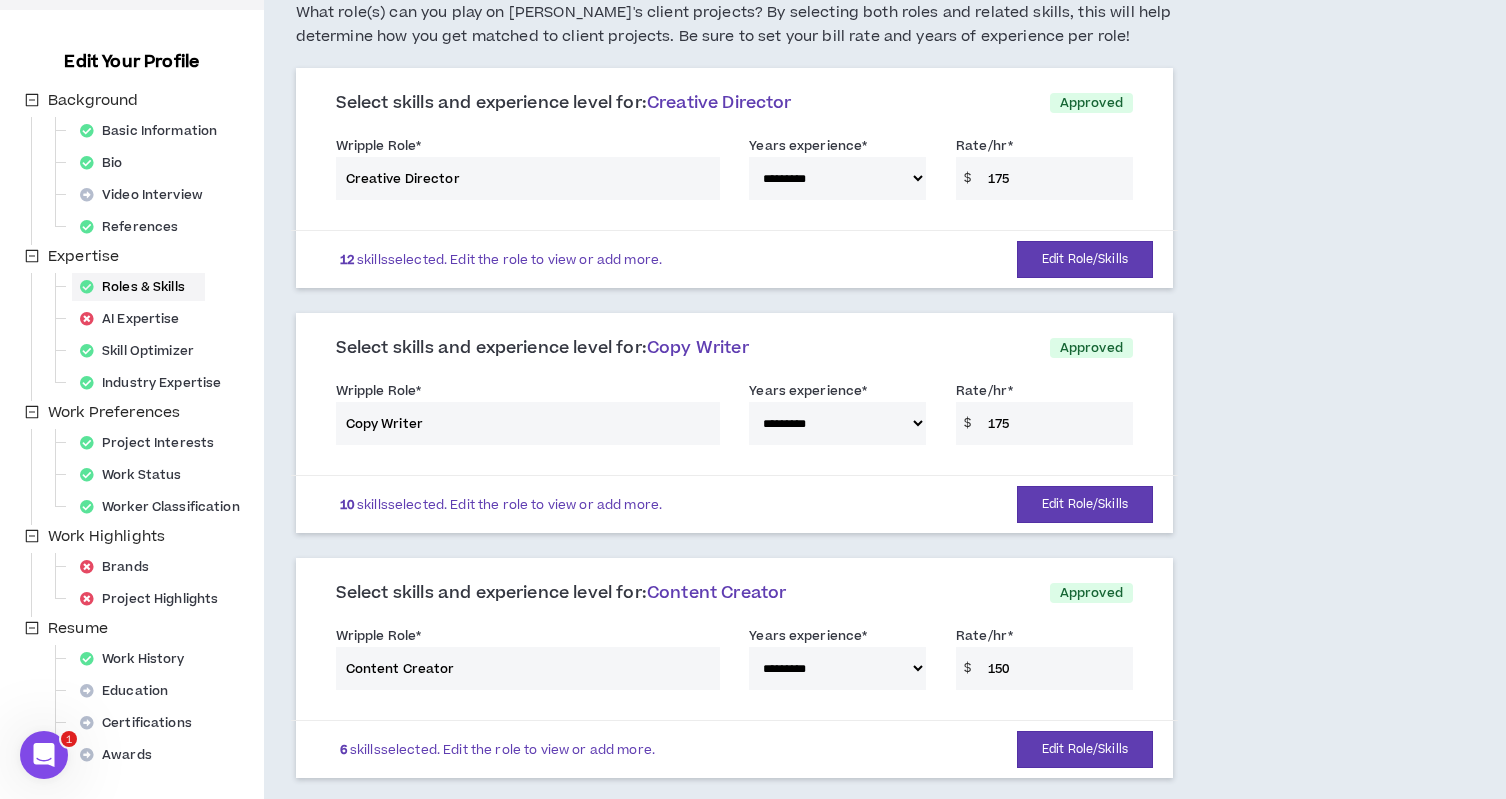 scroll, scrollTop: 179, scrollLeft: 0, axis: vertical 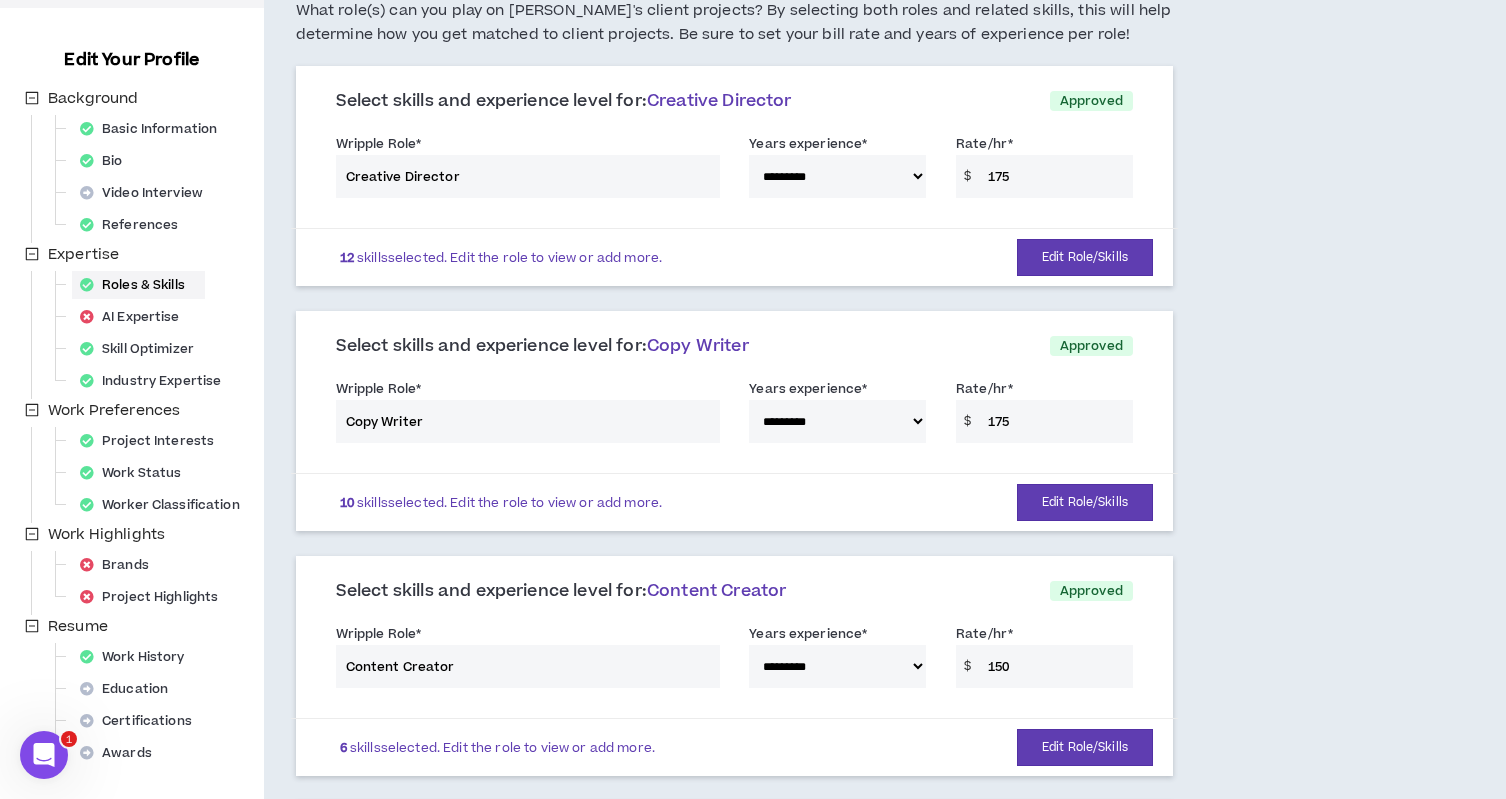 click on "**********" at bounding box center [734, 170] 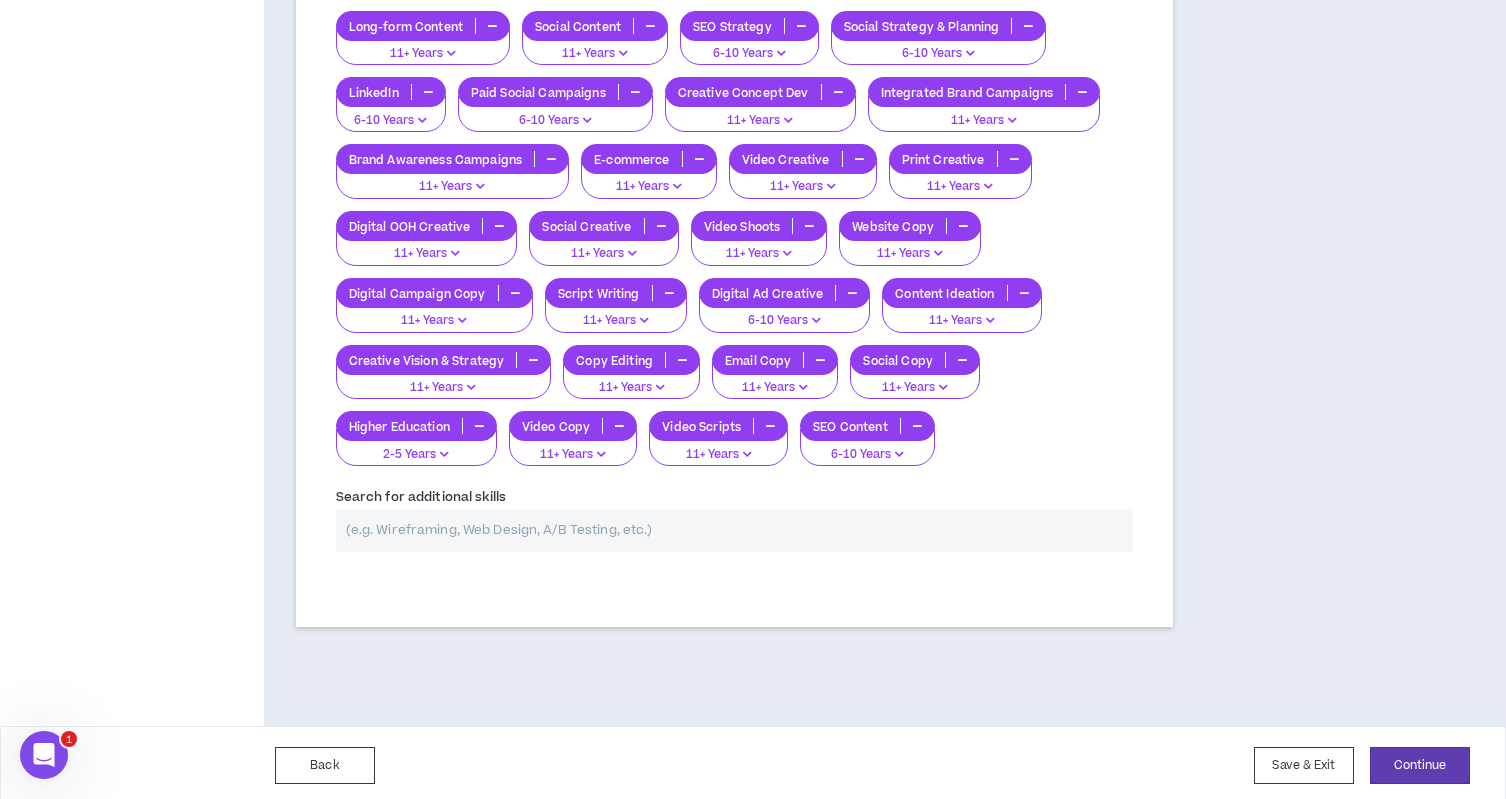 scroll, scrollTop: 1636, scrollLeft: 0, axis: vertical 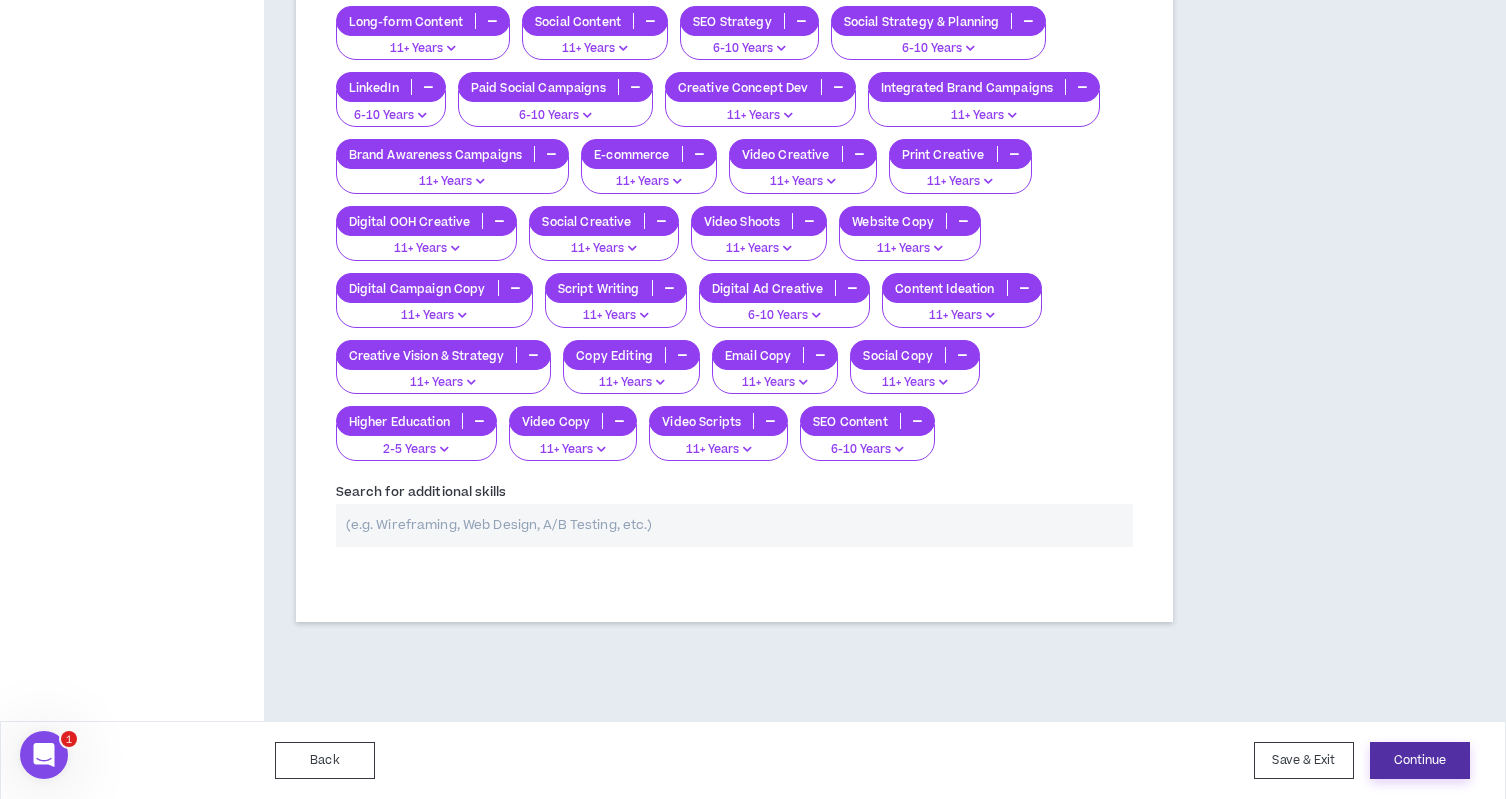 click on "Continue" at bounding box center [1420, 760] 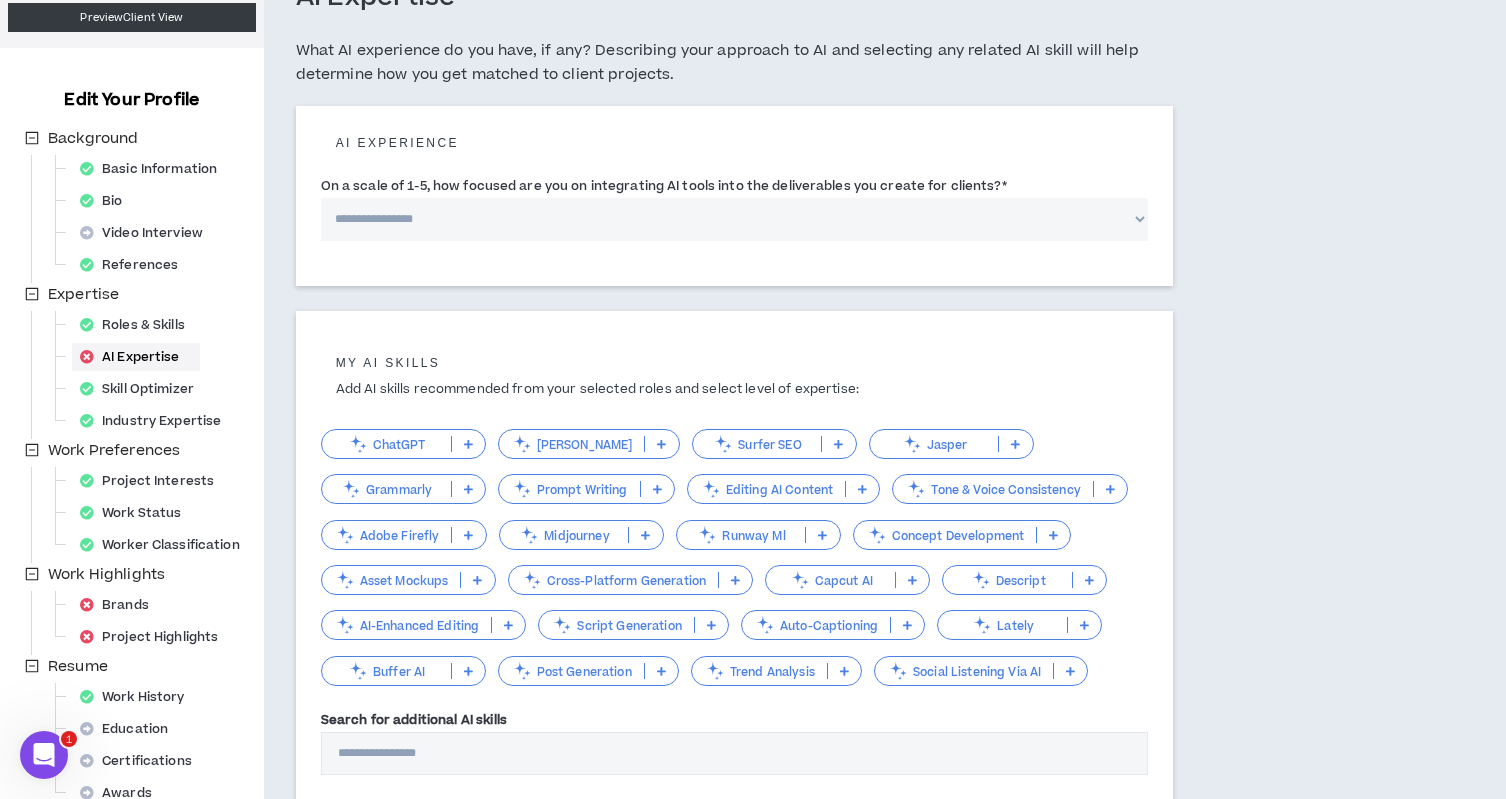 scroll, scrollTop: 0, scrollLeft: 0, axis: both 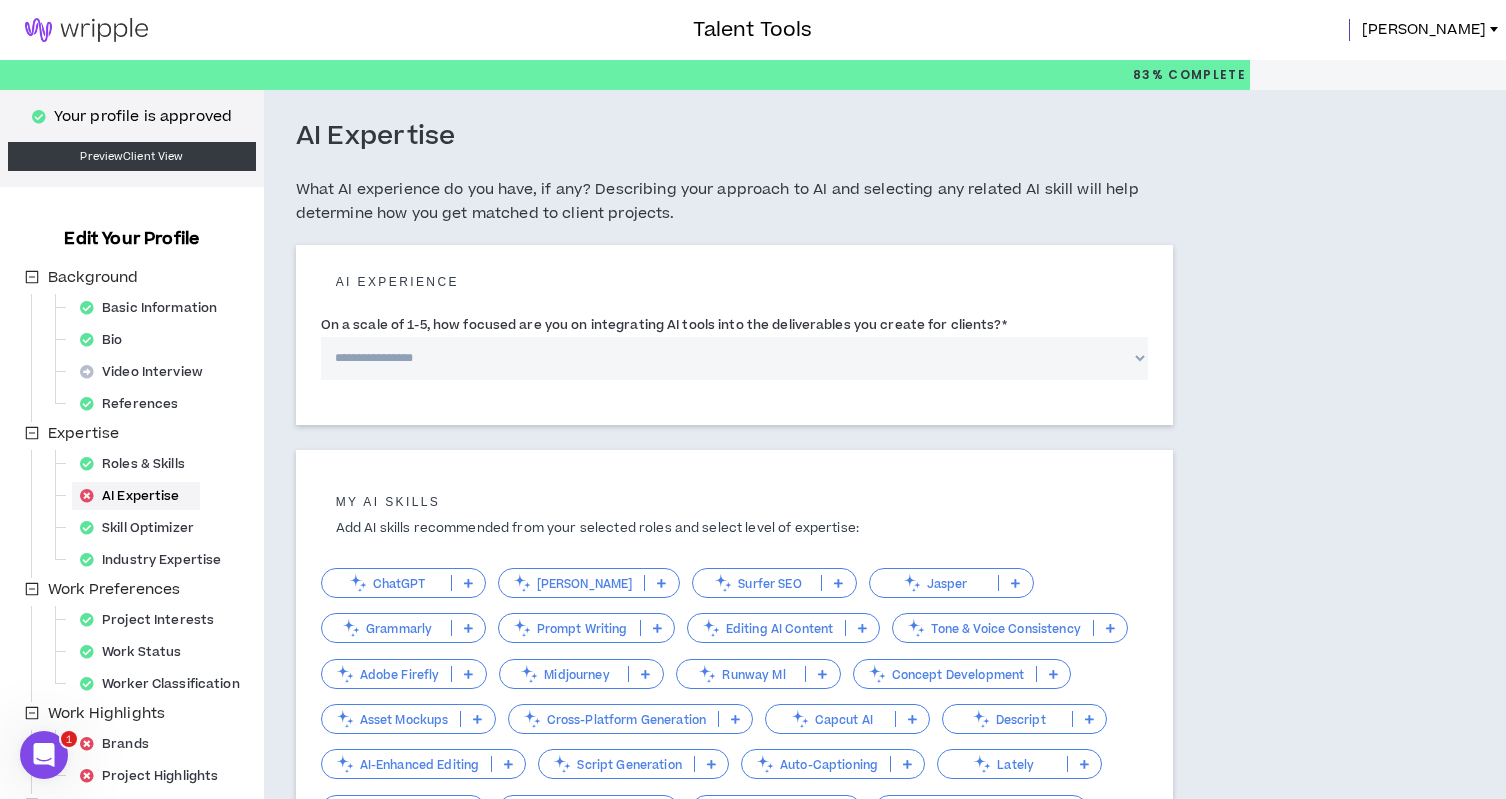 click on "**********" at bounding box center (734, 358) 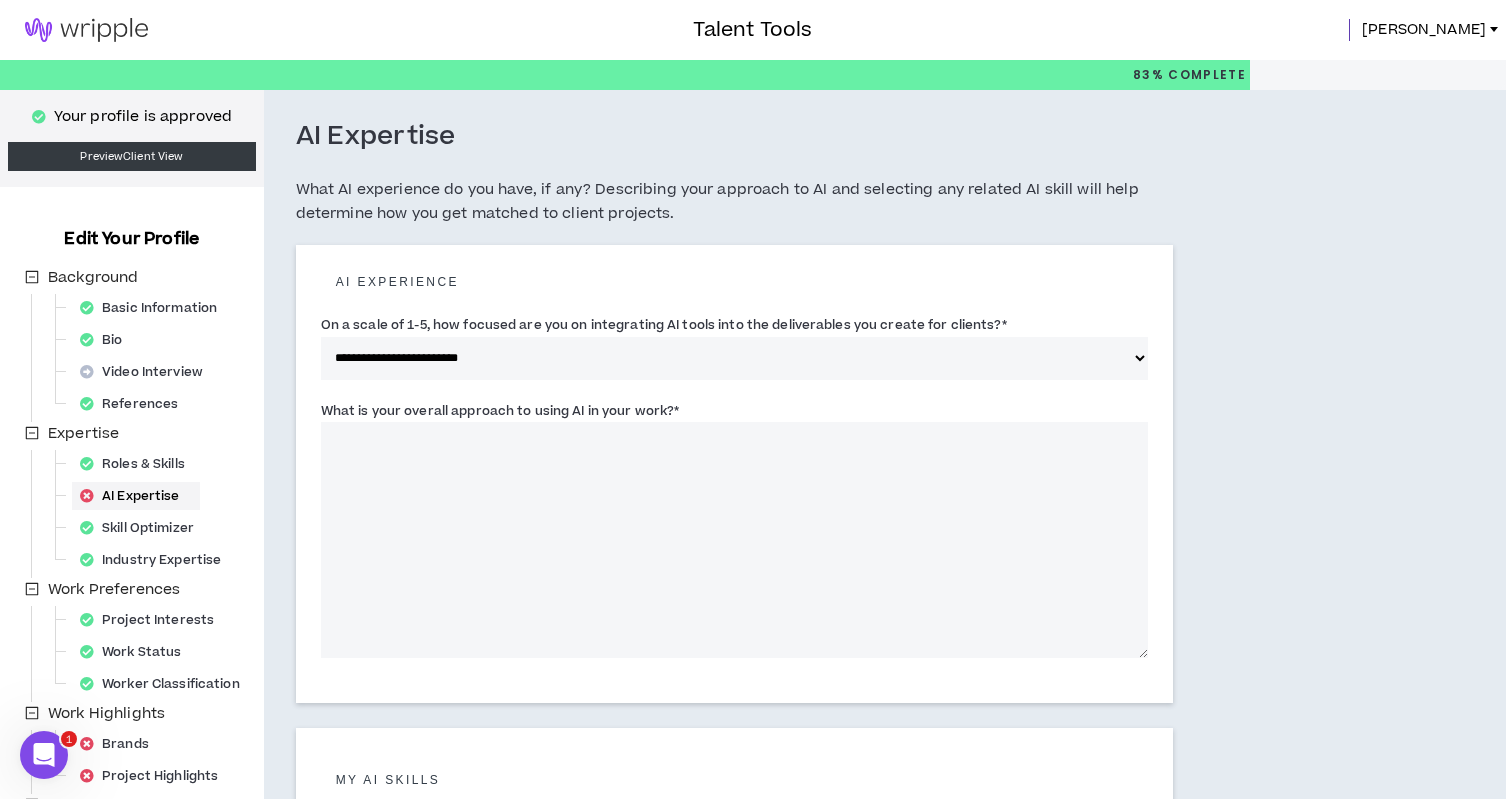 click on "What is your overall approach to using AI in your work?  *" at bounding box center [734, 540] 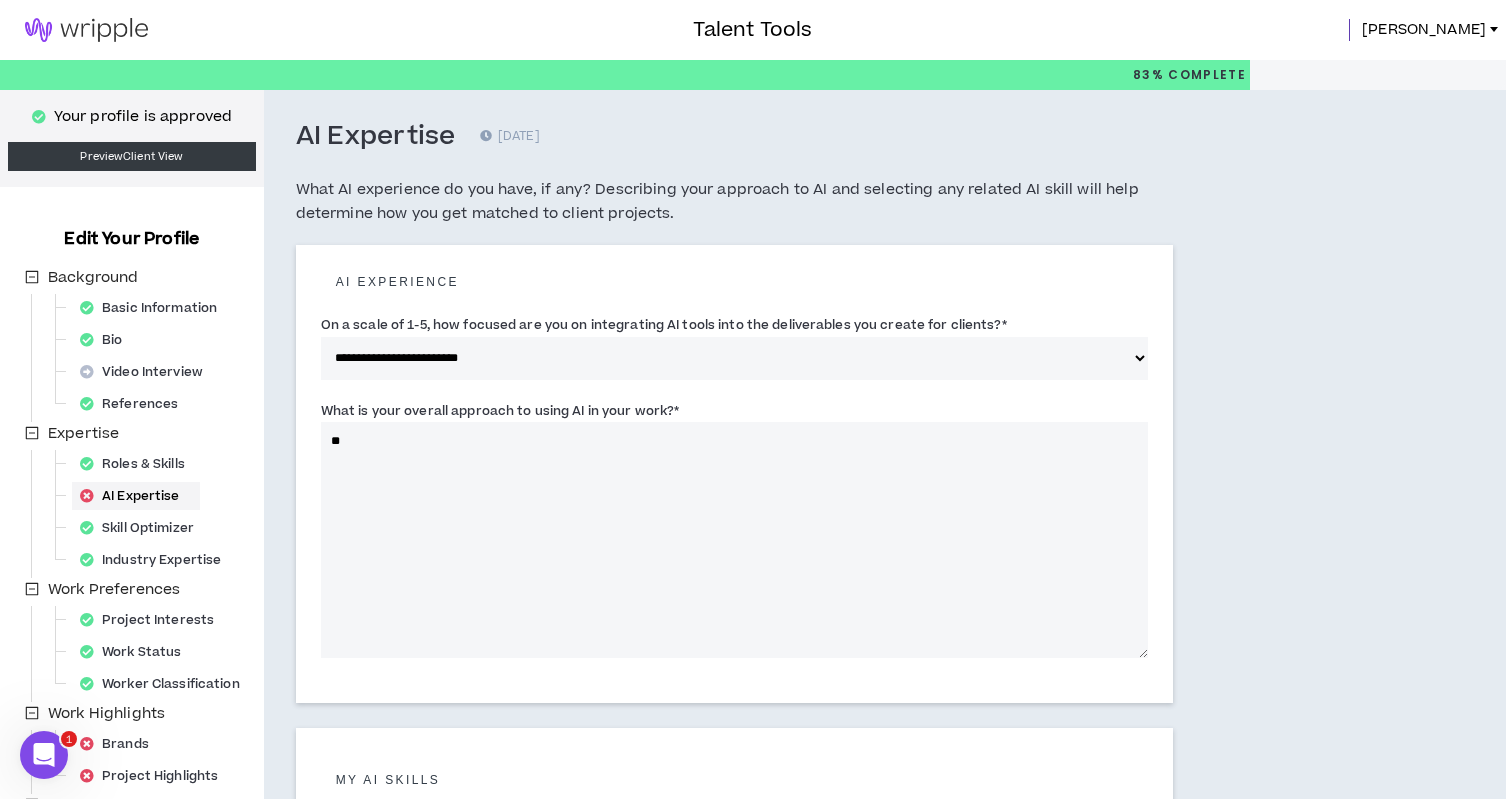 type on "*" 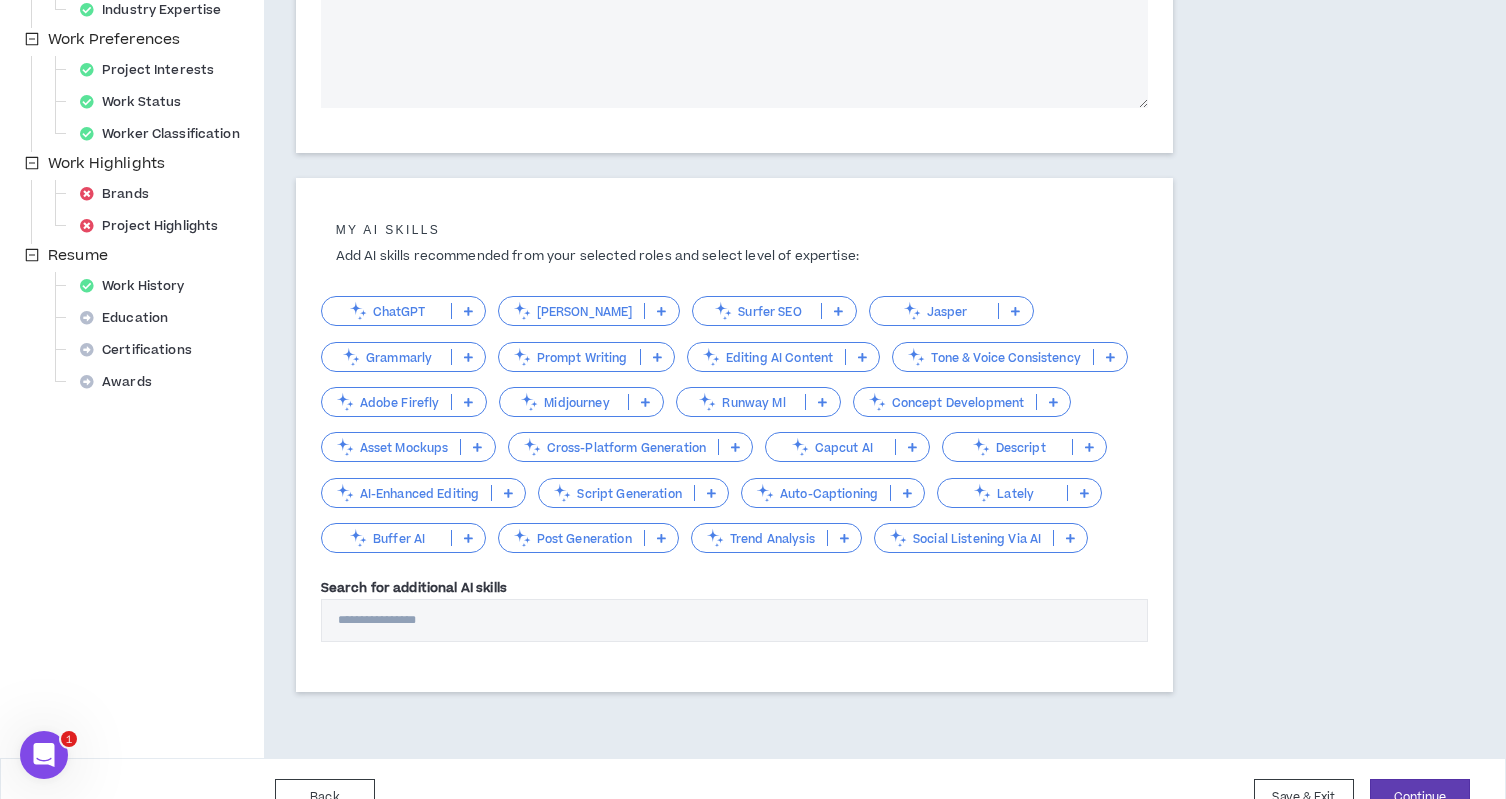 scroll, scrollTop: 557, scrollLeft: 0, axis: vertical 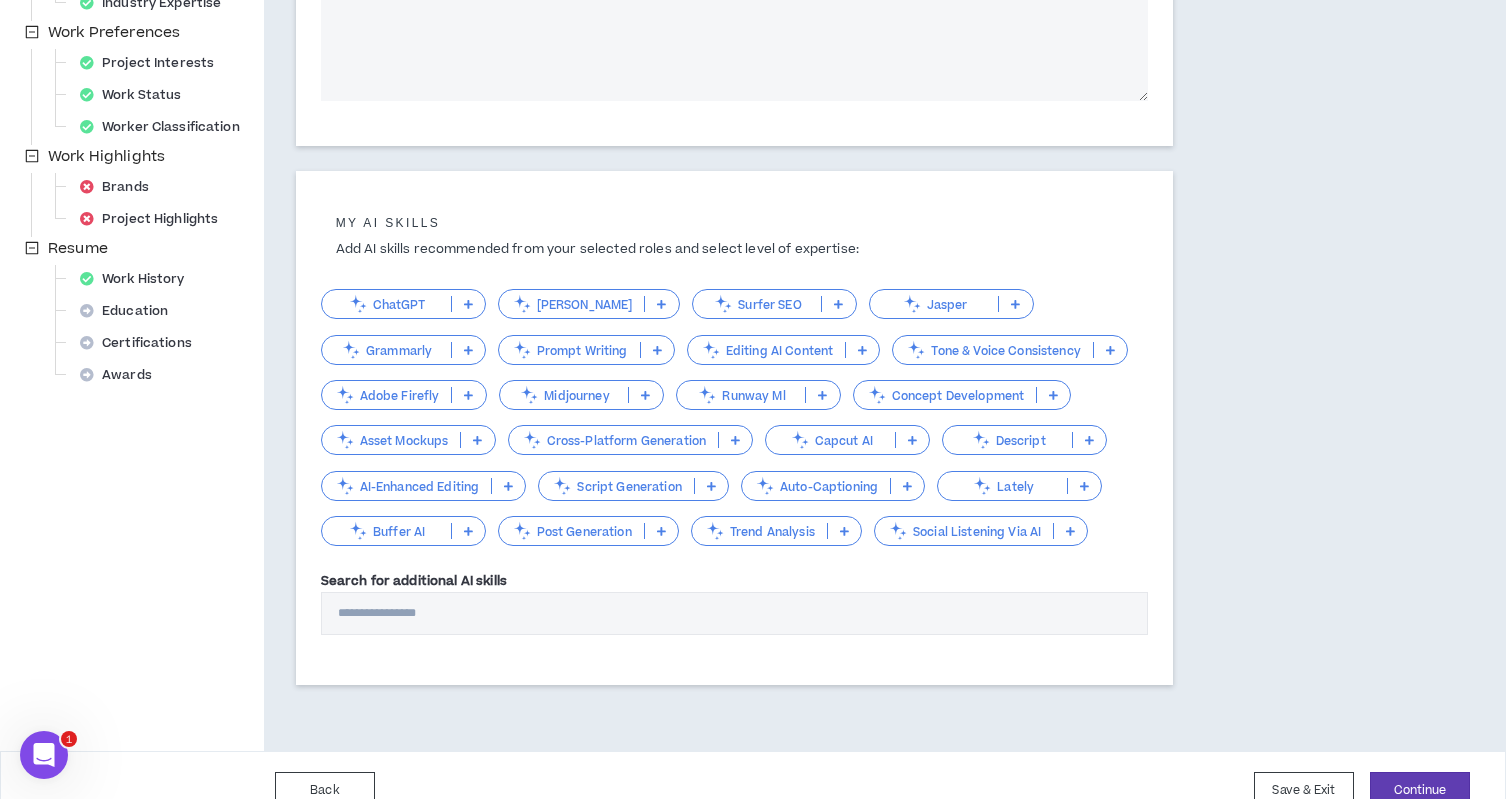 type on "**********" 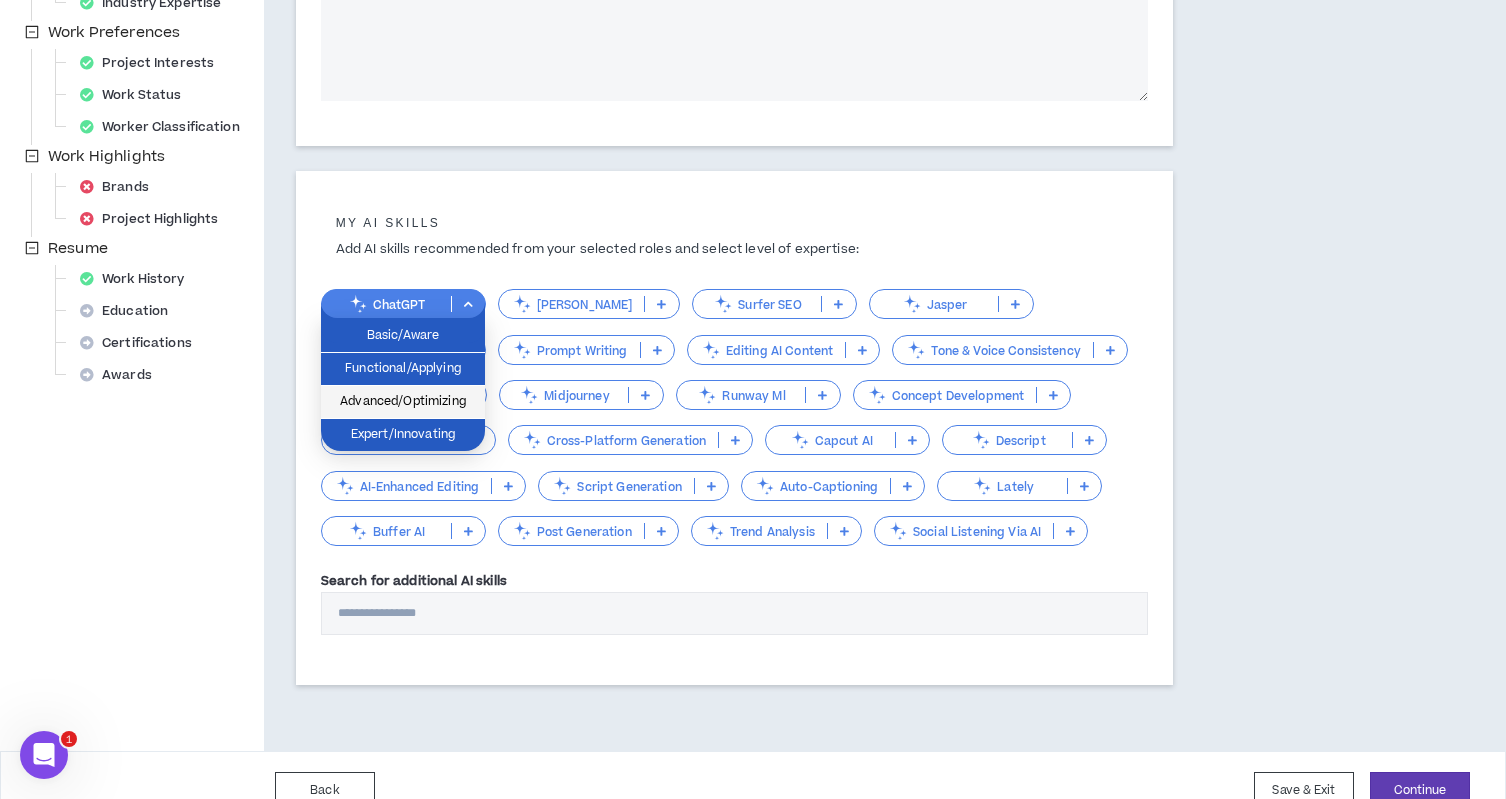 click on "Advanced/Optimizing" at bounding box center [403, 402] 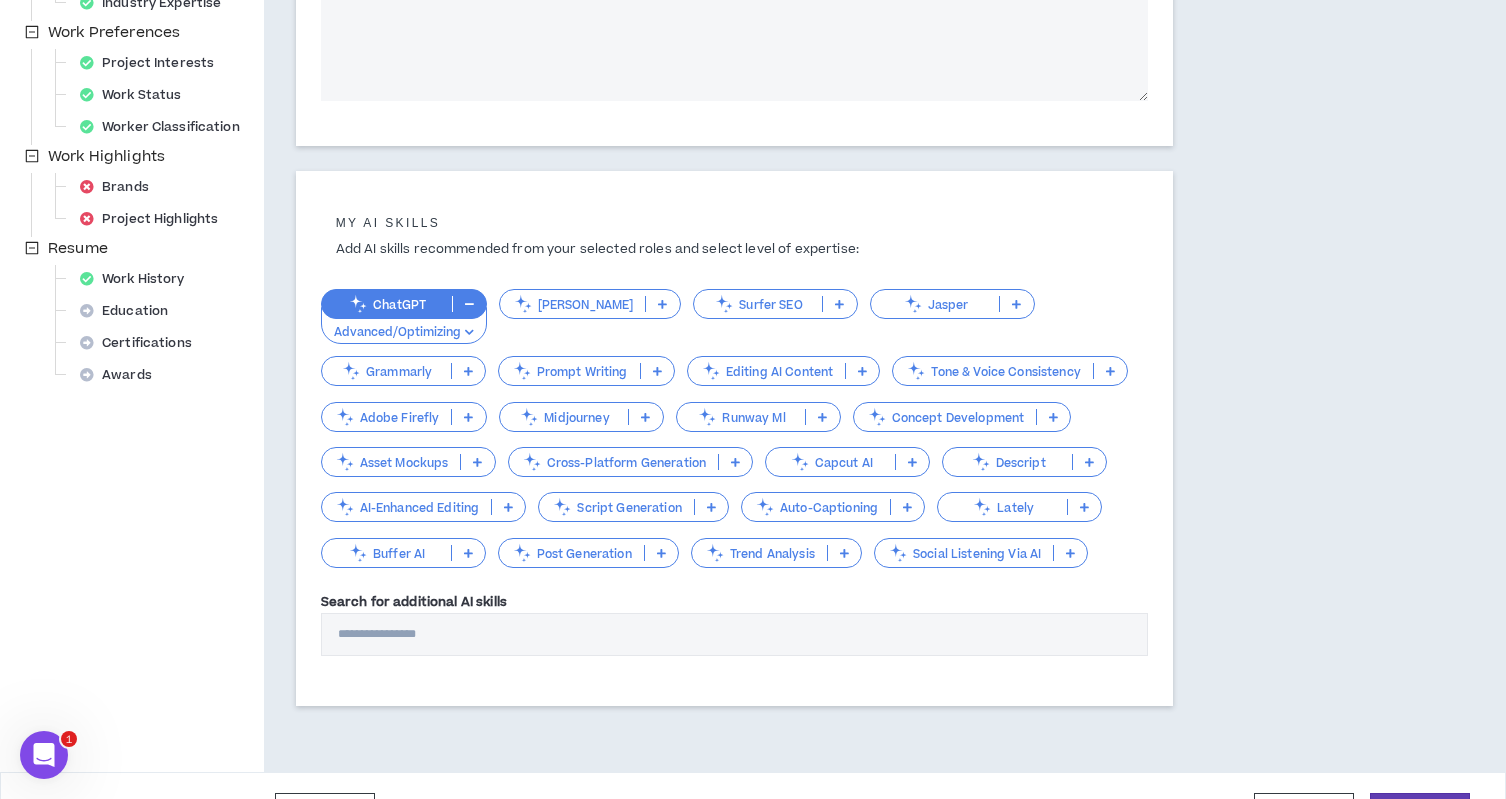 click at bounding box center [468, 371] 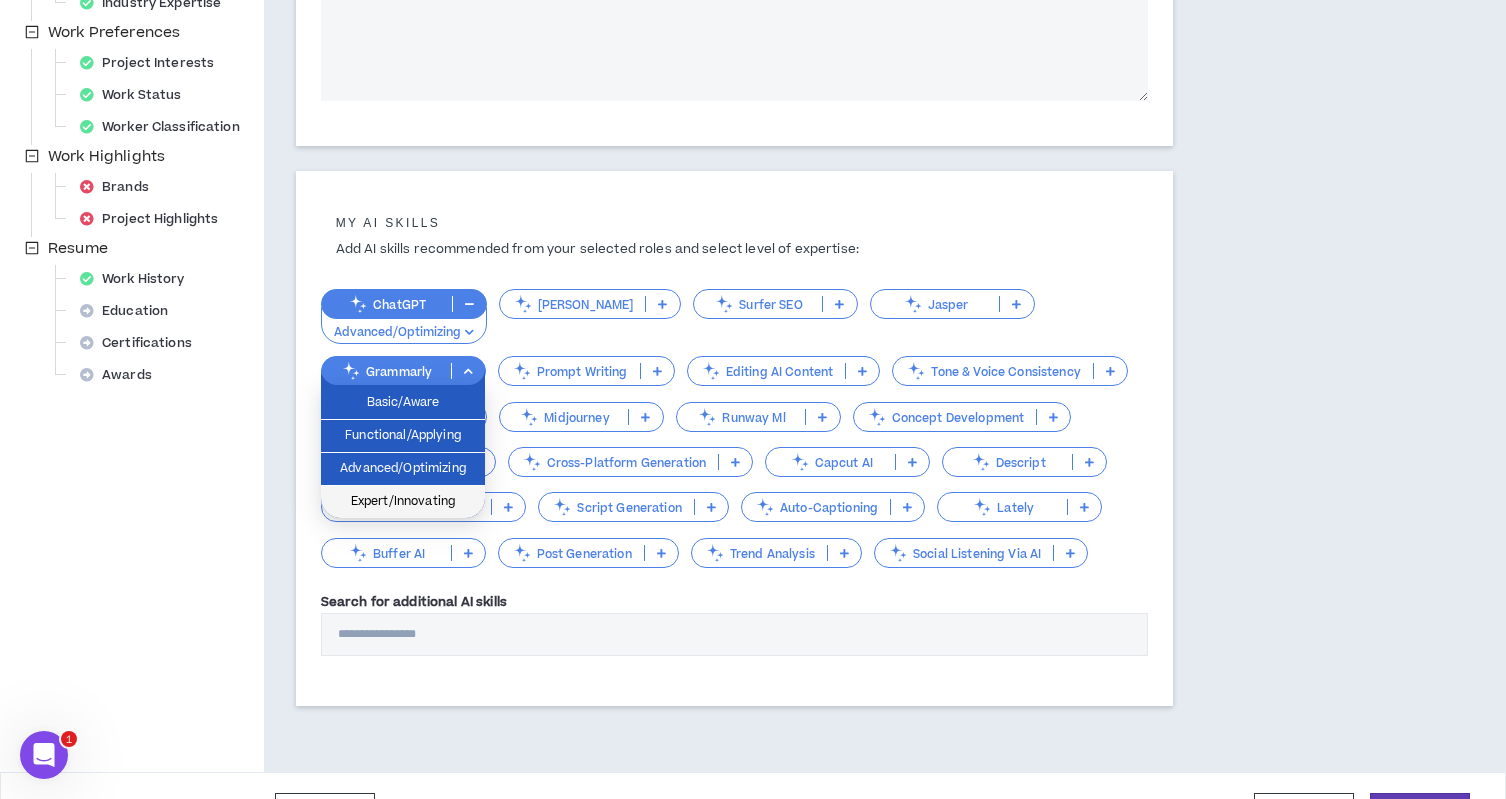 click on "Expert/Innovating" at bounding box center (403, 502) 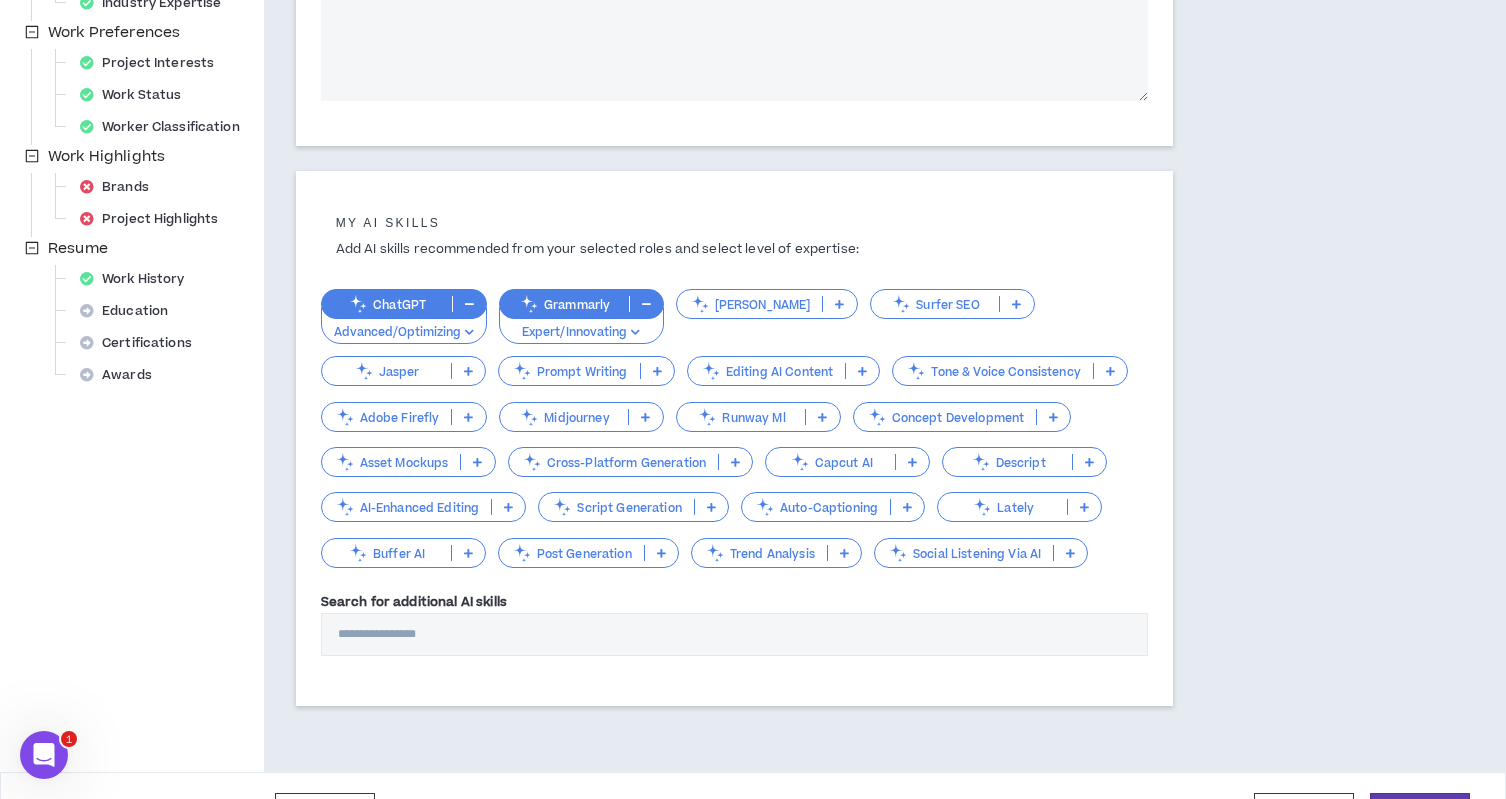click at bounding box center (635, 332) 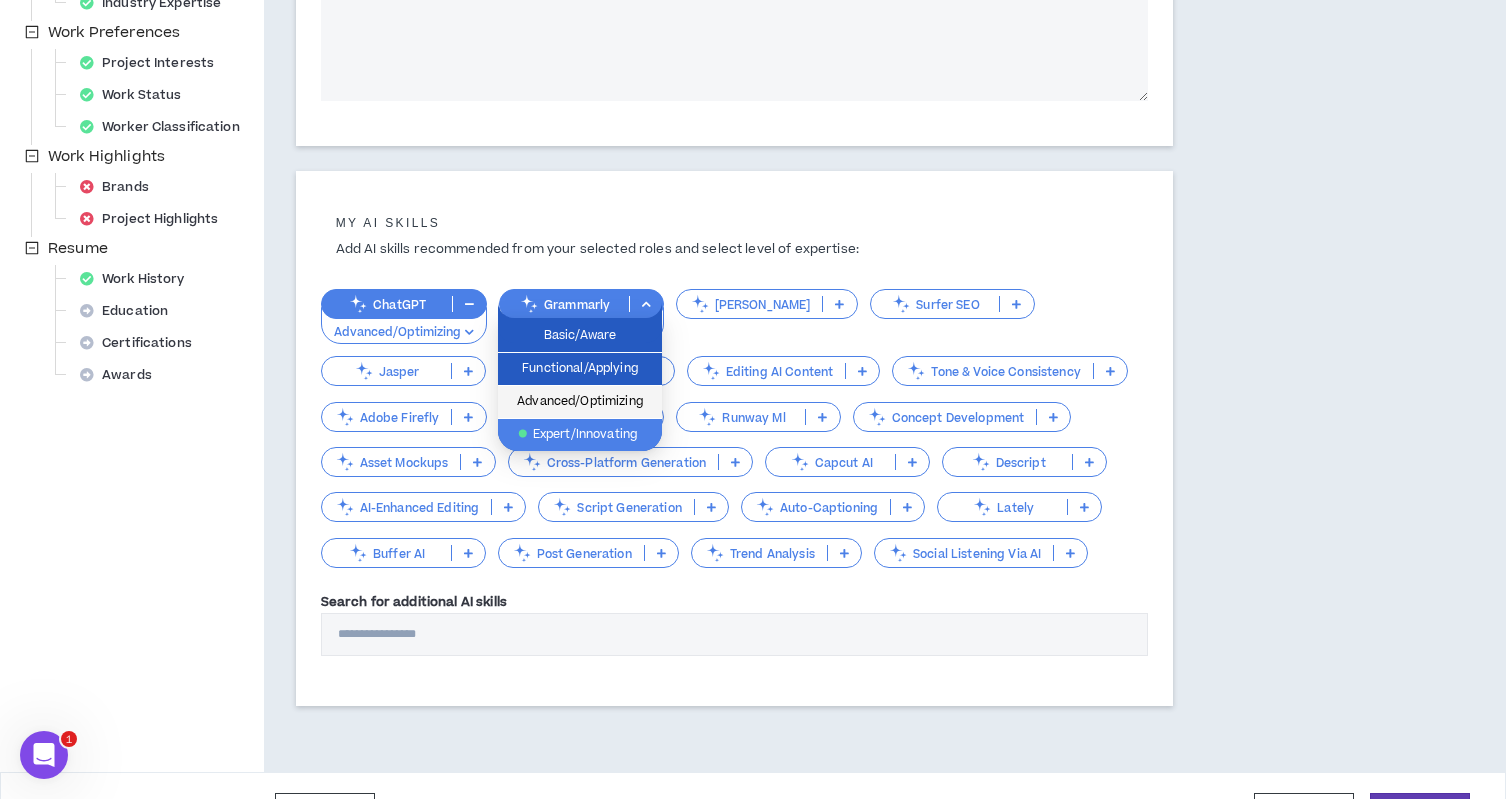 click on "Advanced/Optimizing" at bounding box center (580, 402) 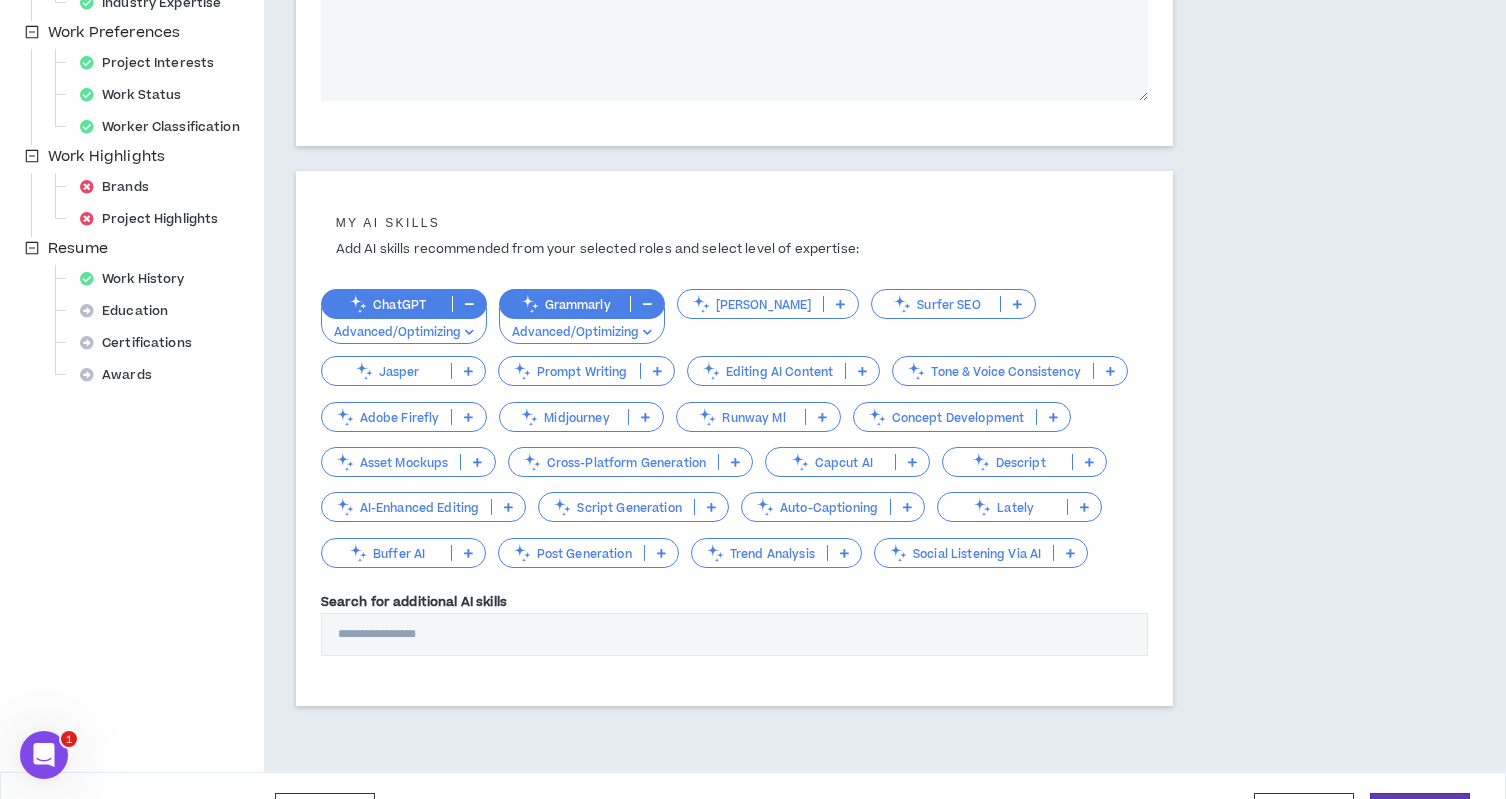 click at bounding box center (657, 371) 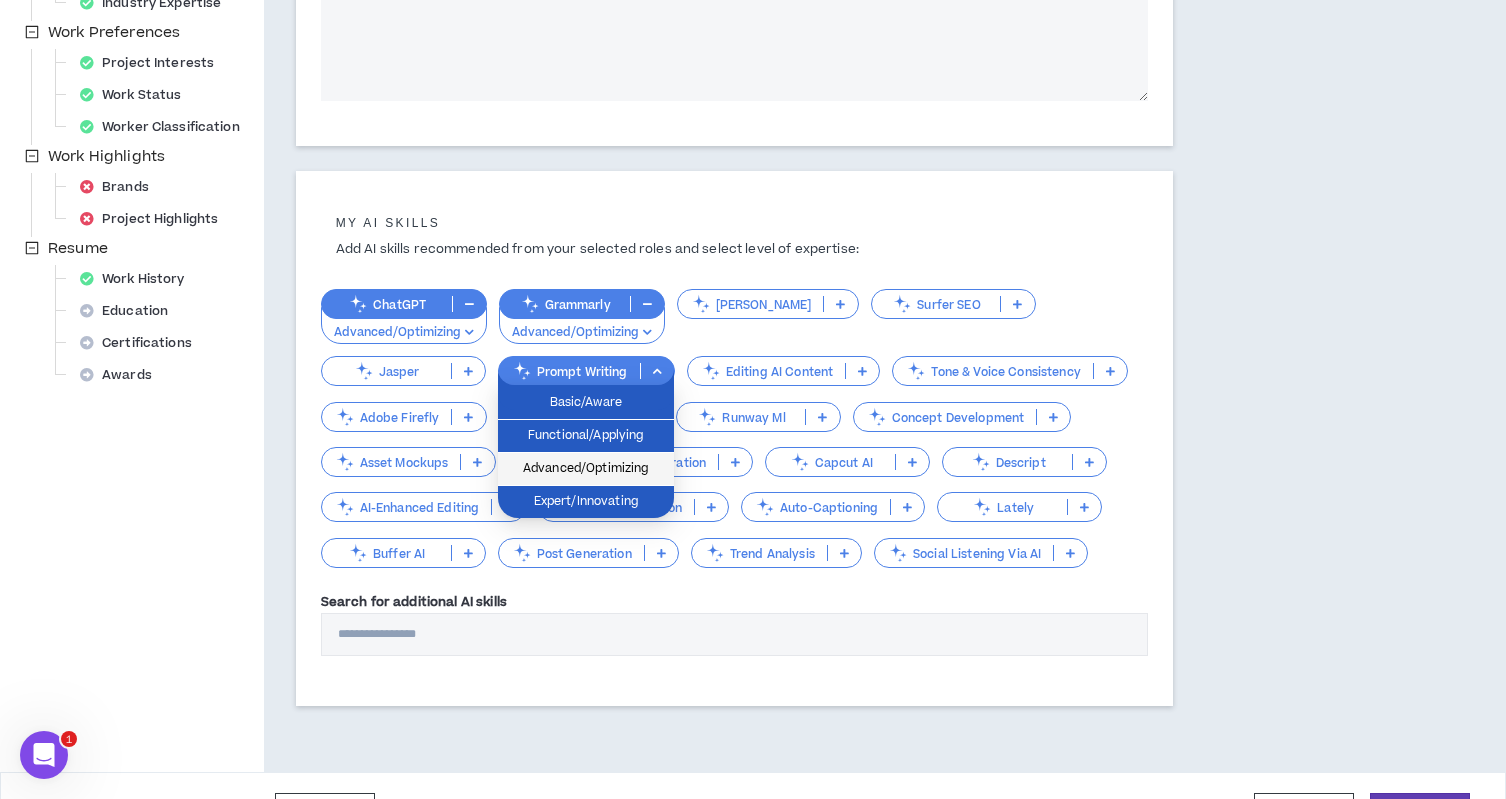 click on "Advanced/Optimizing" at bounding box center [586, 469] 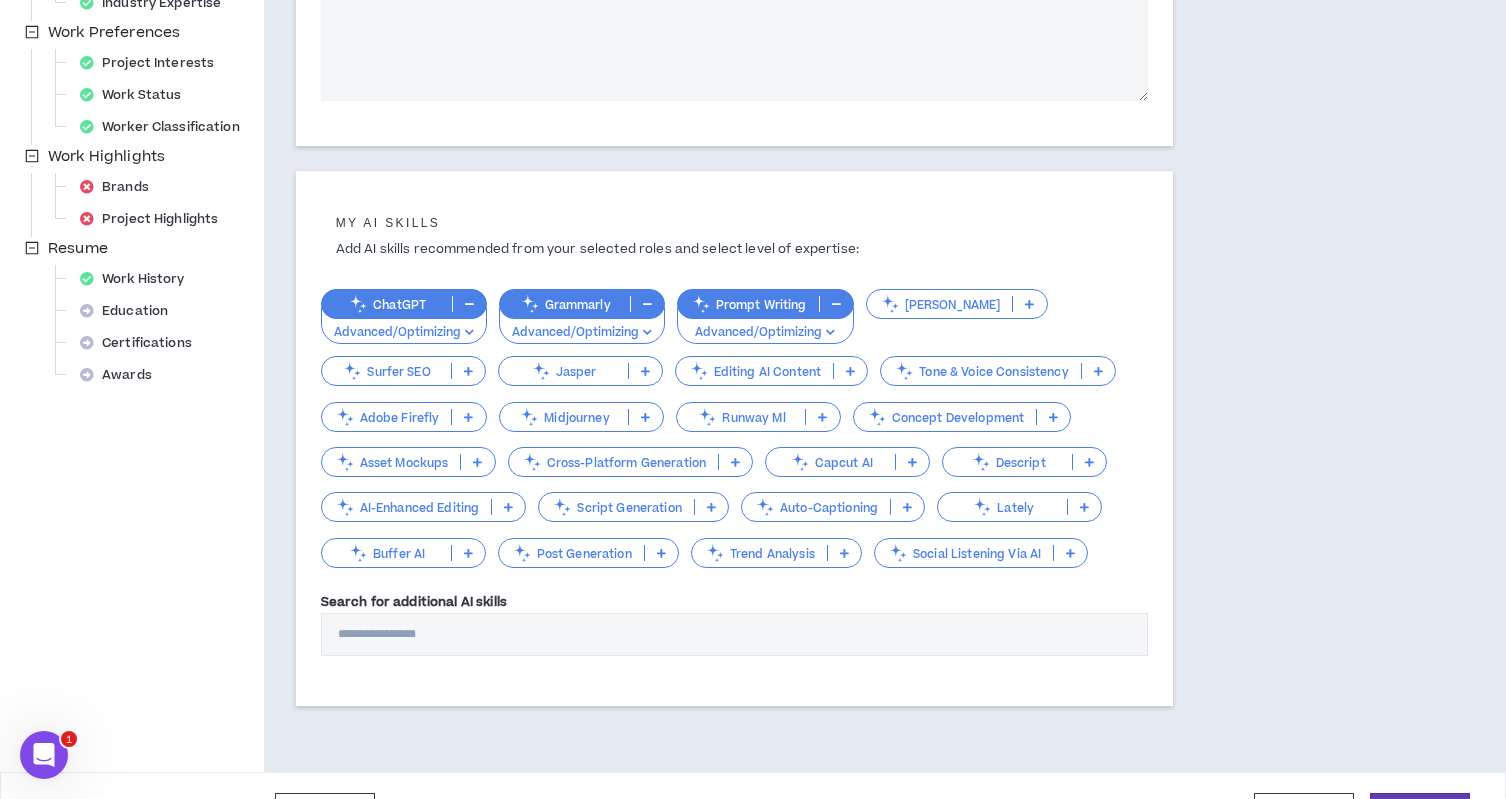 scroll, scrollTop: 607, scrollLeft: 0, axis: vertical 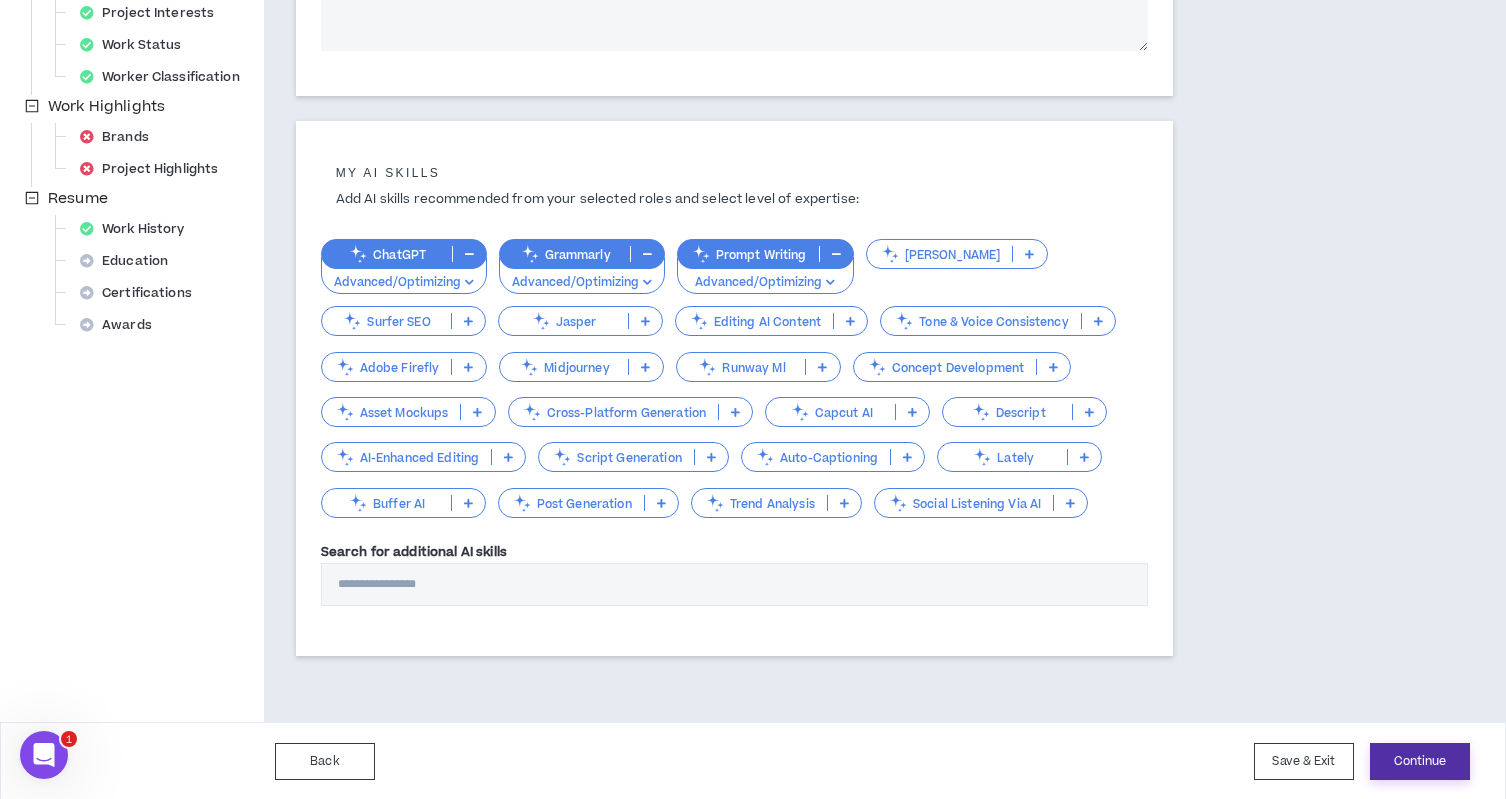 click on "Continue" at bounding box center (1420, 761) 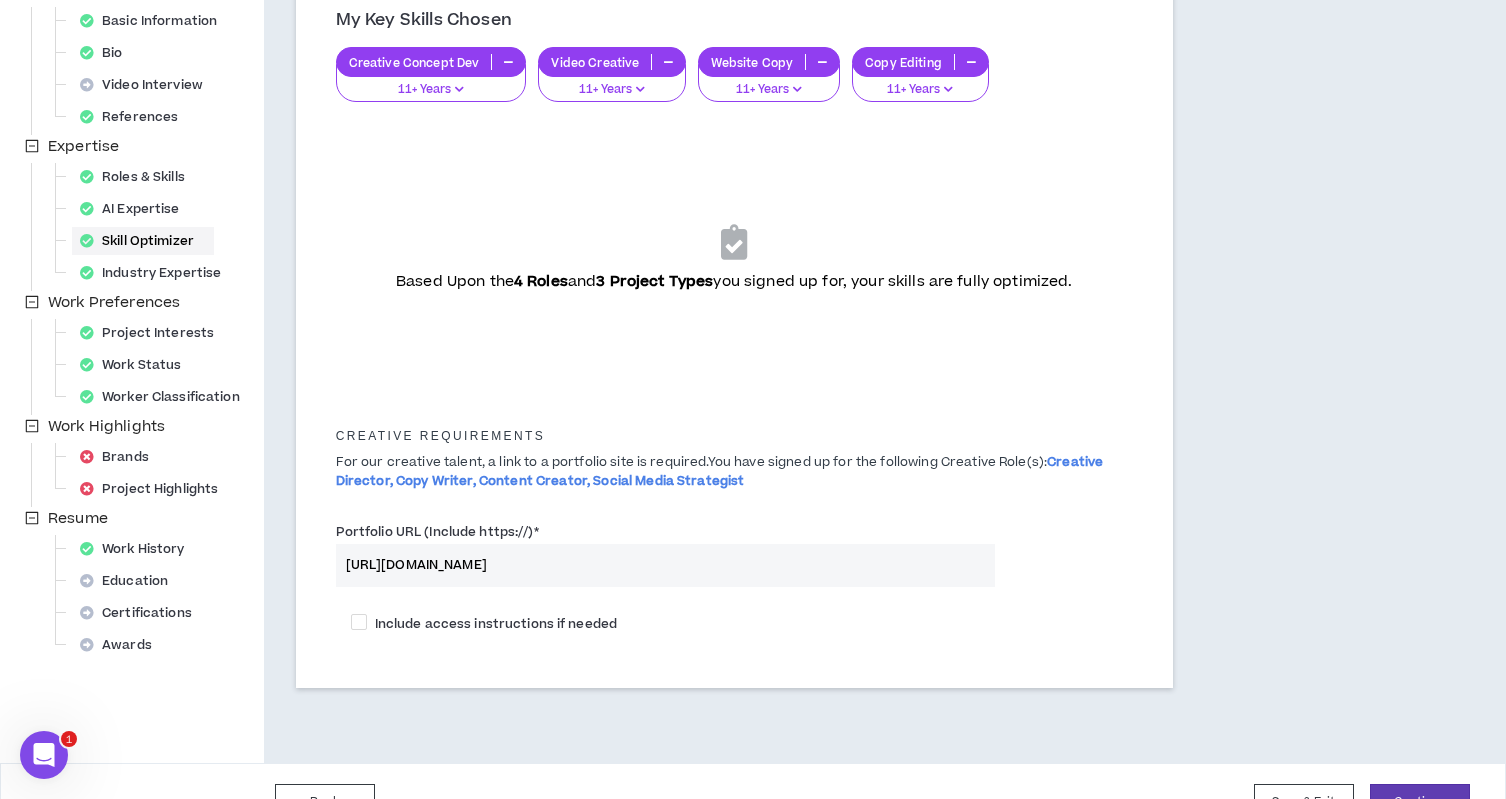 scroll, scrollTop: 330, scrollLeft: 0, axis: vertical 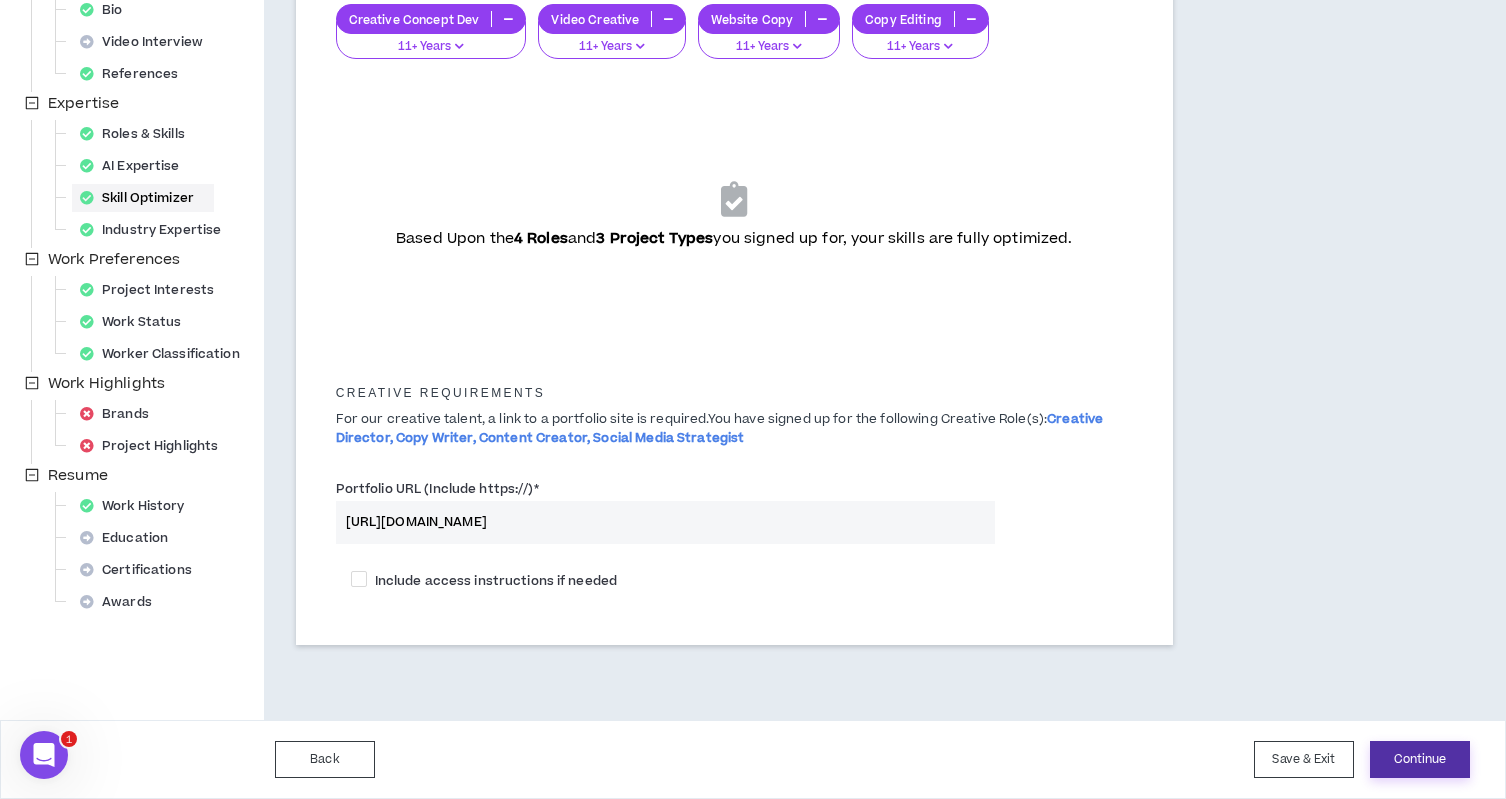 click on "Continue" at bounding box center [1420, 759] 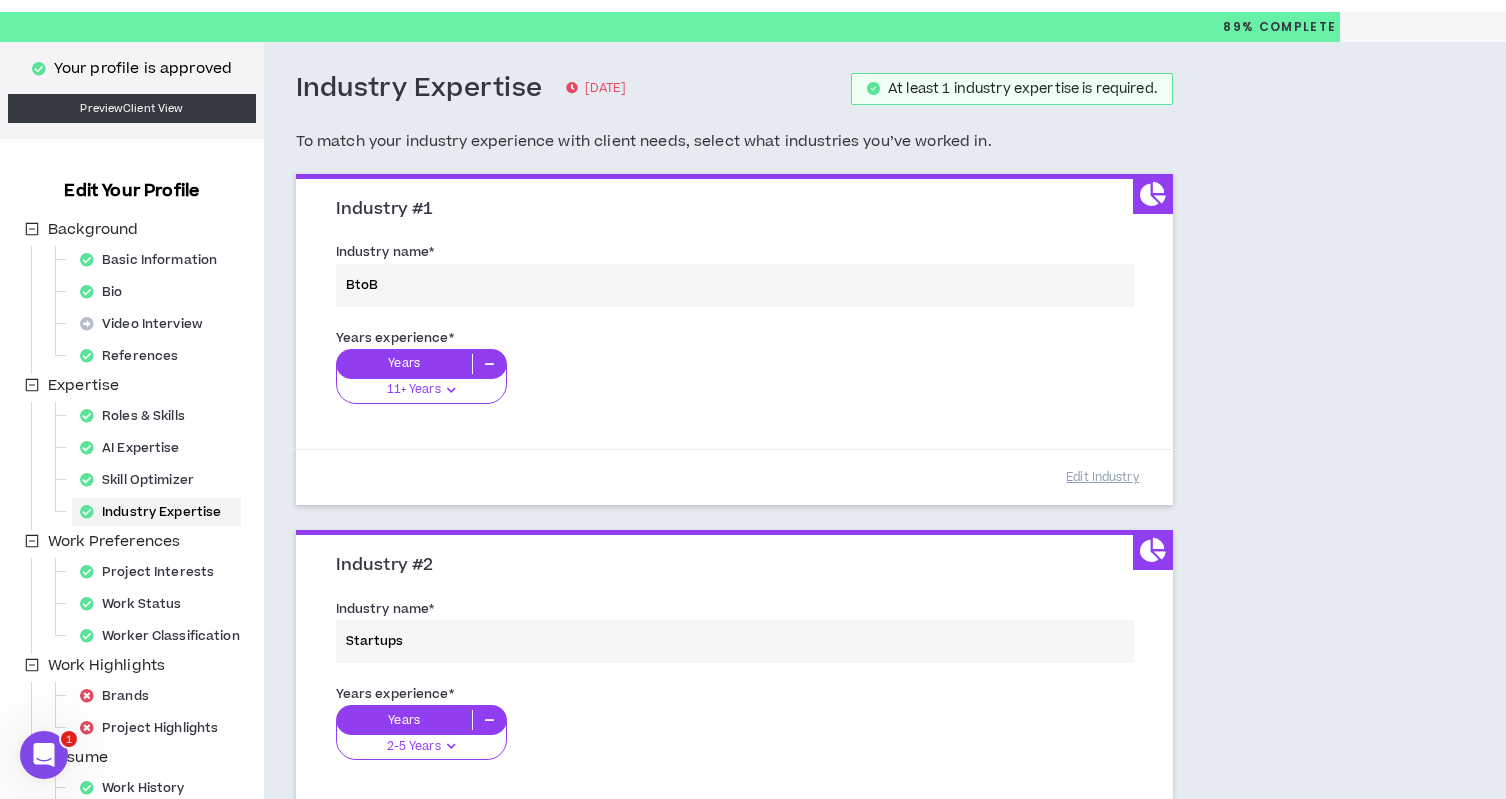 scroll, scrollTop: 0, scrollLeft: 0, axis: both 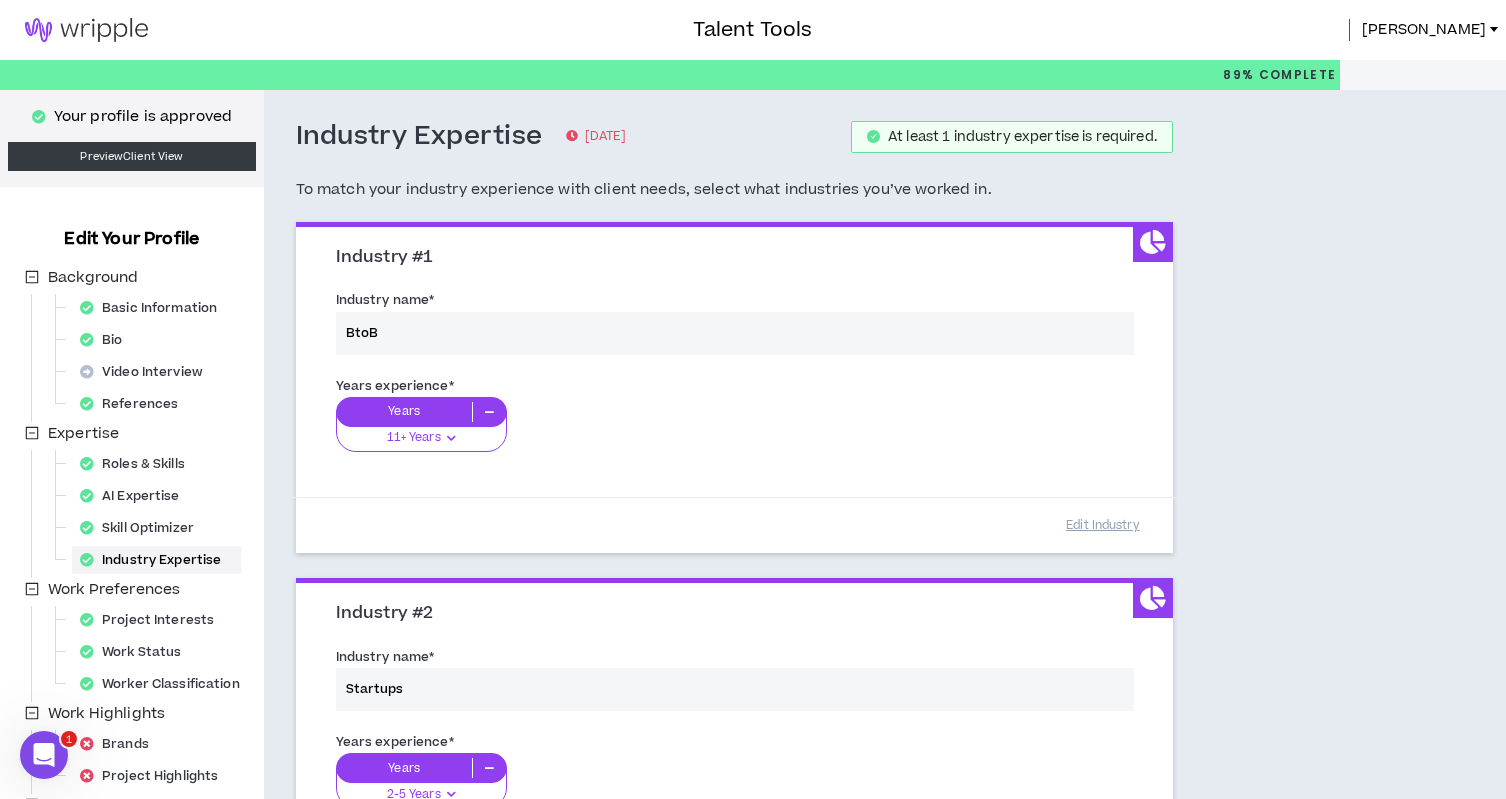 click on "Industry name  * BtoB" at bounding box center (734, 326) 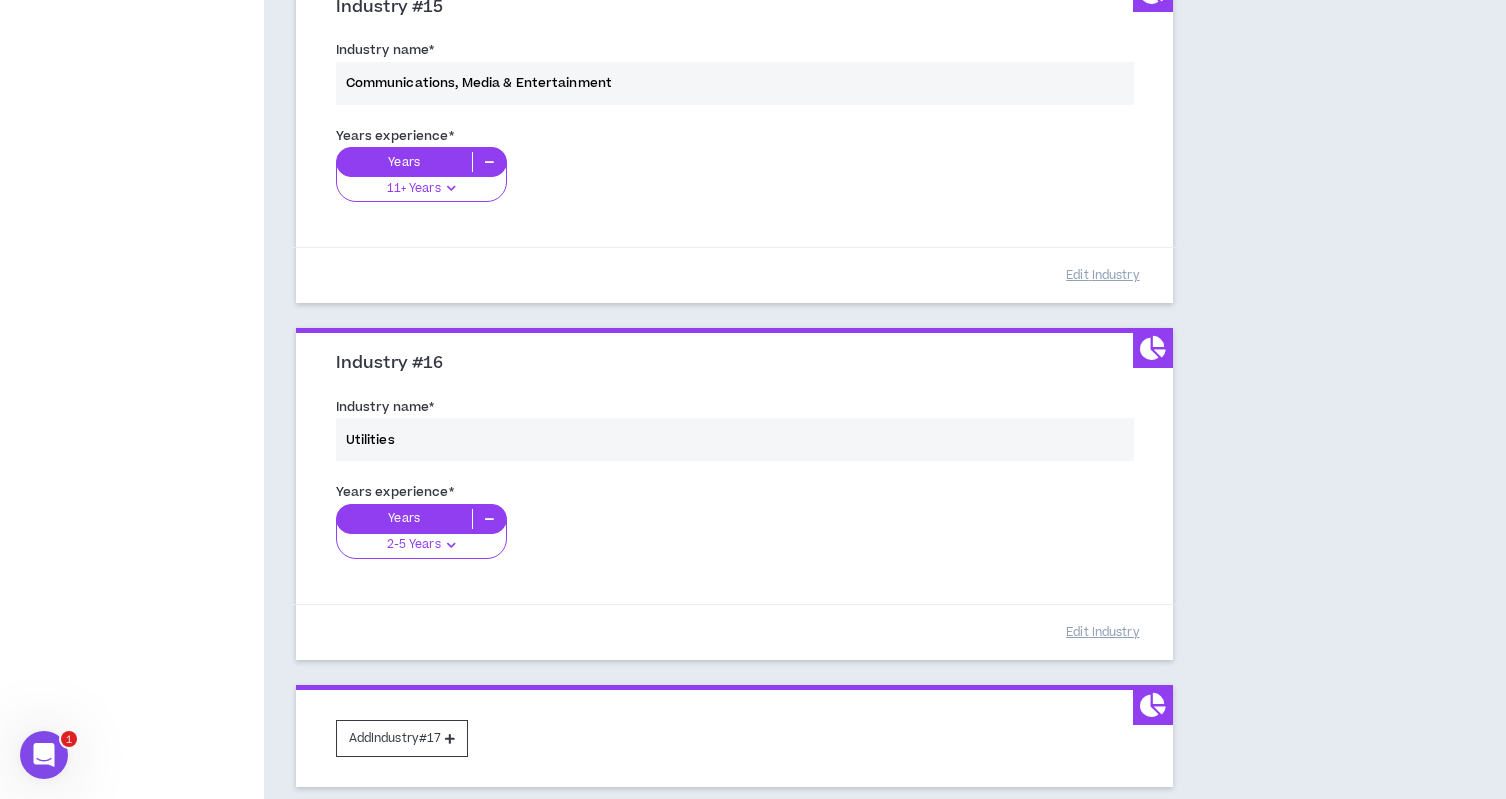 scroll, scrollTop: 5405, scrollLeft: 0, axis: vertical 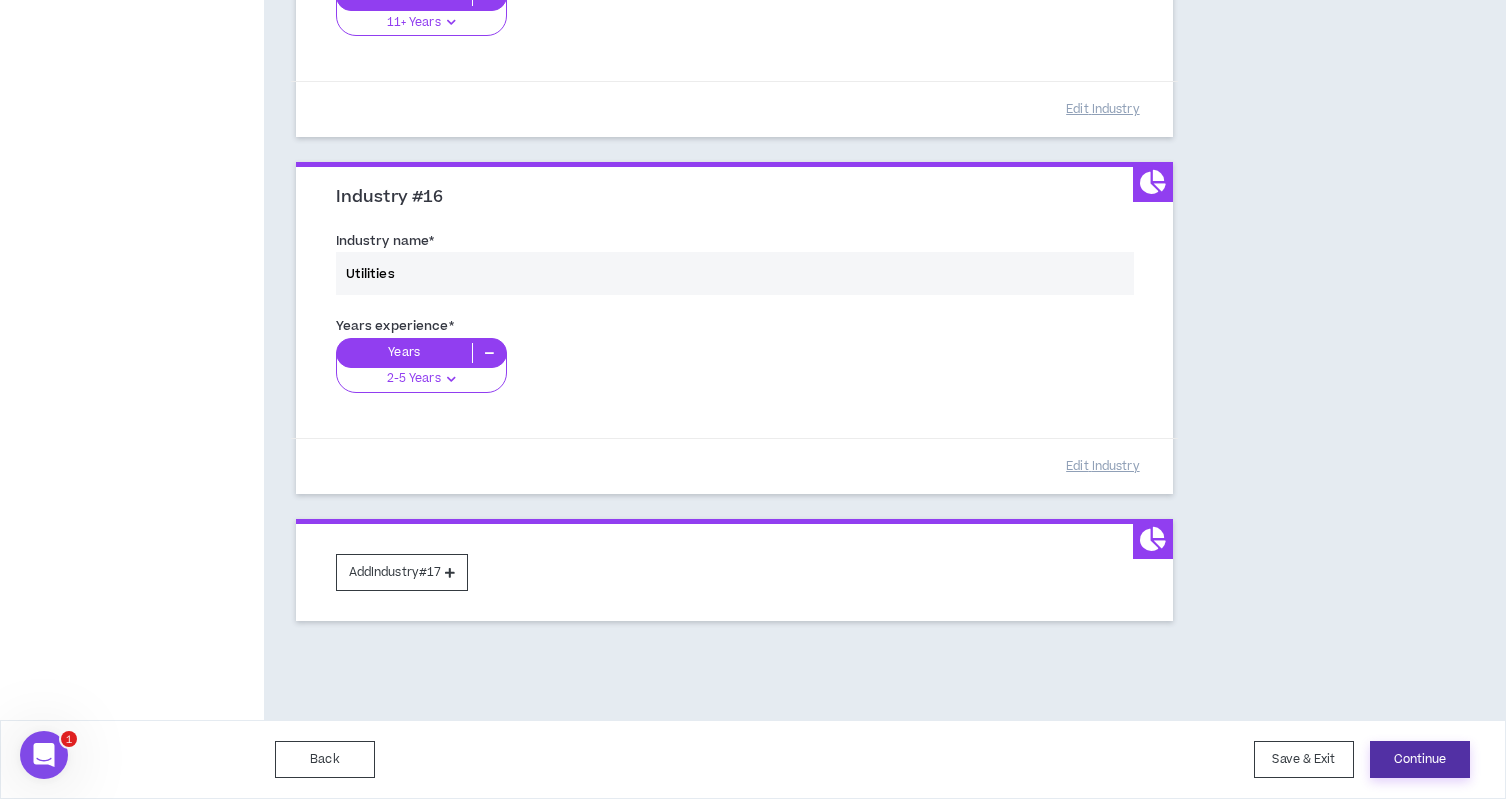 click on "Continue" at bounding box center (1420, 759) 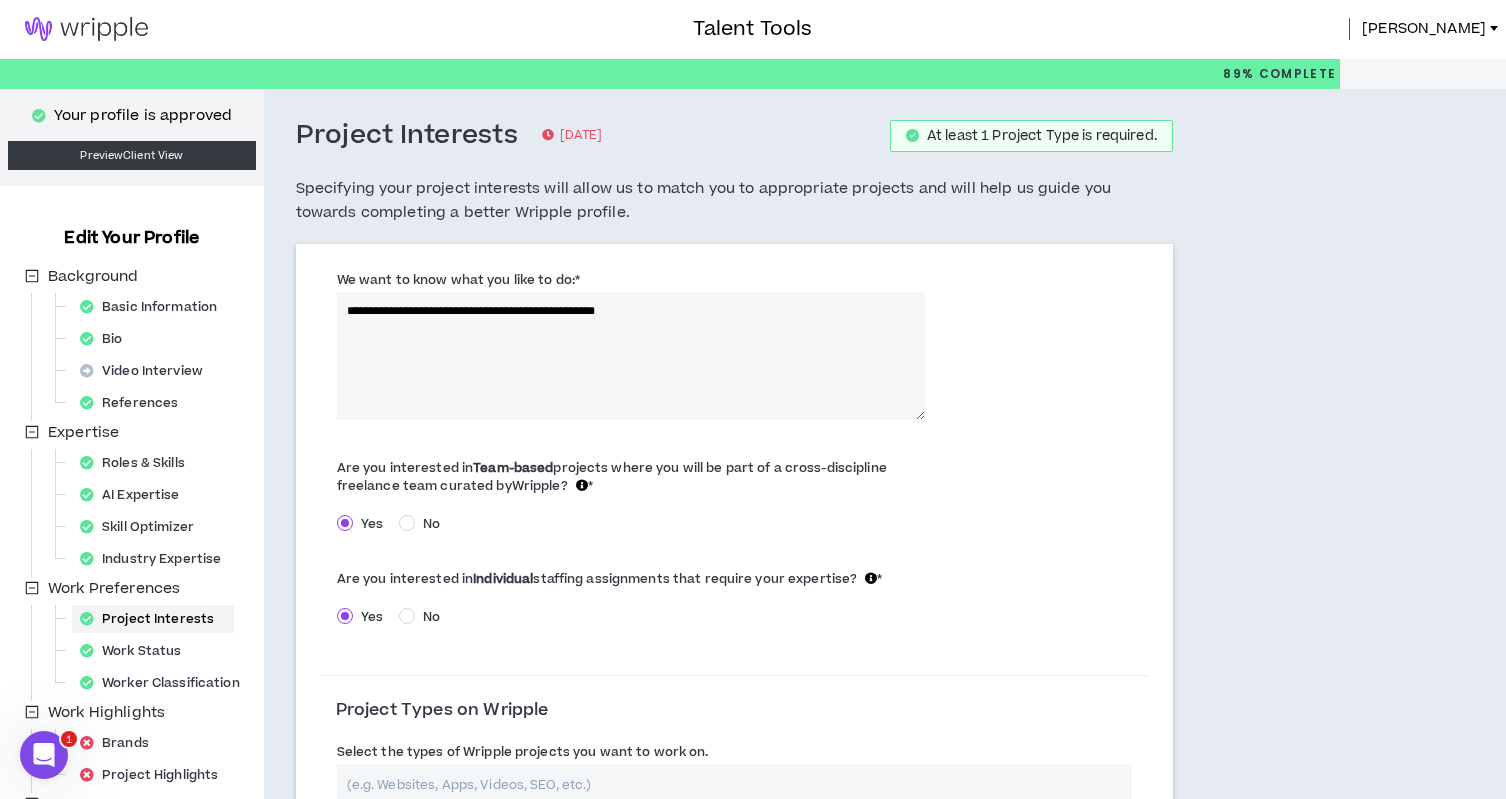 scroll, scrollTop: 0, scrollLeft: 0, axis: both 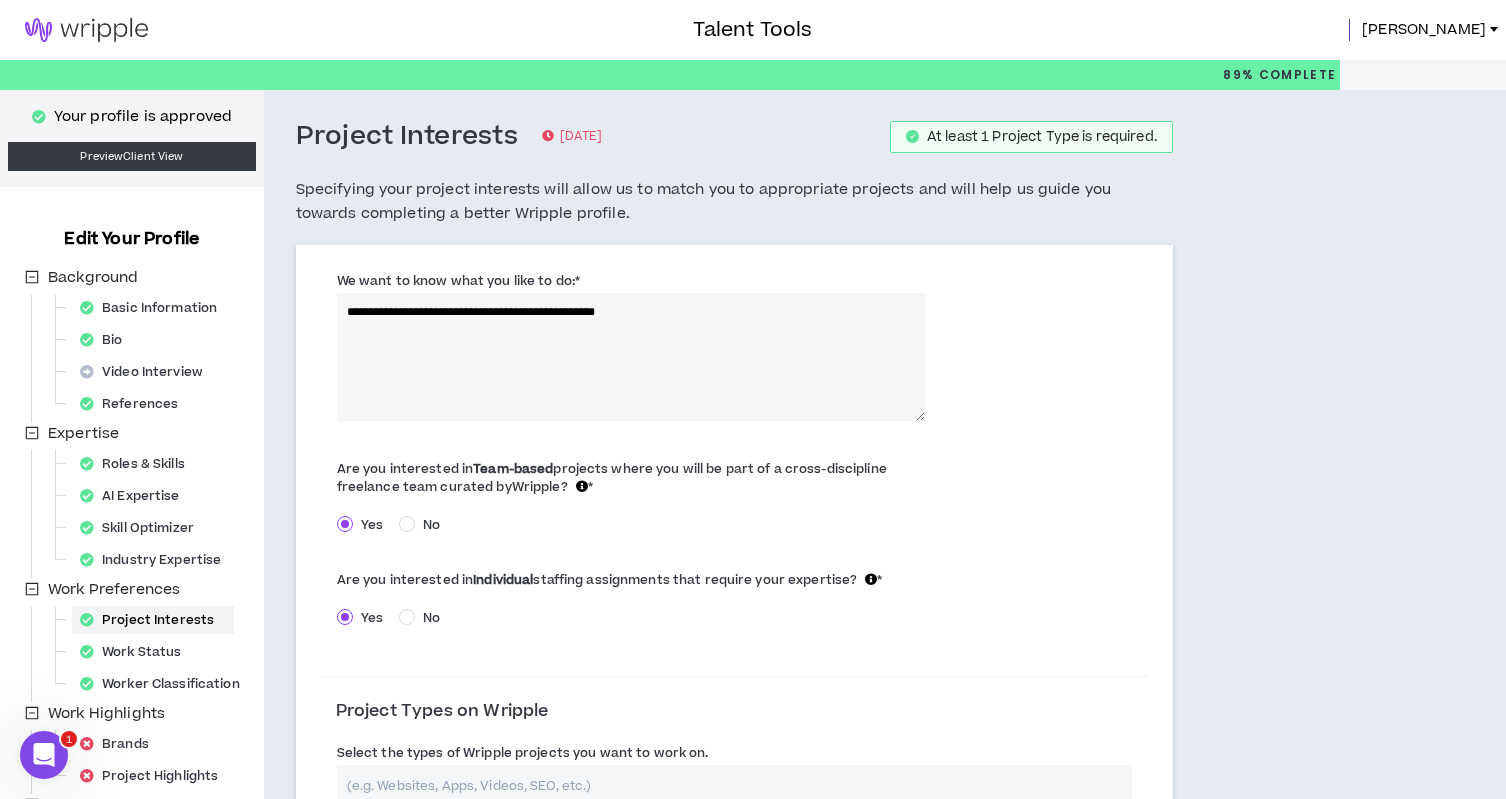 click on "**********" at bounding box center [631, 357] 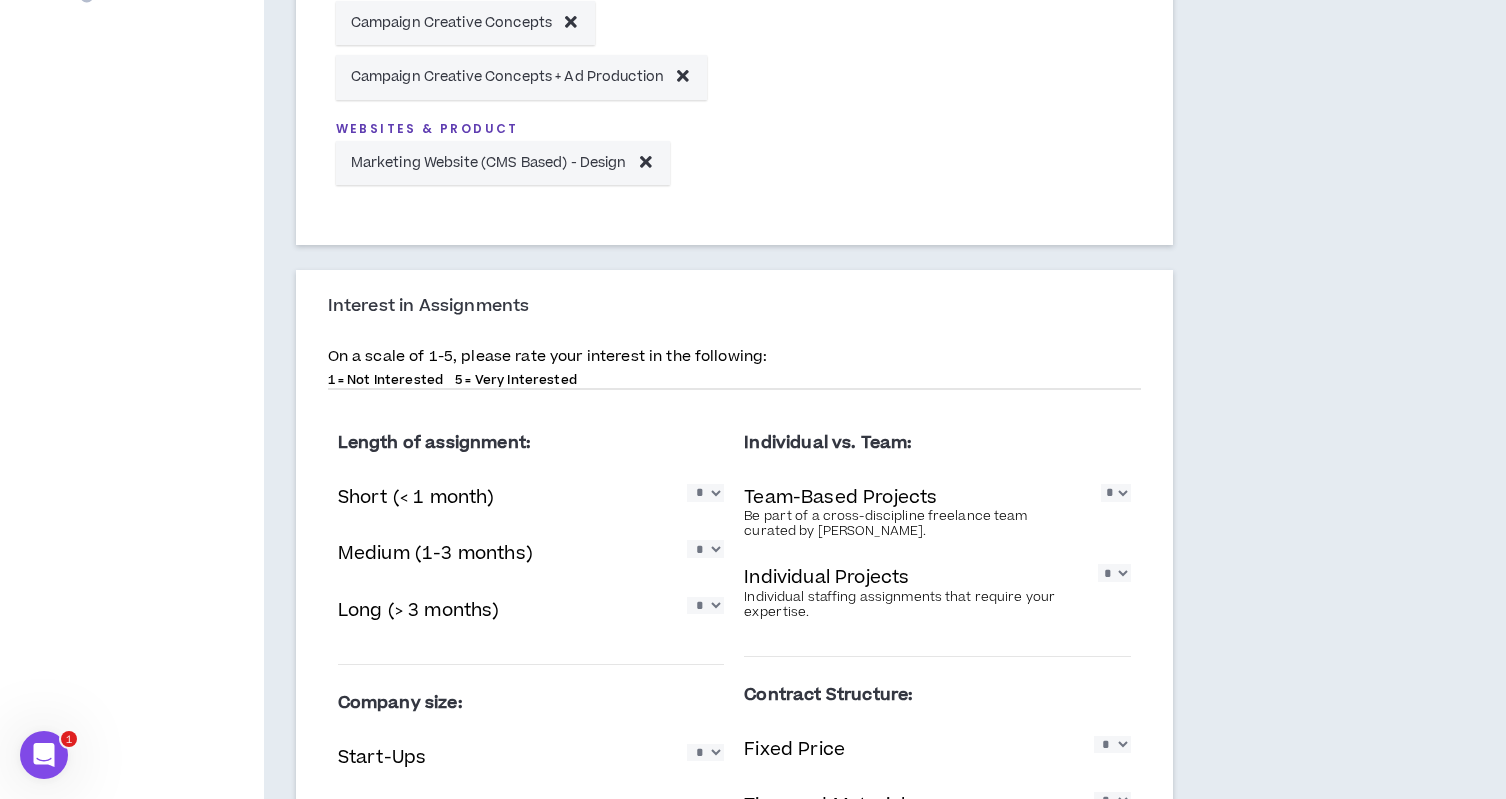 scroll, scrollTop: 1214, scrollLeft: 0, axis: vertical 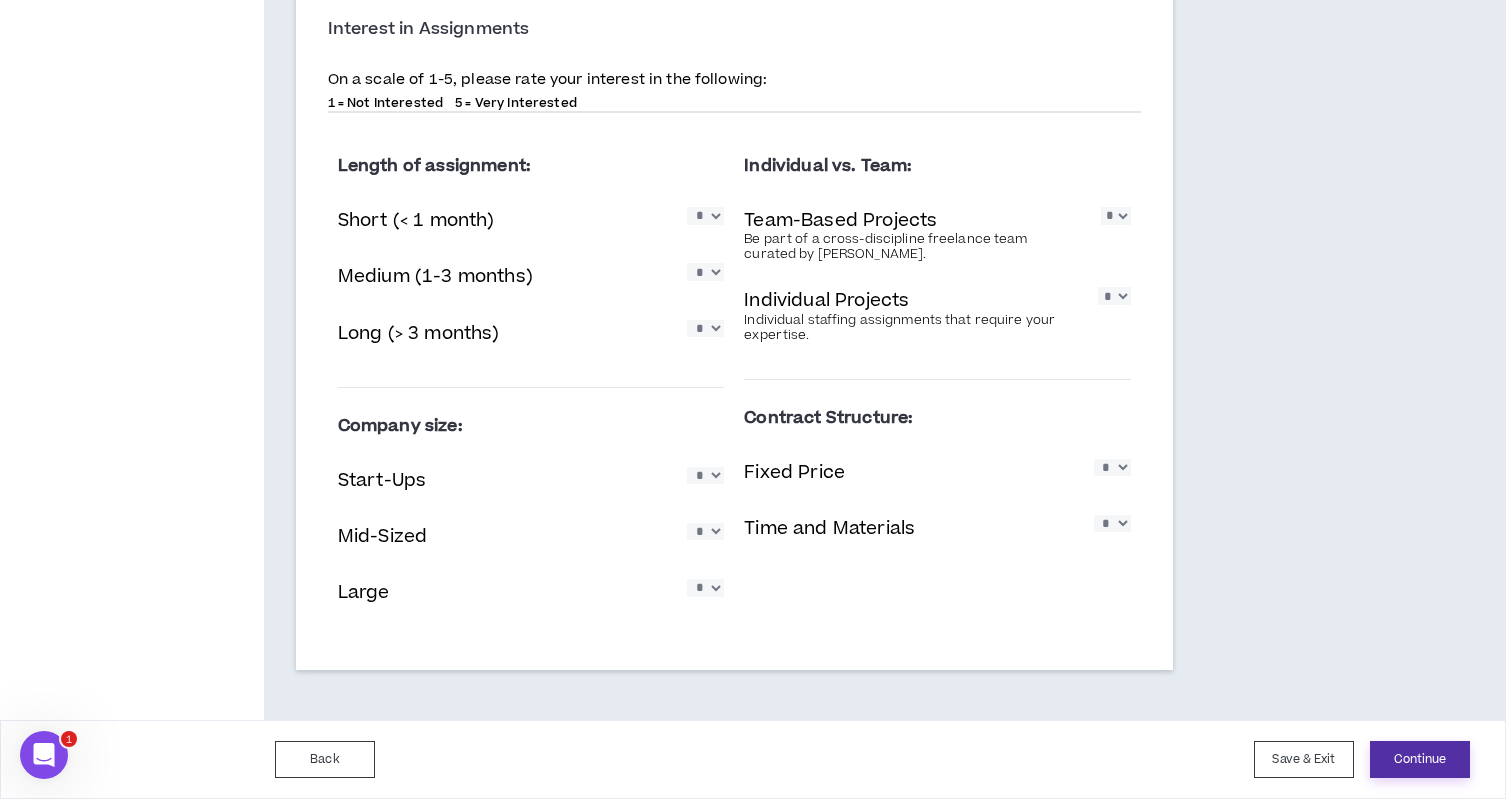type on "**********" 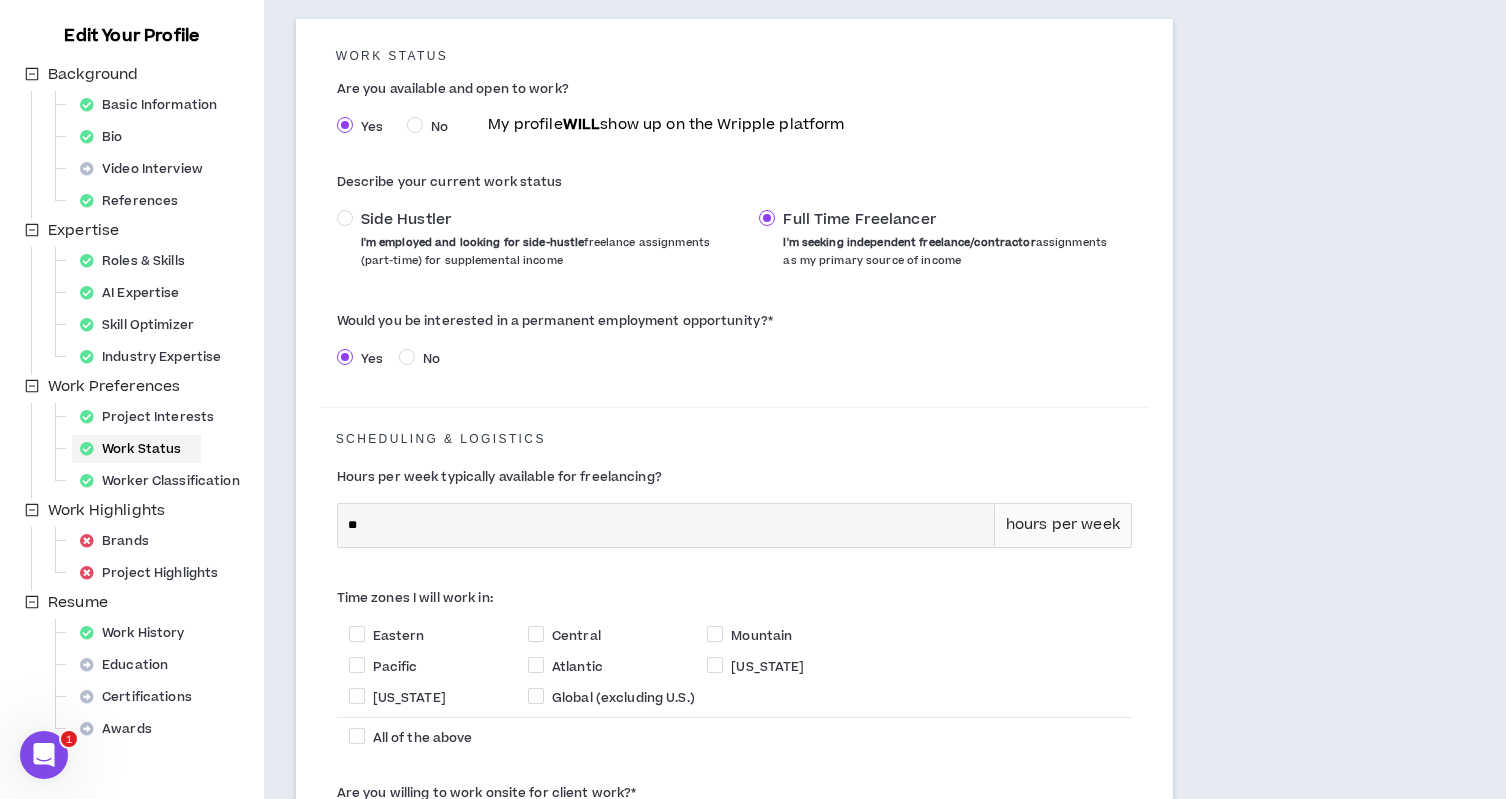 scroll, scrollTop: 210, scrollLeft: 0, axis: vertical 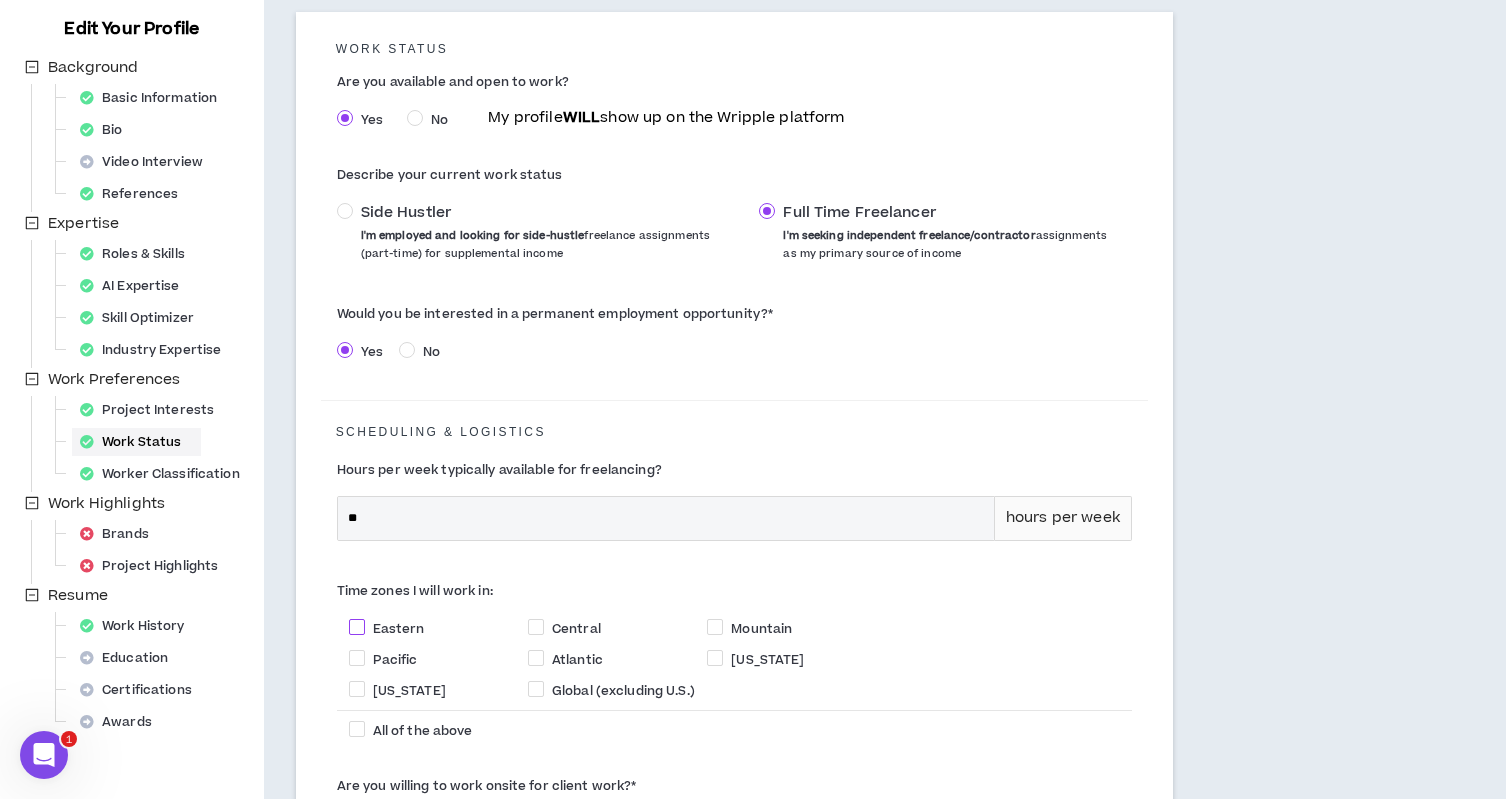 click at bounding box center (357, 627) 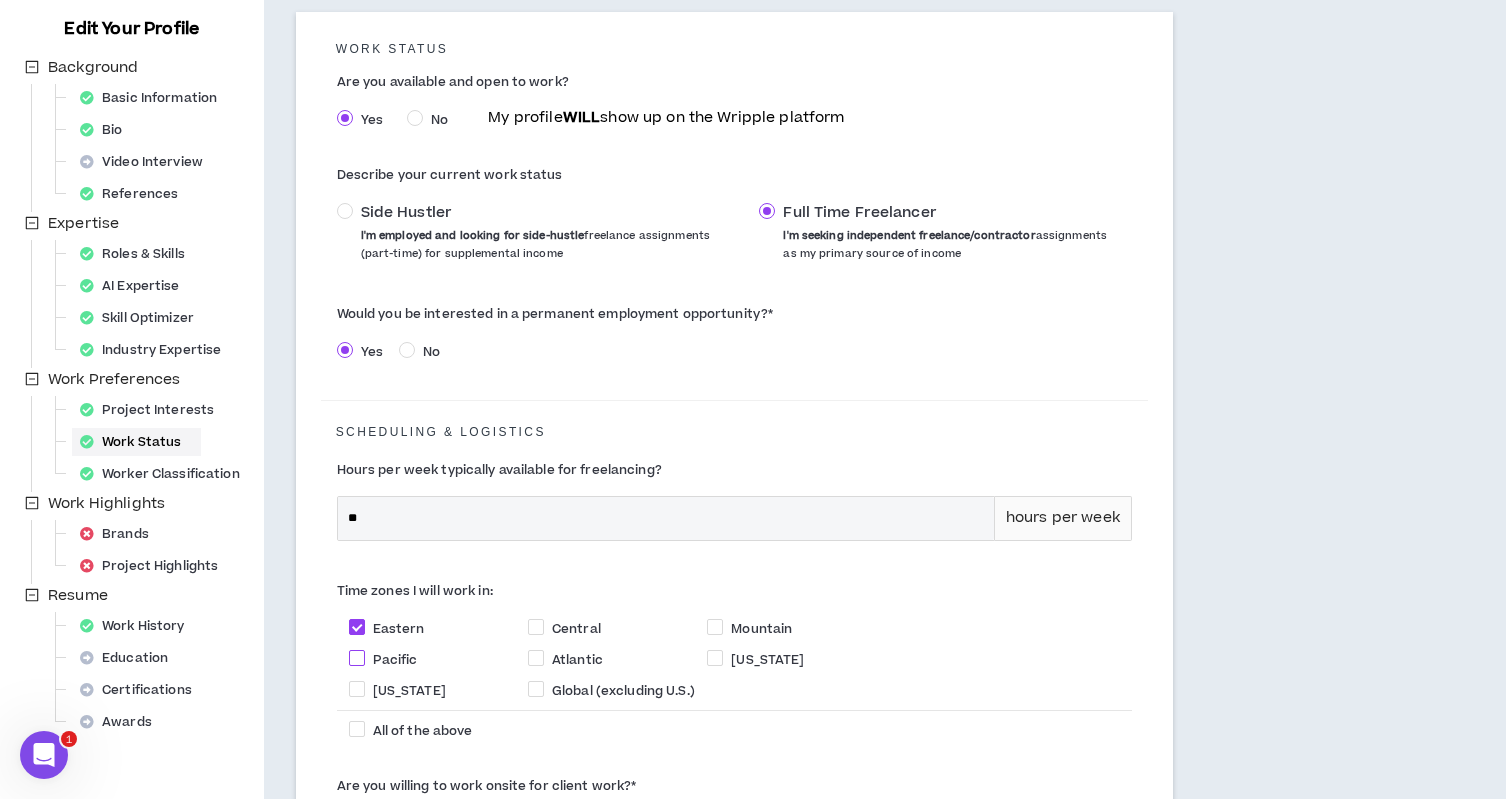 click at bounding box center [357, 658] 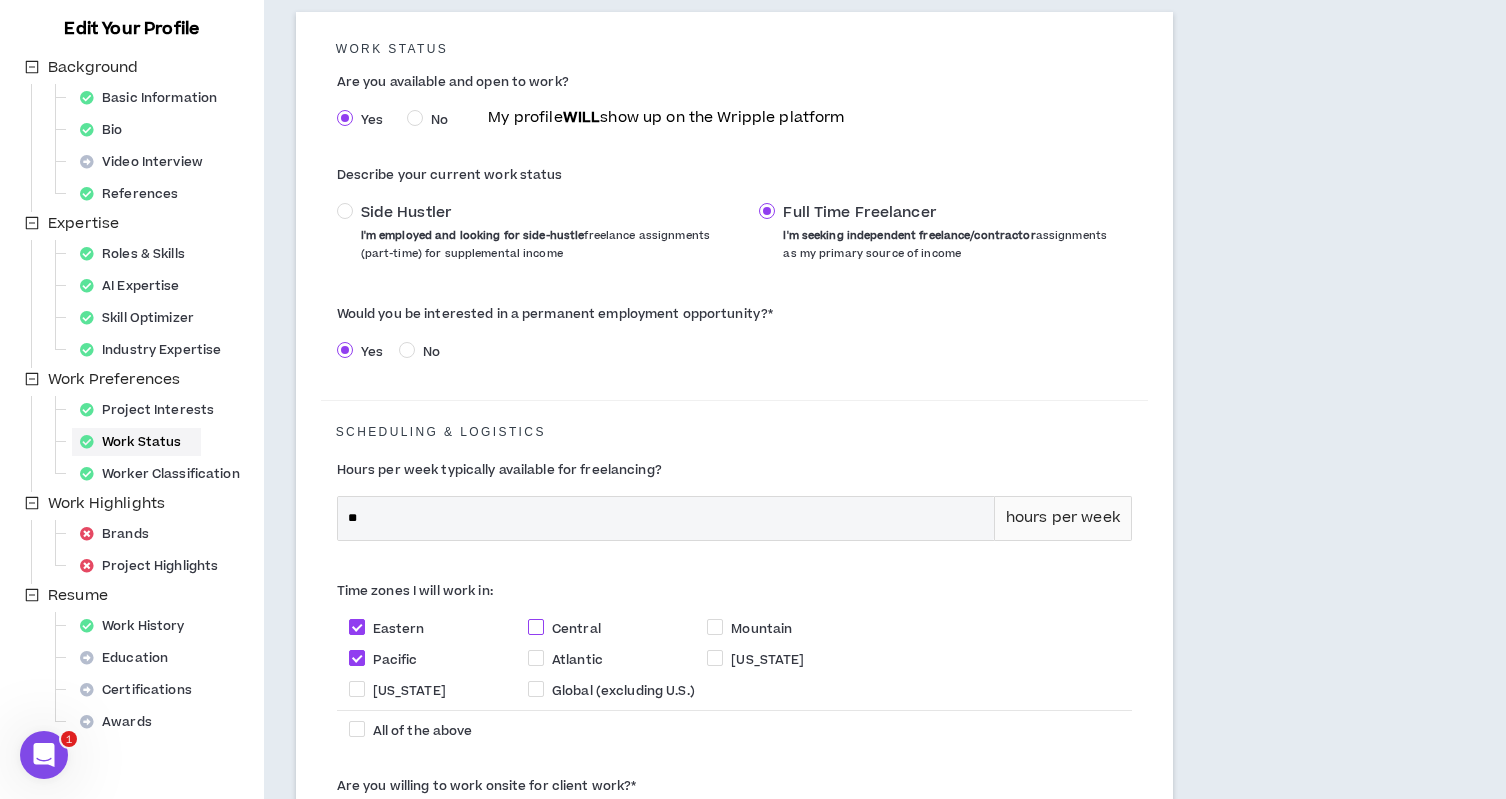 click at bounding box center [536, 627] 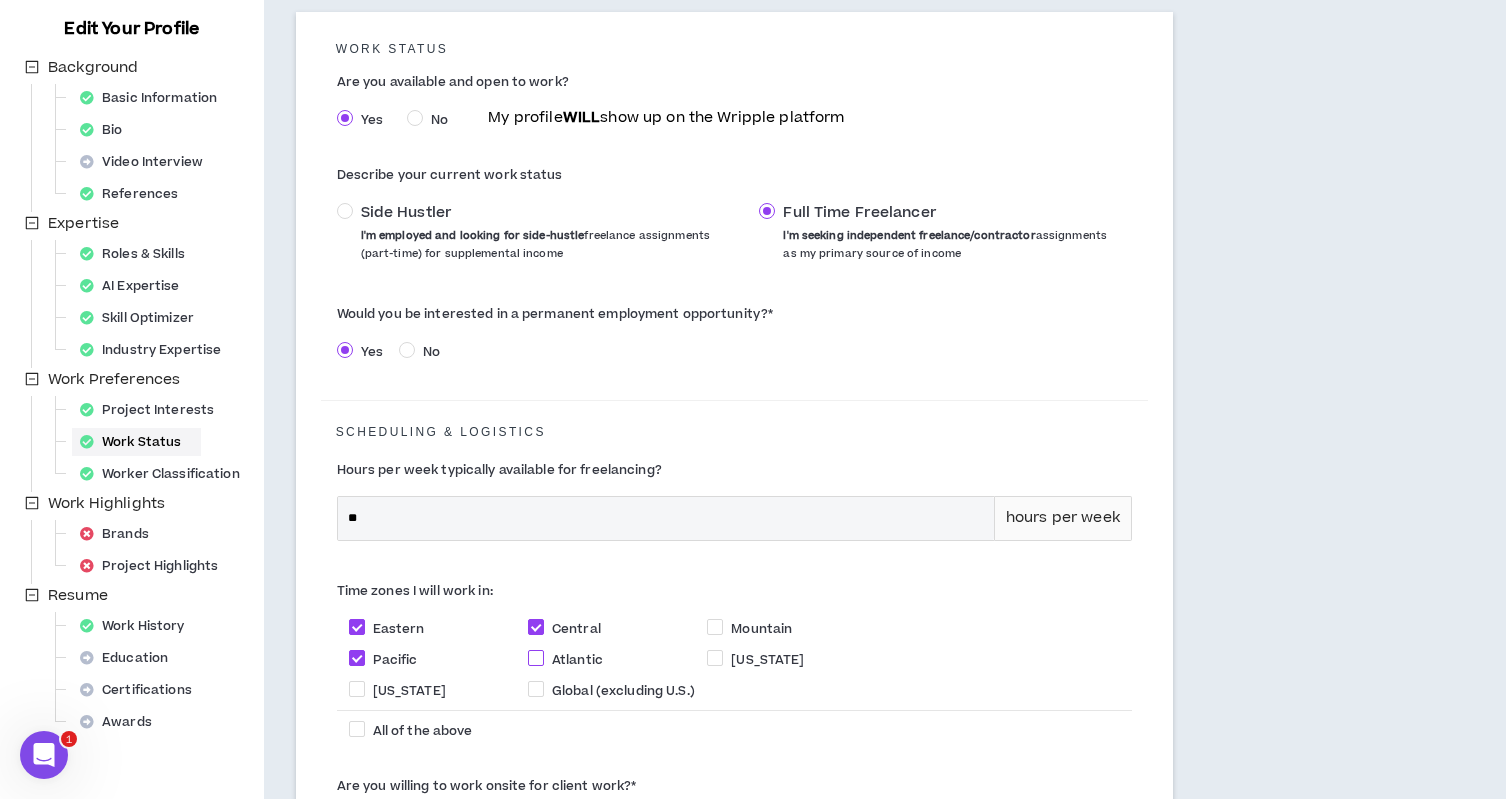 click at bounding box center (536, 658) 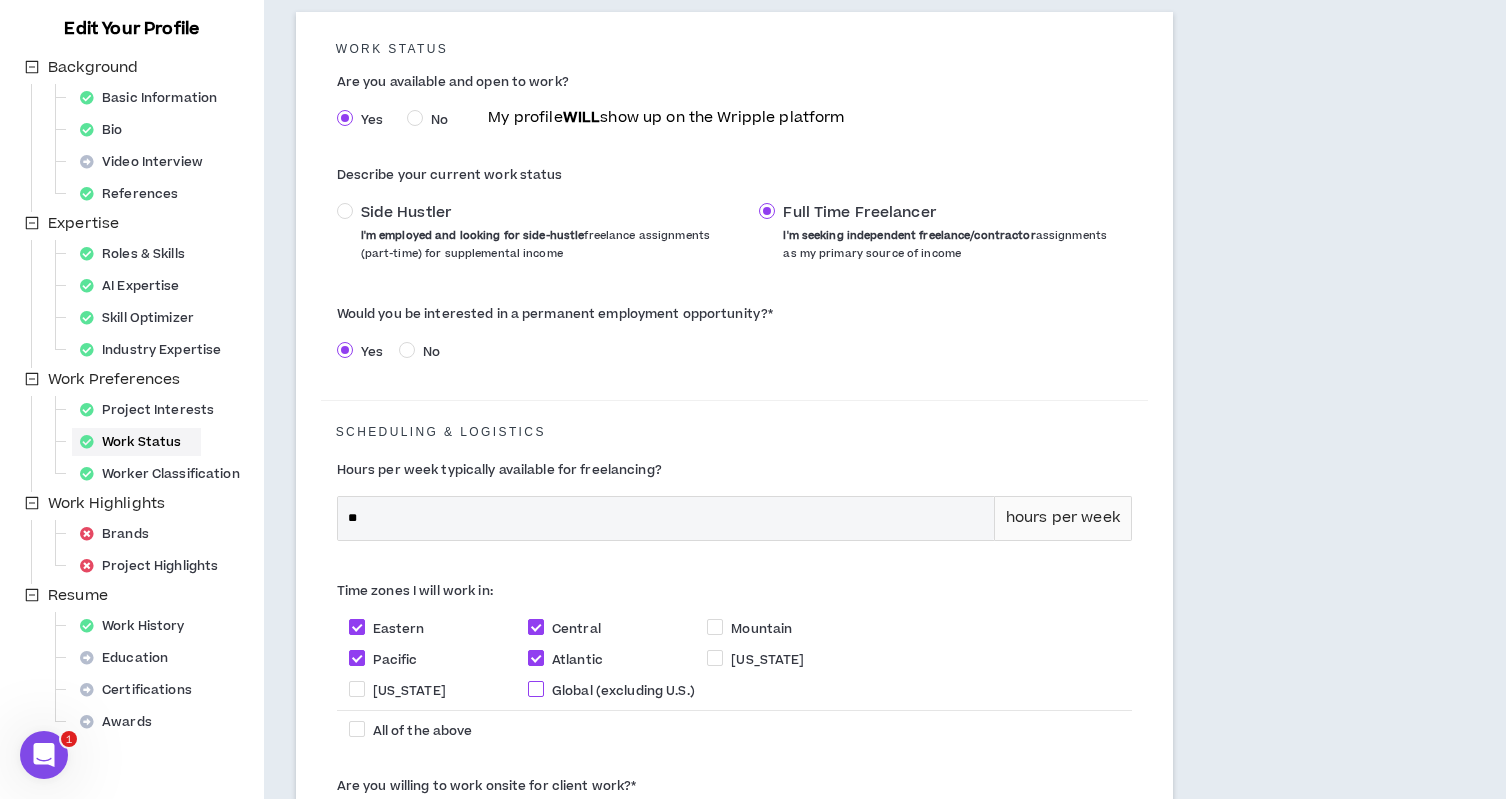 click at bounding box center (536, 689) 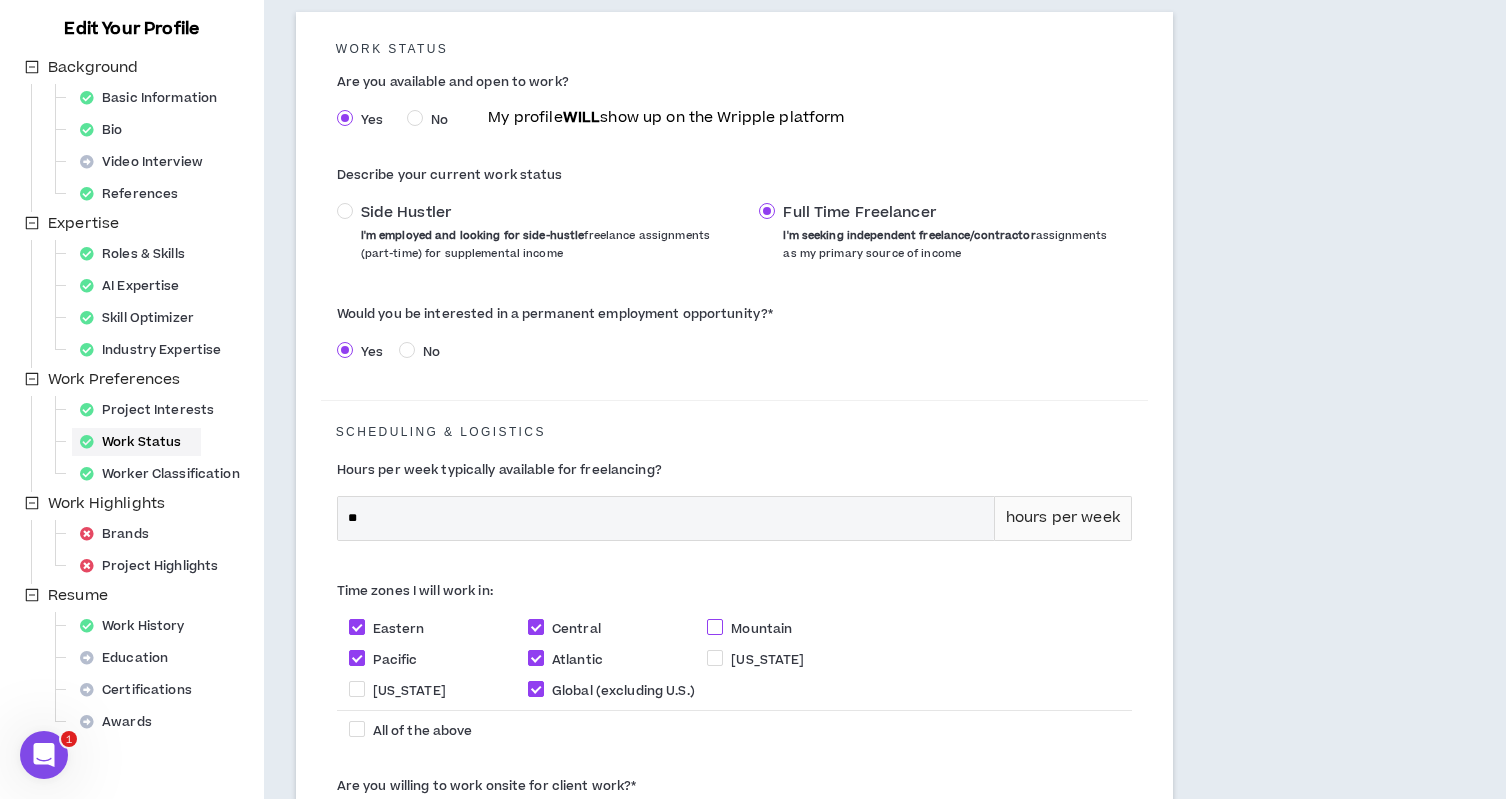 click at bounding box center [715, 627] 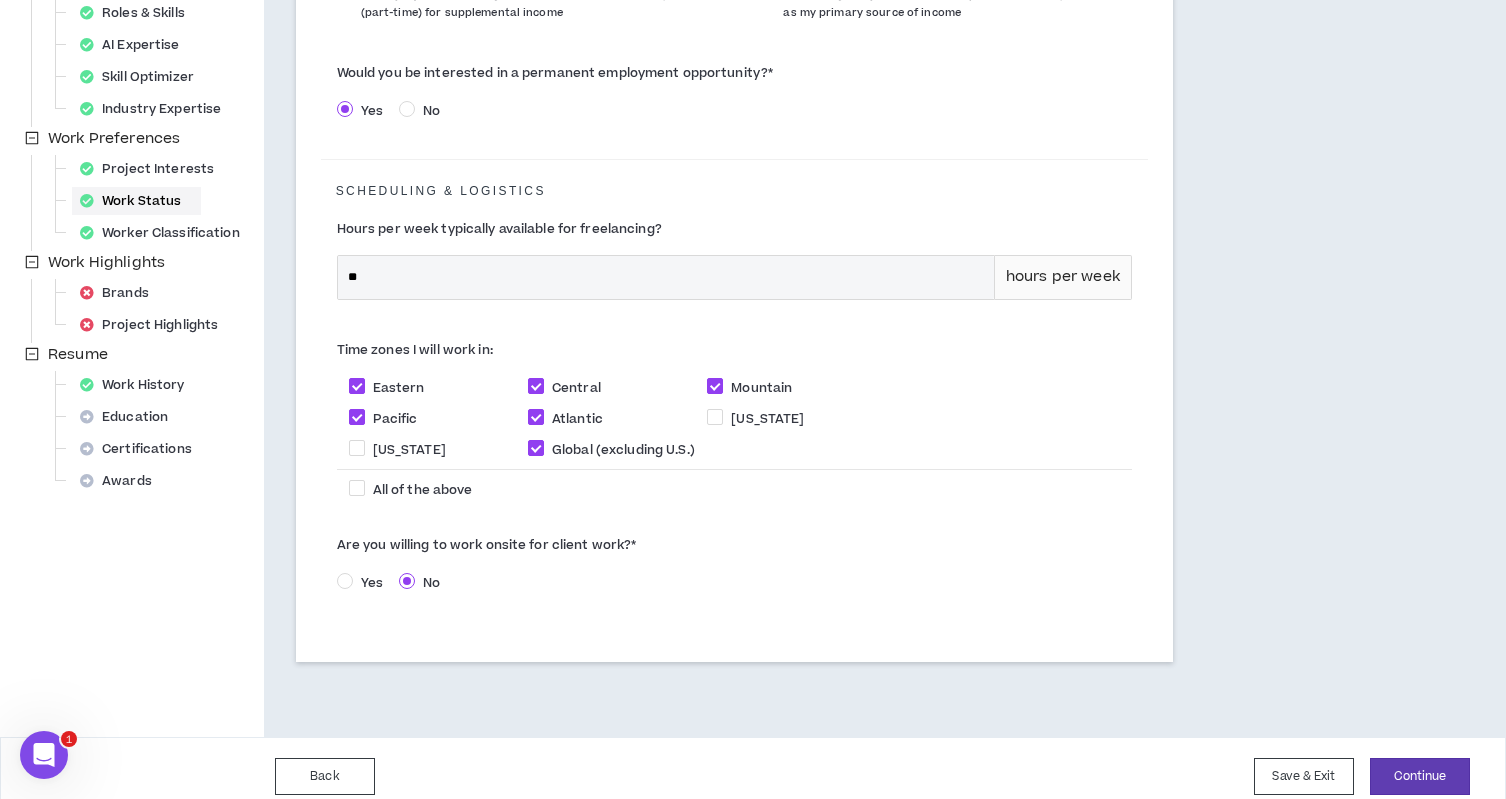 scroll, scrollTop: 470, scrollLeft: 0, axis: vertical 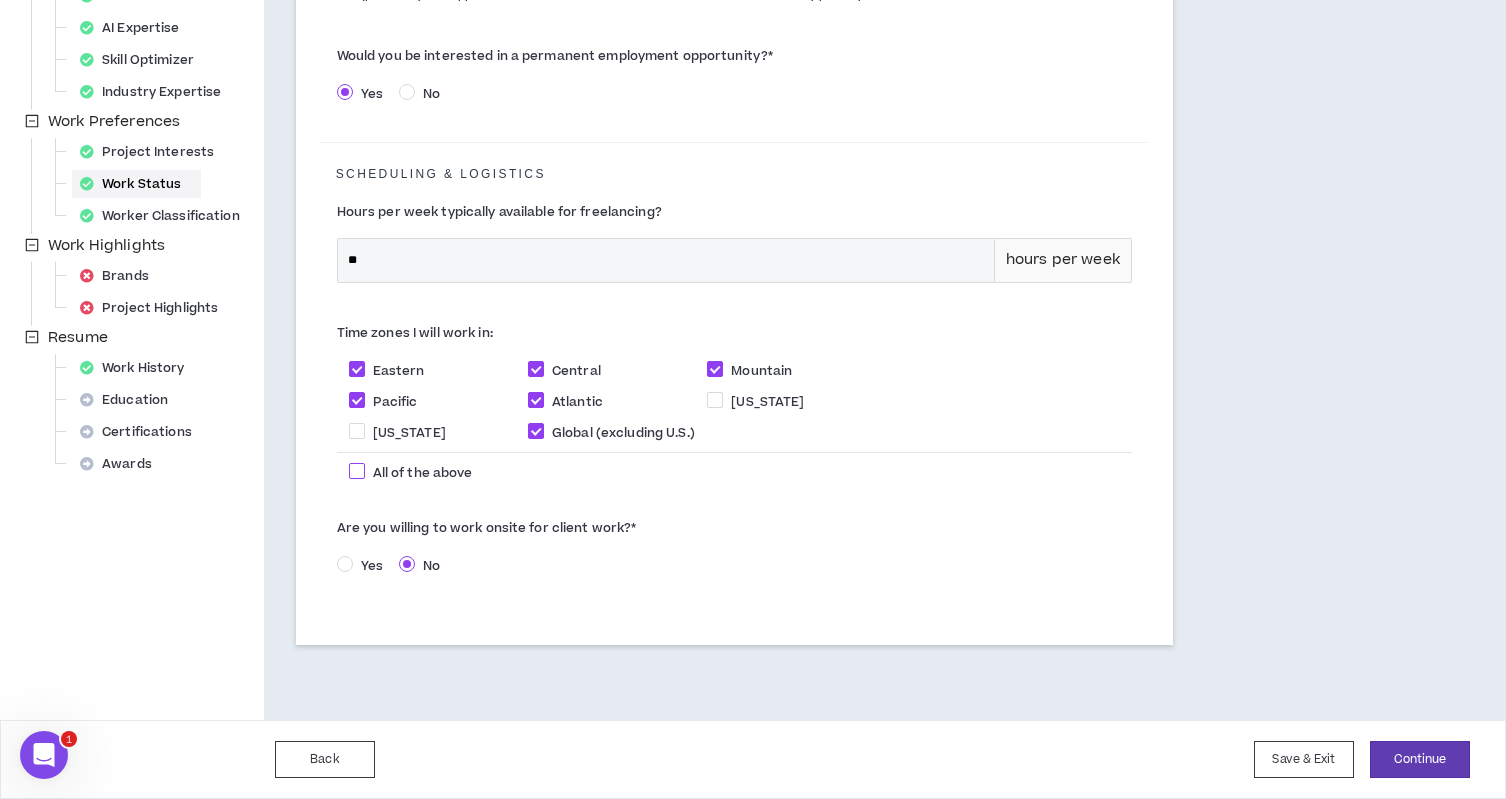 click at bounding box center (357, 471) 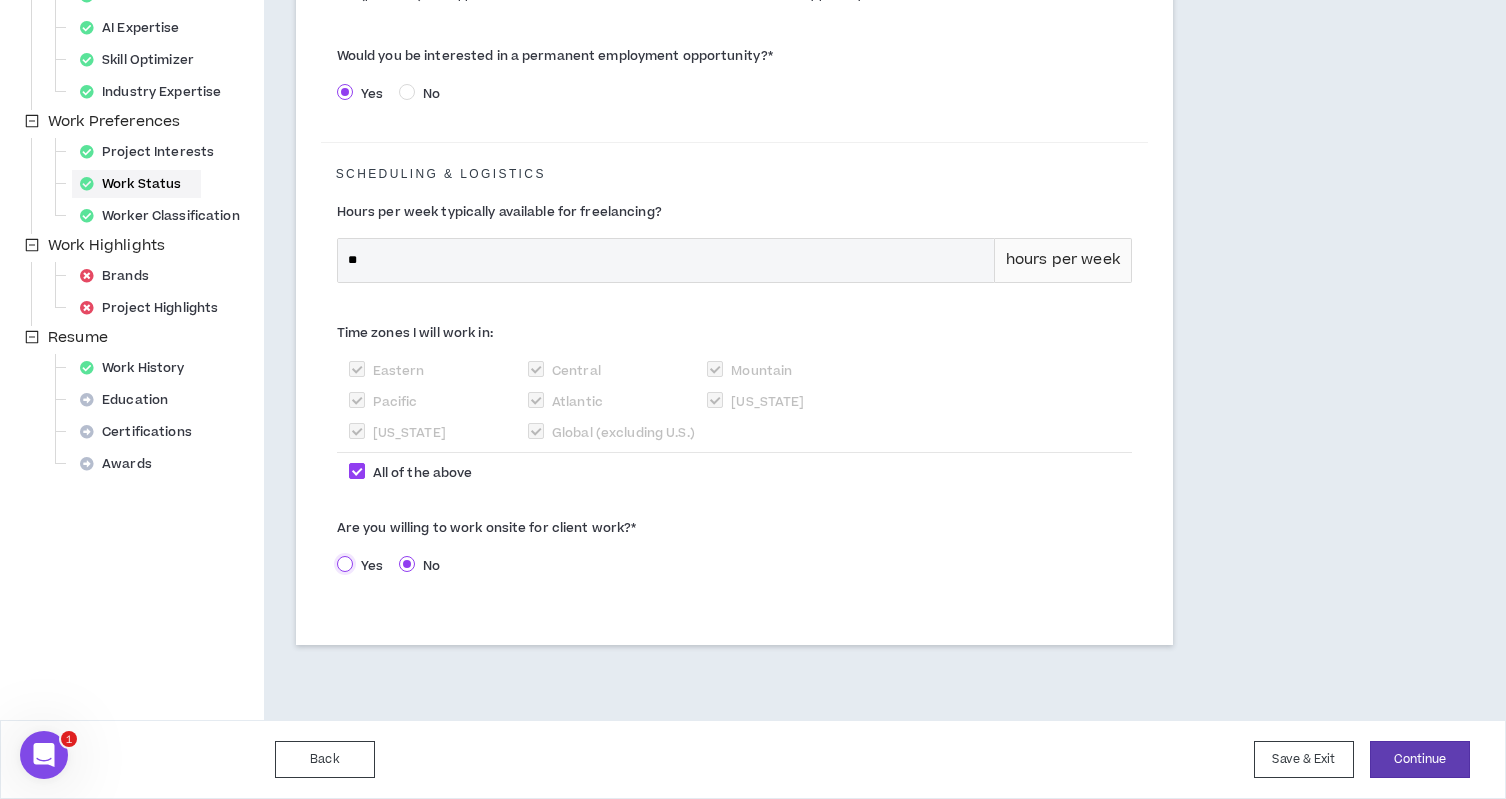 select on "*" 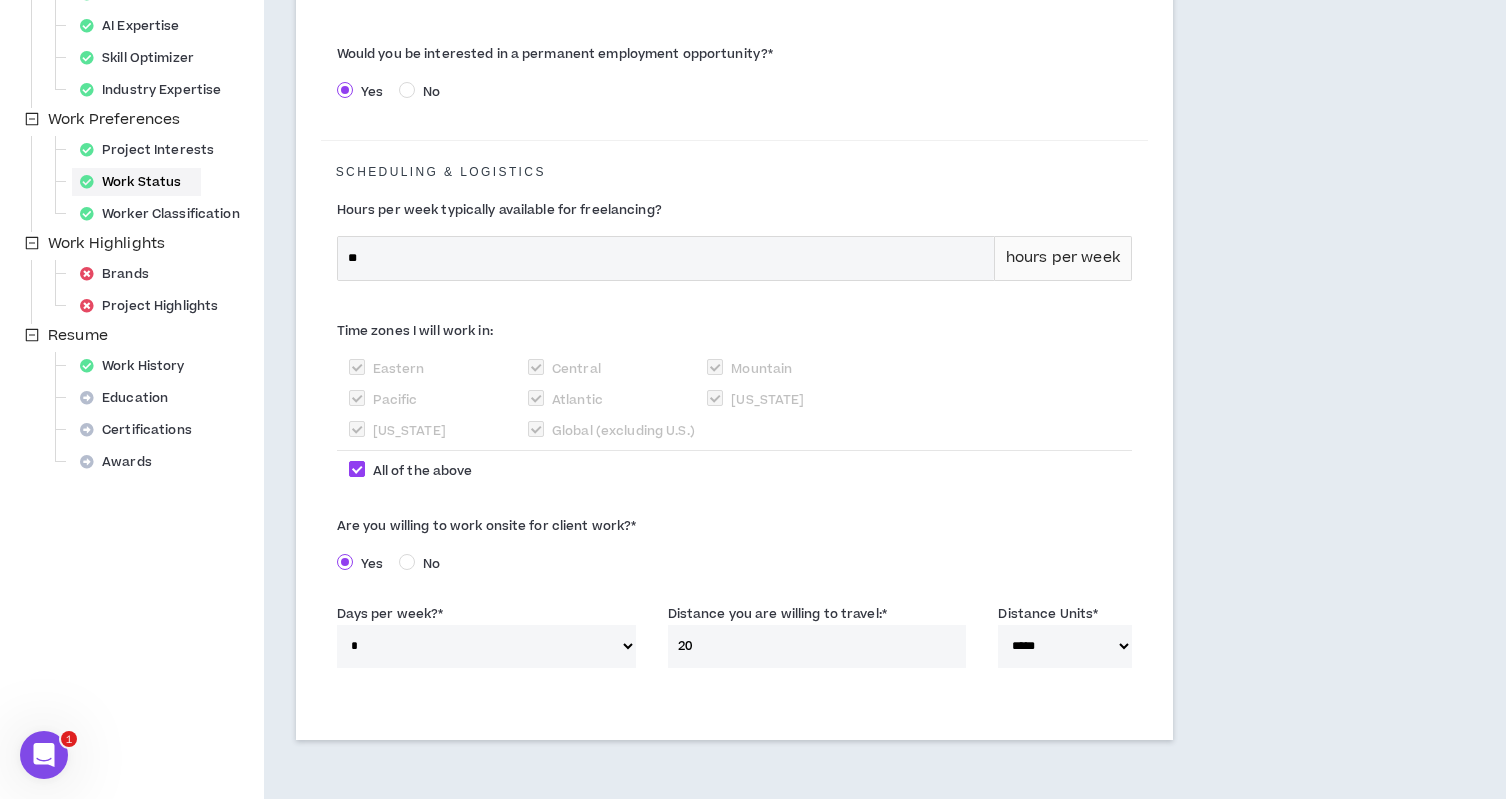 click on "**********" at bounding box center (1064, 646) 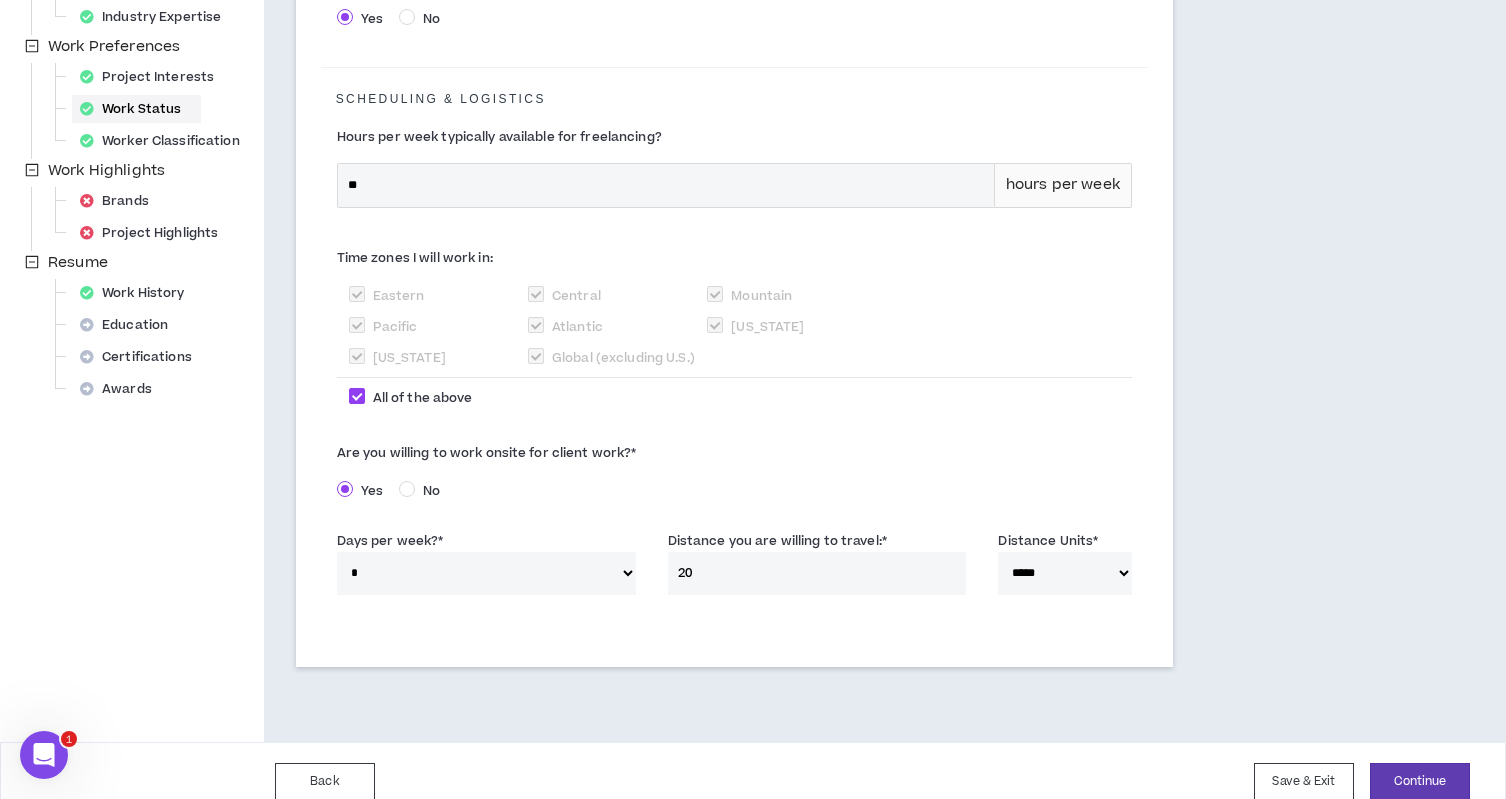 scroll, scrollTop: 568, scrollLeft: 0, axis: vertical 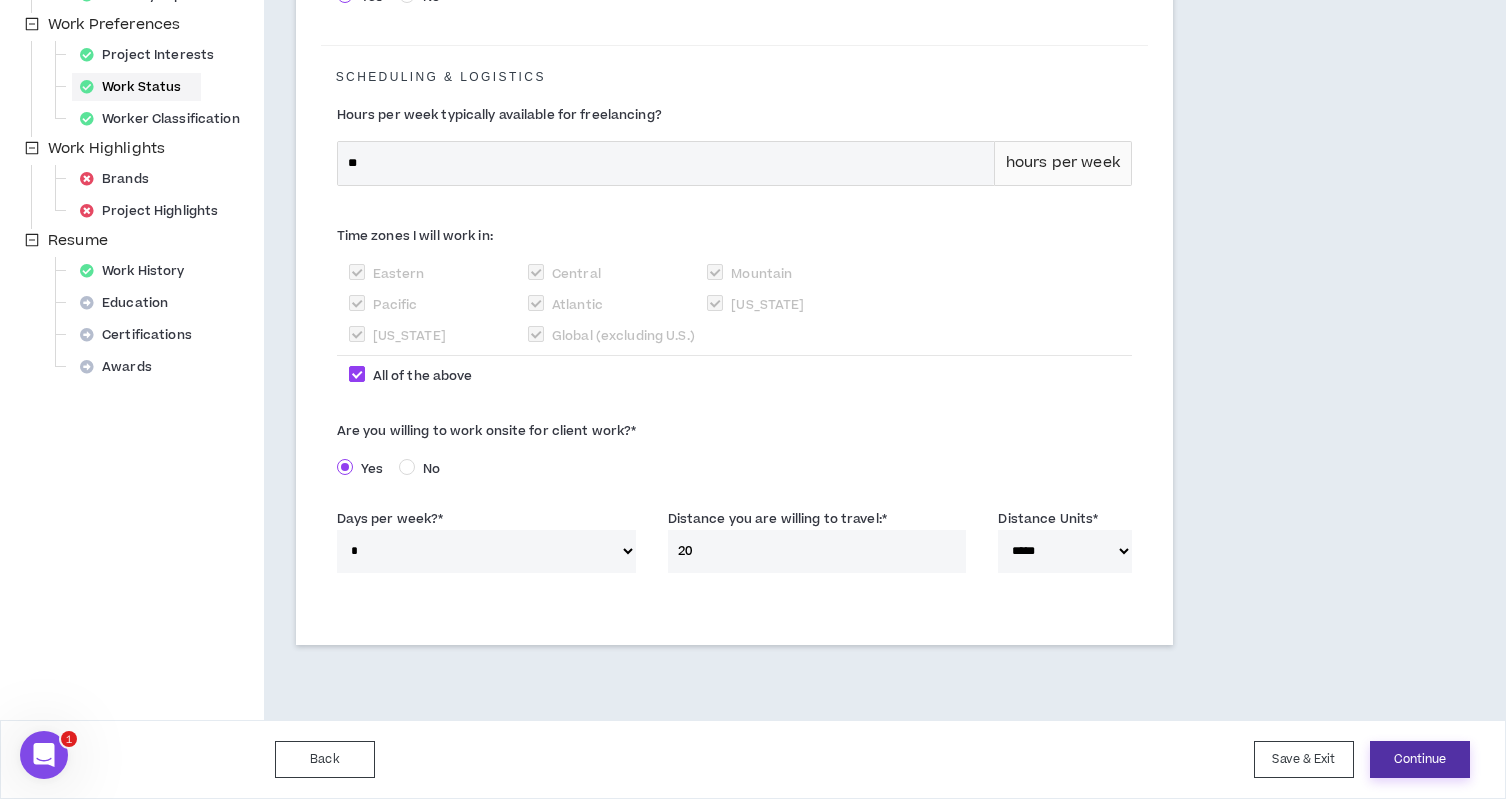 click on "Continue" at bounding box center (1420, 759) 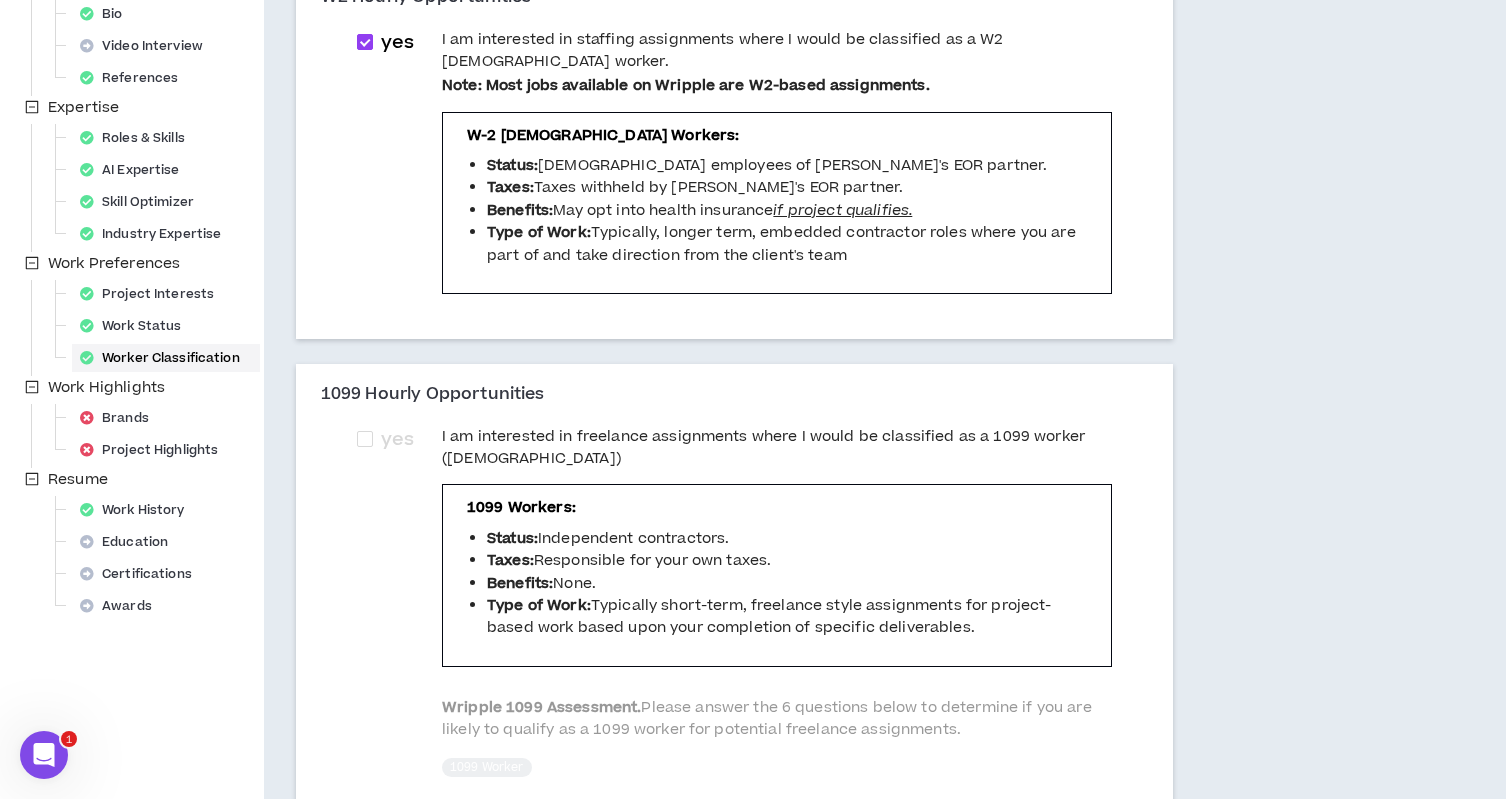 scroll, scrollTop: 328, scrollLeft: 0, axis: vertical 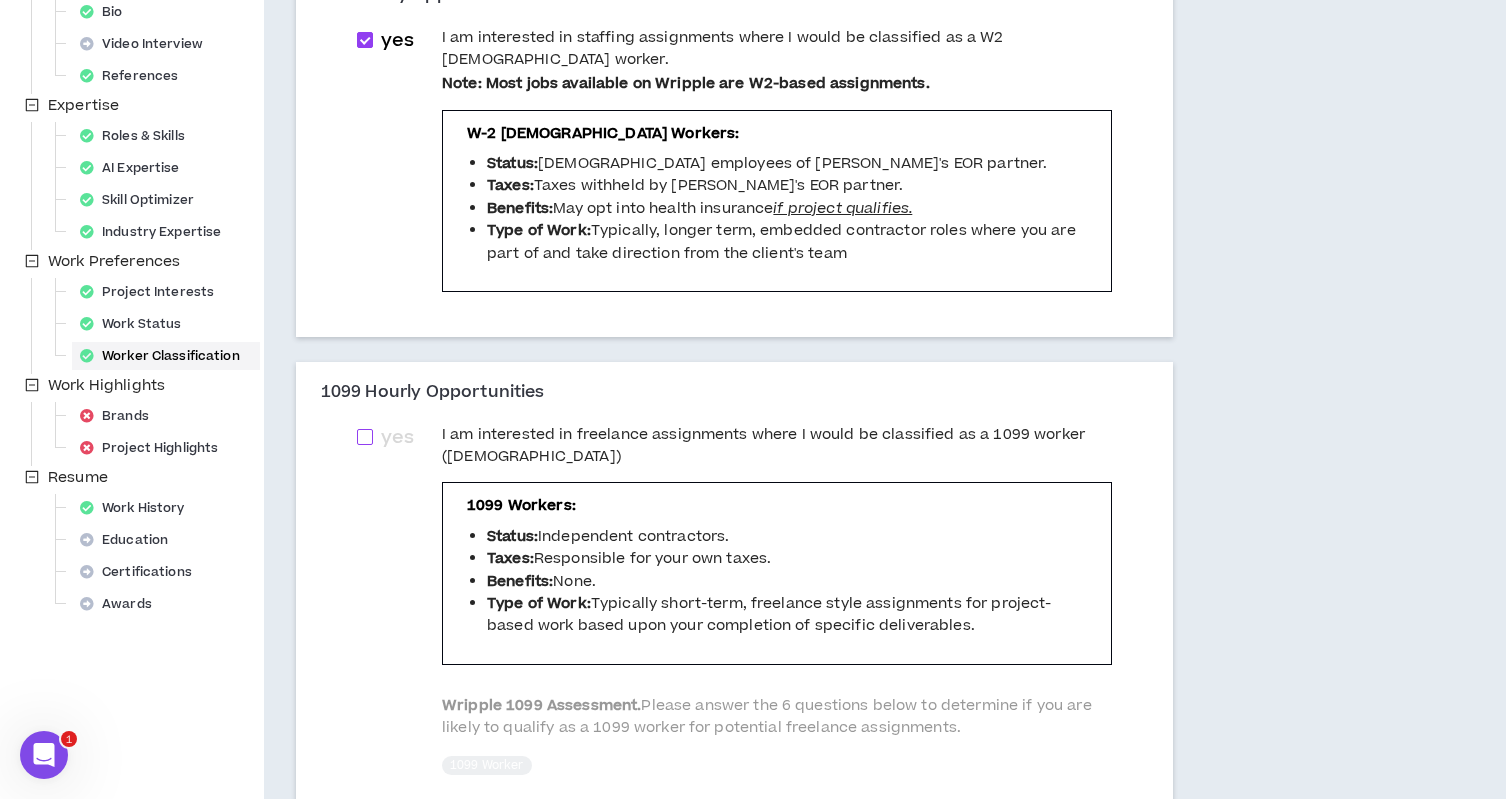 click at bounding box center [365, 437] 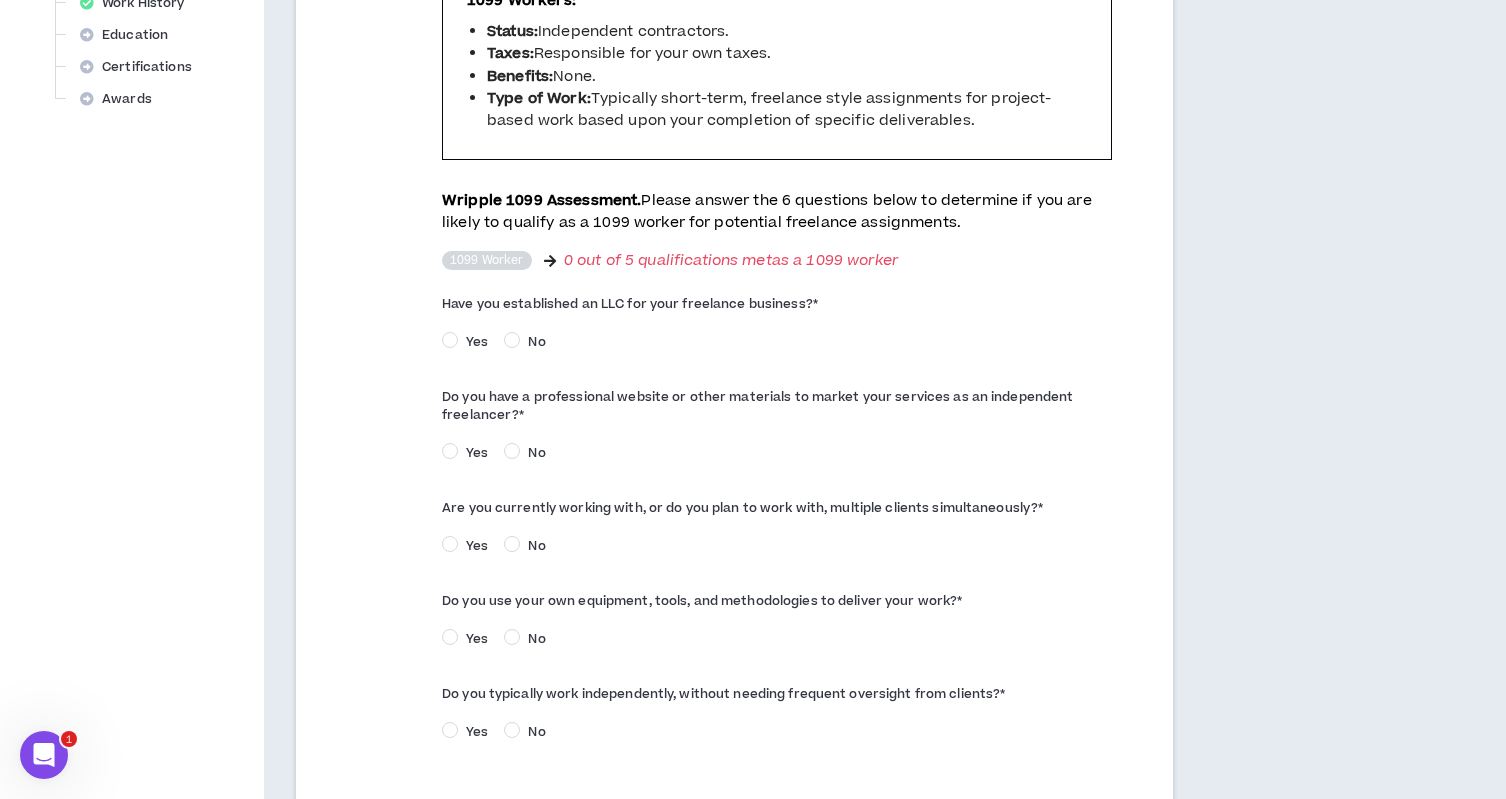scroll, scrollTop: 838, scrollLeft: 0, axis: vertical 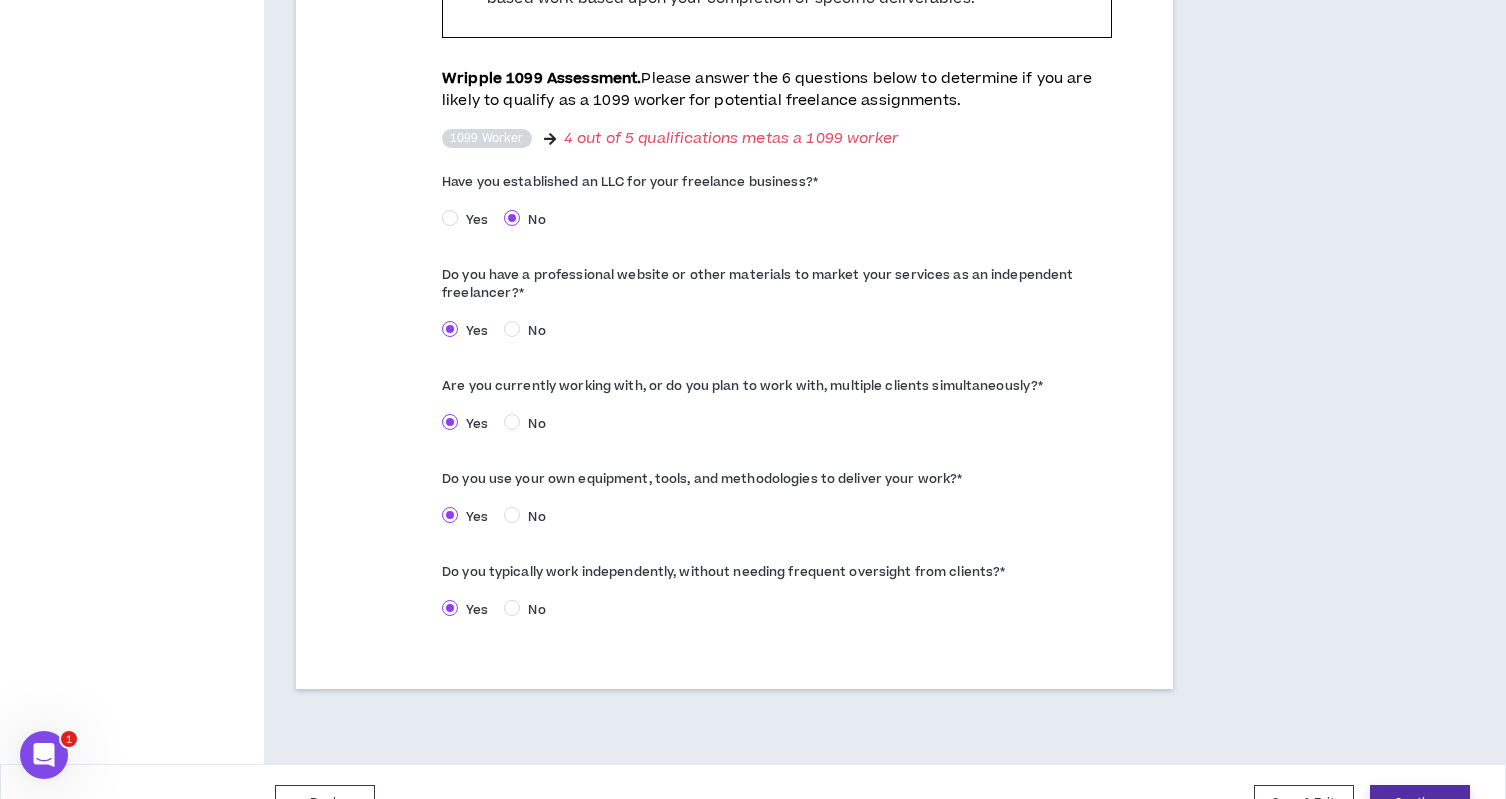 click on "Continue" at bounding box center (1420, 803) 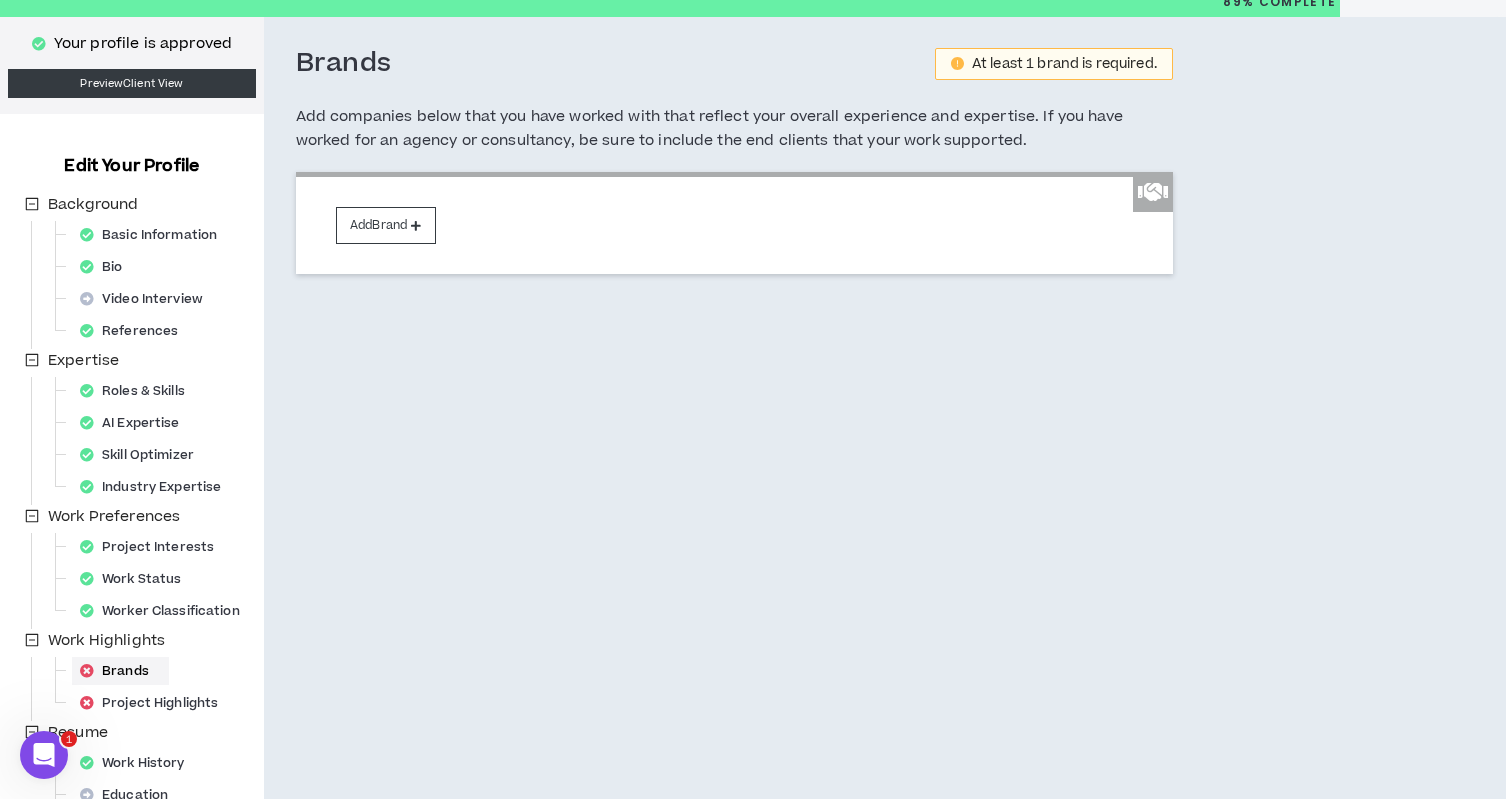 scroll, scrollTop: 0, scrollLeft: 0, axis: both 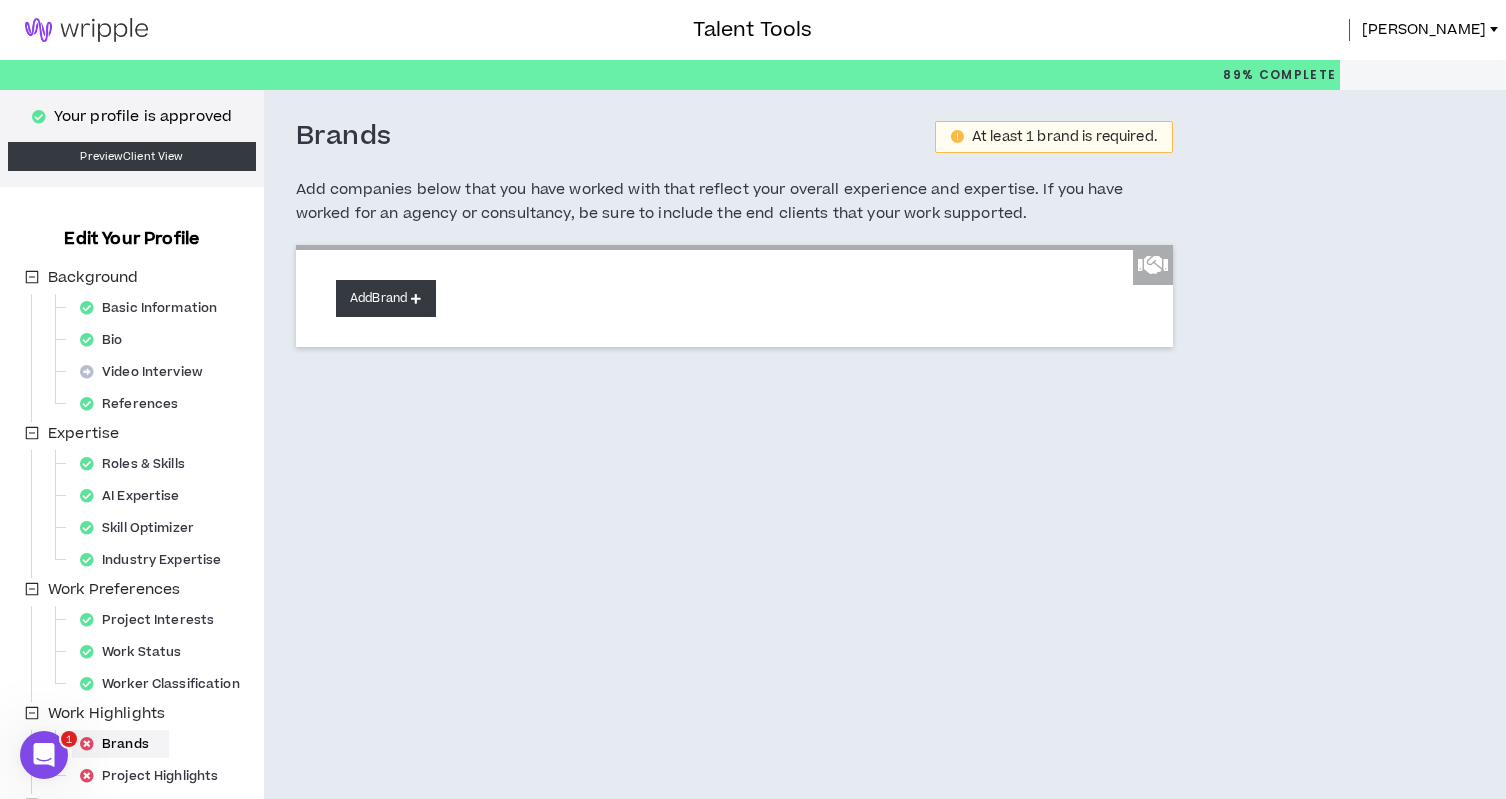 click on "Add  Brand" at bounding box center (386, 298) 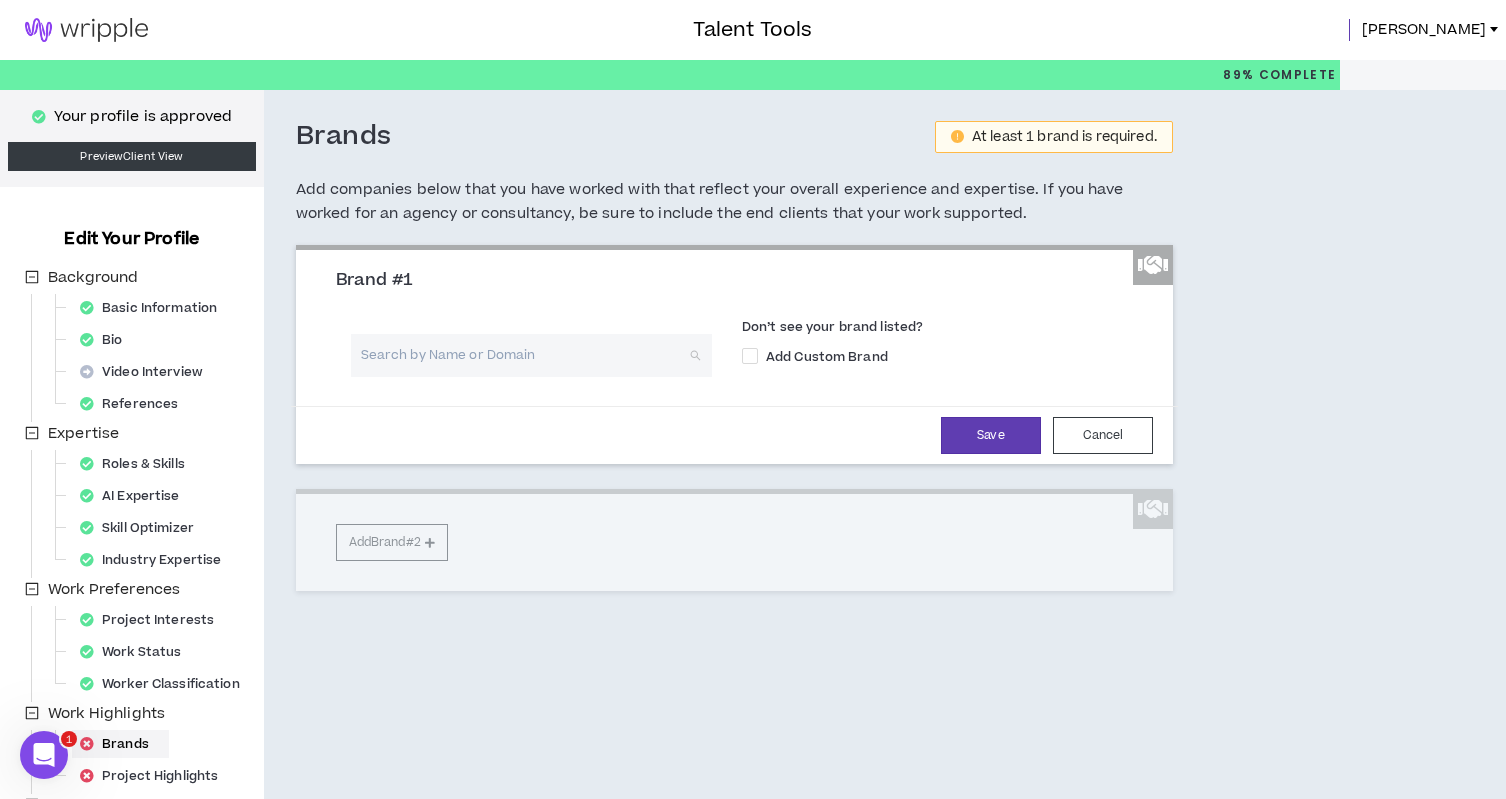 click at bounding box center [524, 355] 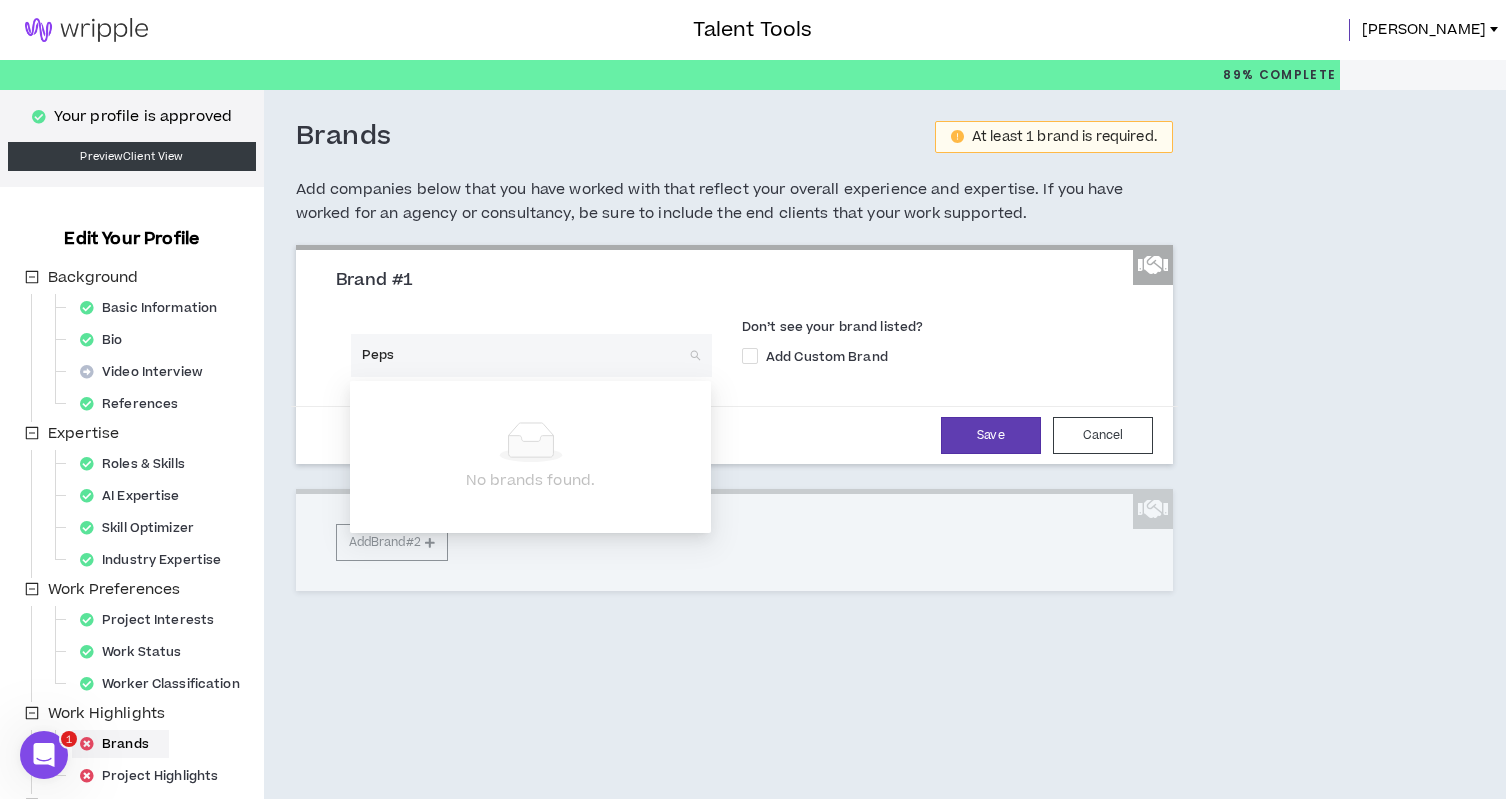 type on "Pepsi" 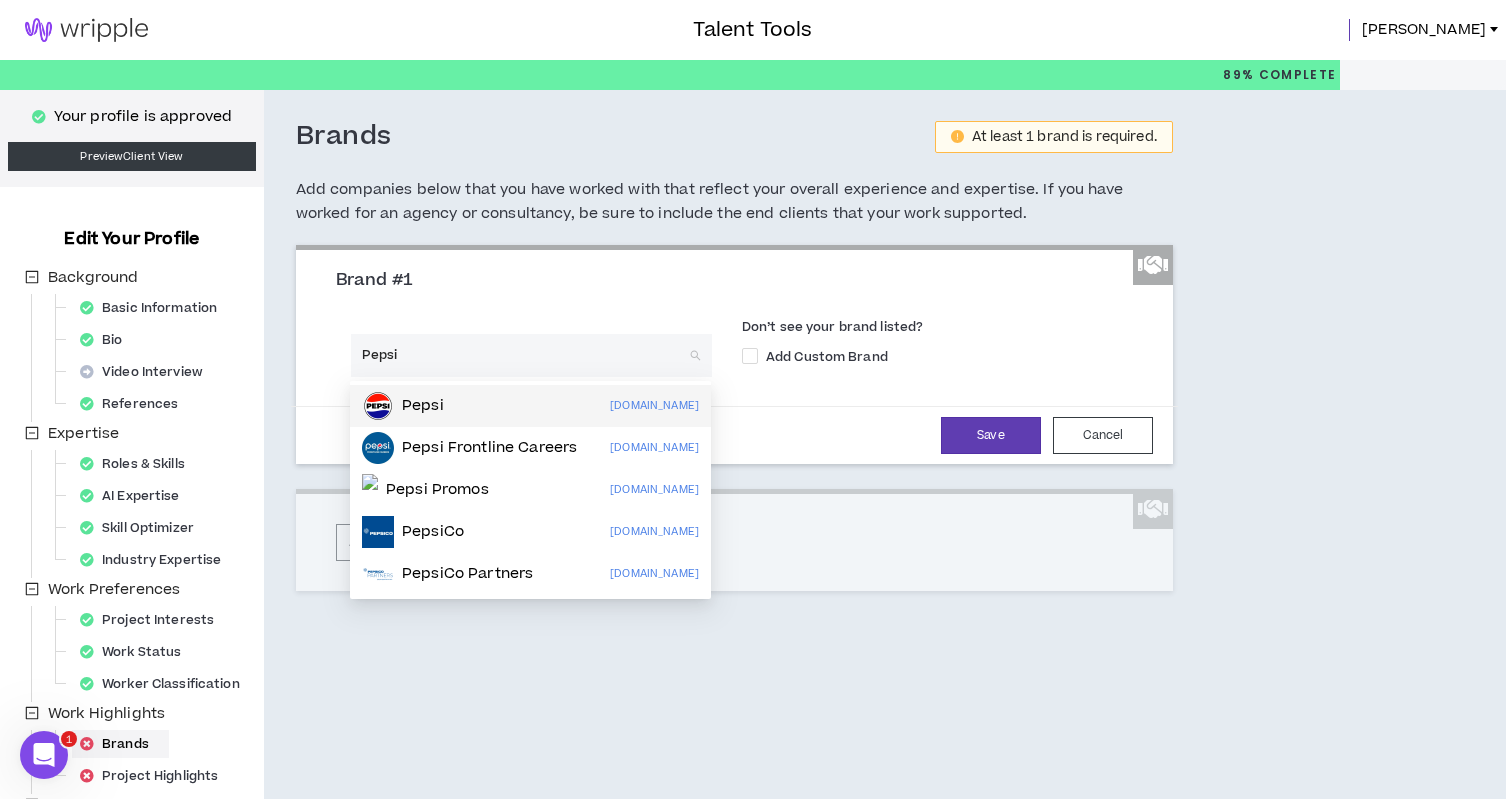 click on "Pepsi [DOMAIN_NAME]" at bounding box center [530, 406] 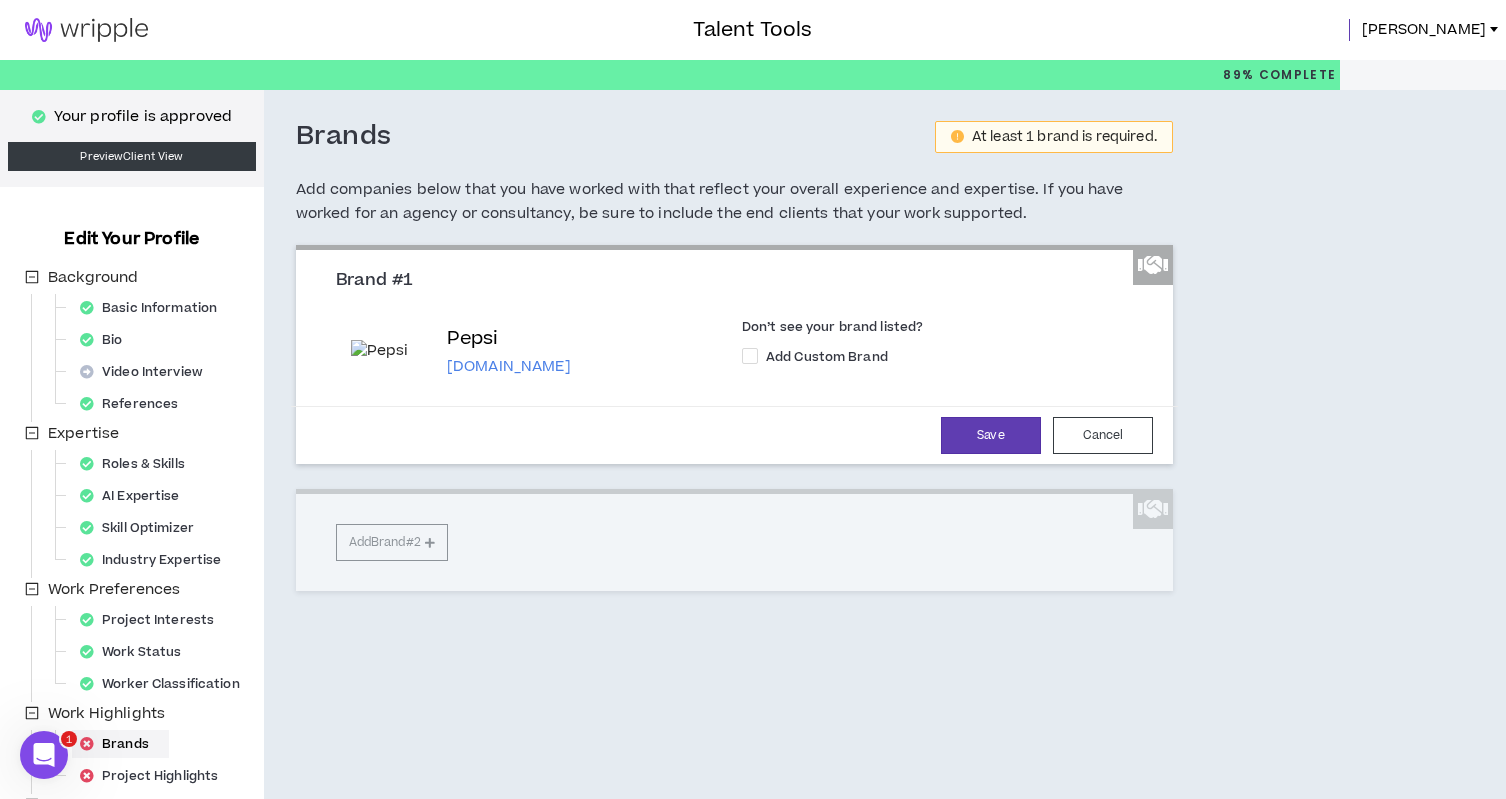 click on "Brand #1 Pepsi [DOMAIN_NAME] Don’t see your brand listed? Add Custom Brand Save Cancel Add  Brand  #2" at bounding box center (734, 418) 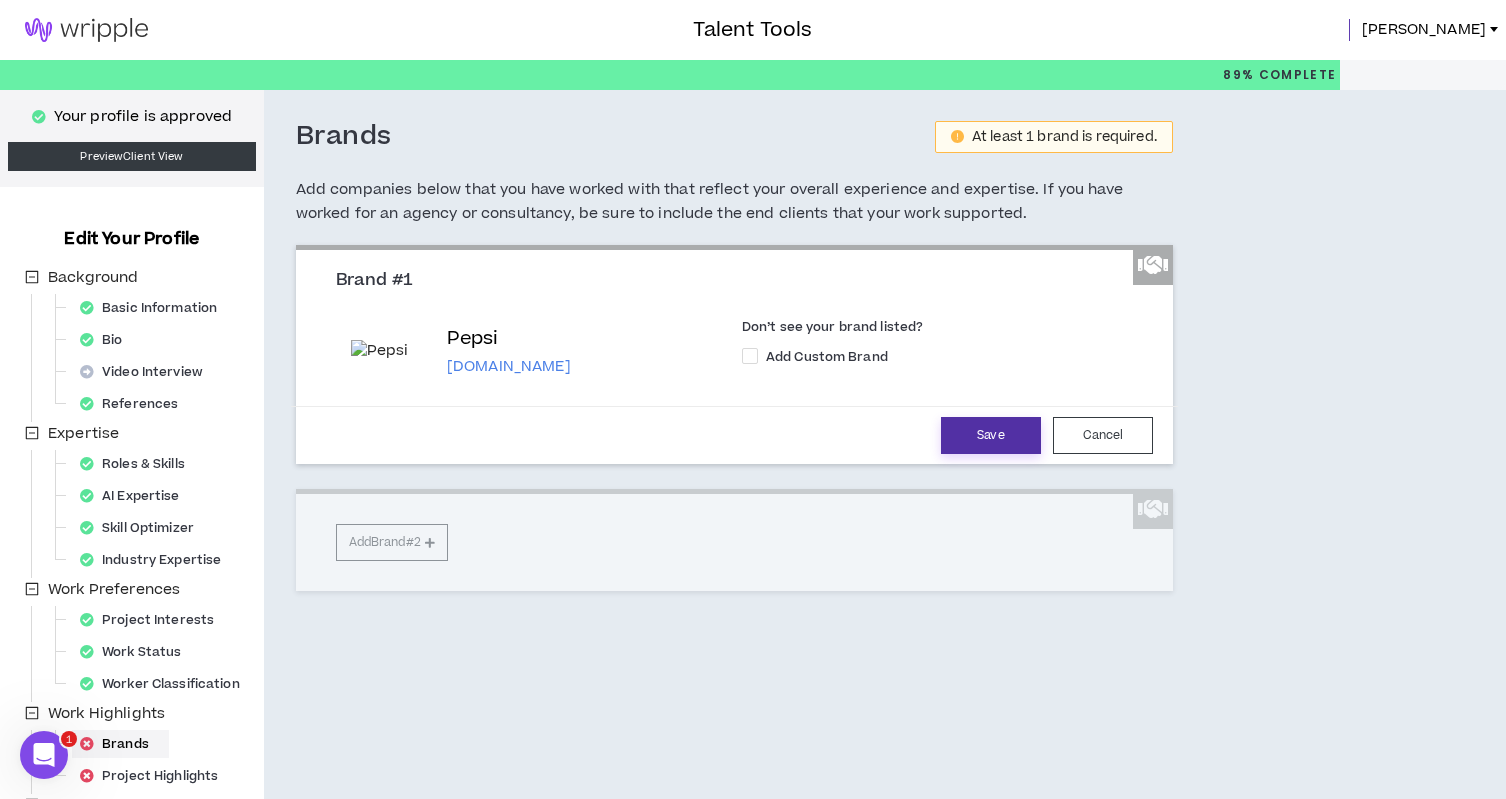 click on "Save" at bounding box center (991, 435) 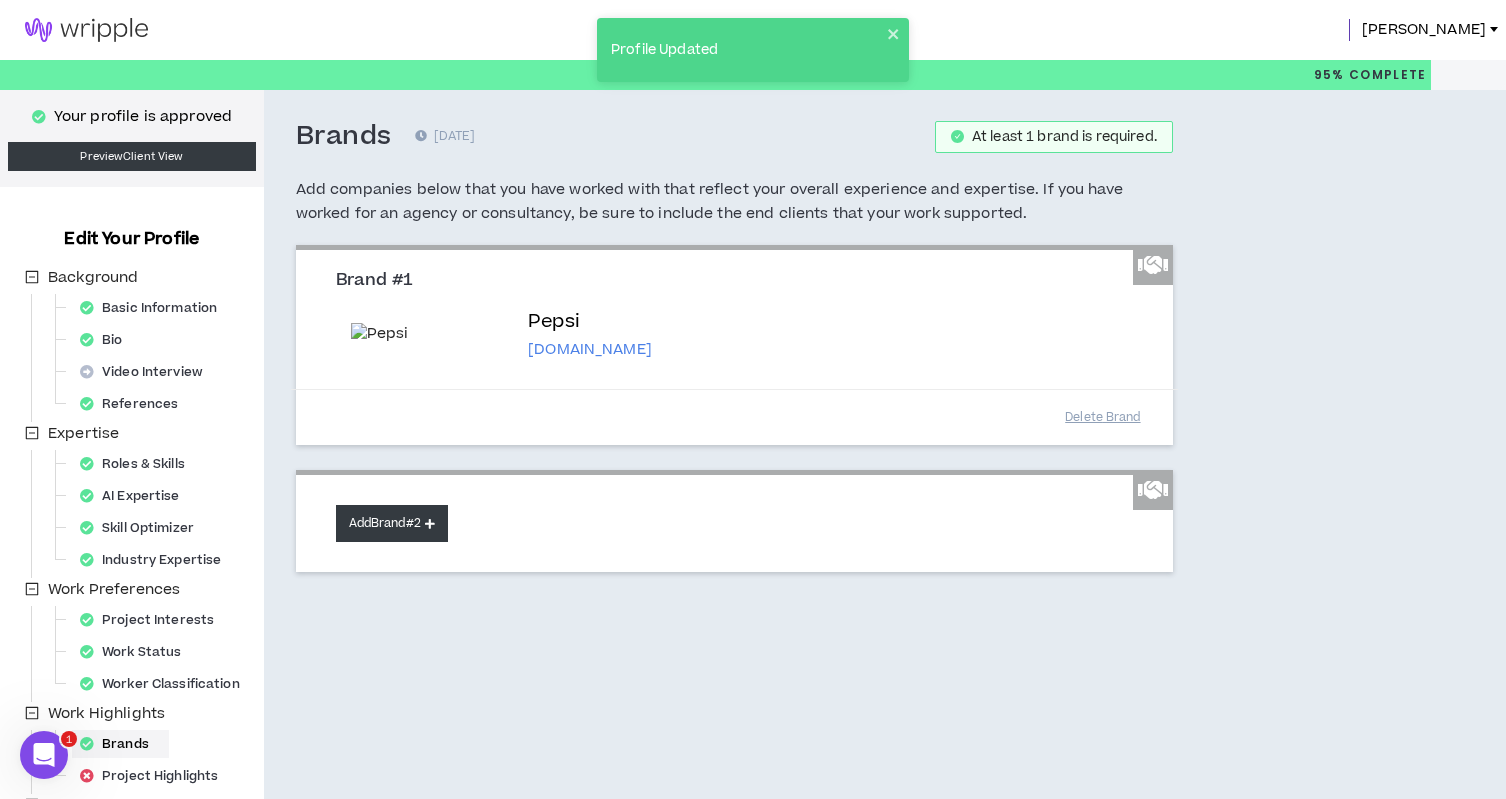 click on "Add  Brand  #2" at bounding box center (392, 523) 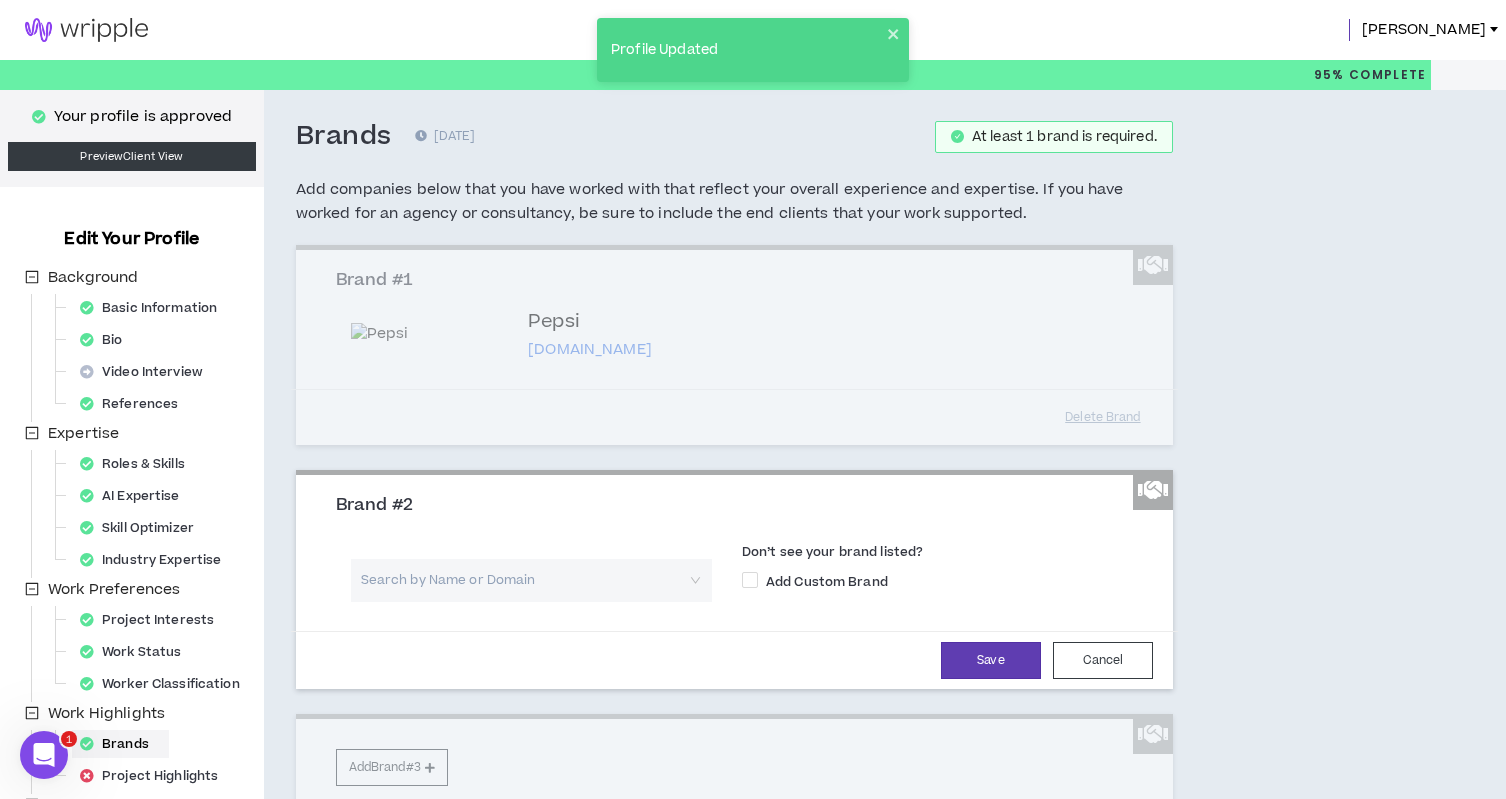 click at bounding box center [524, 580] 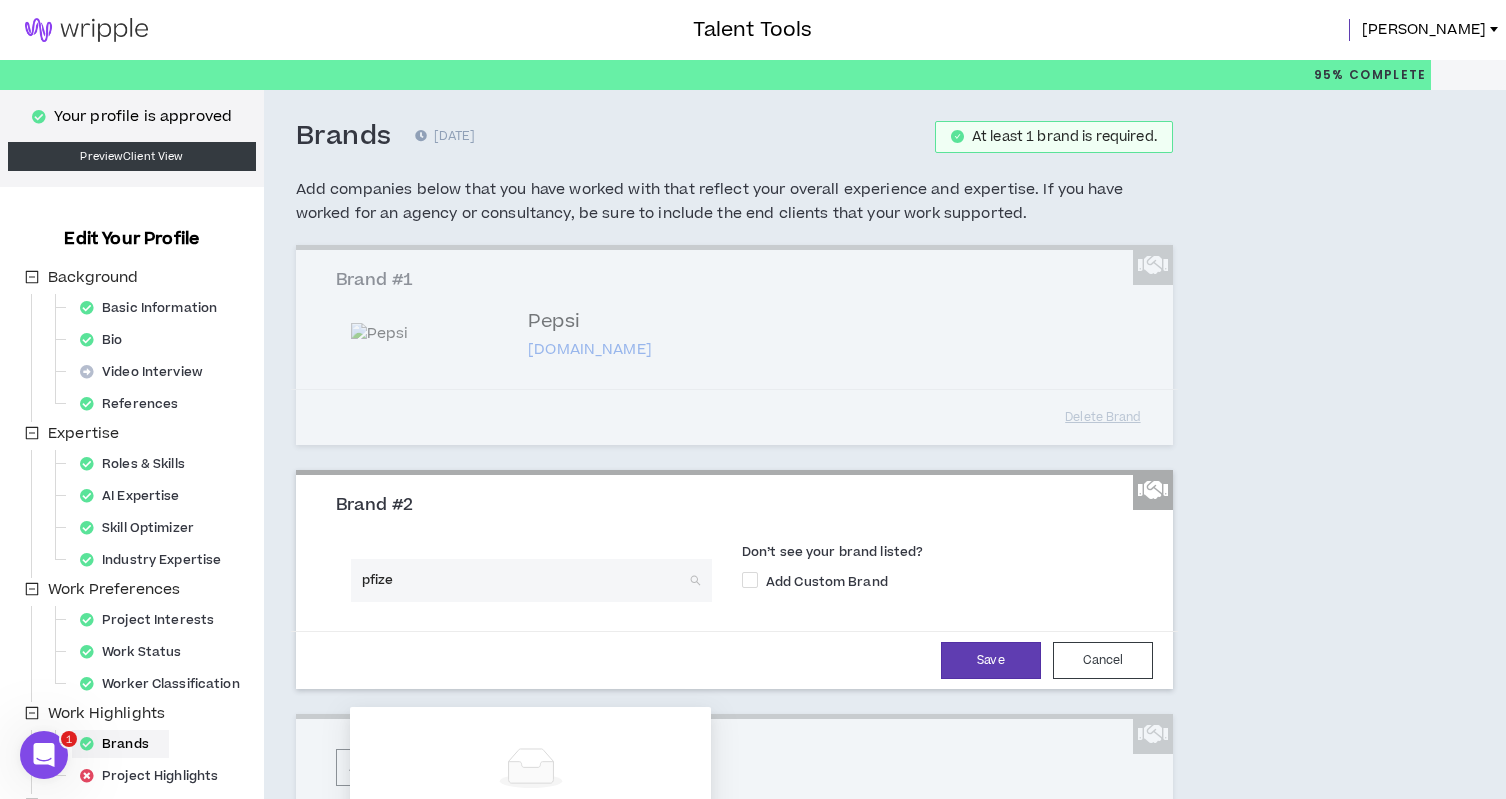 type on "pfizer" 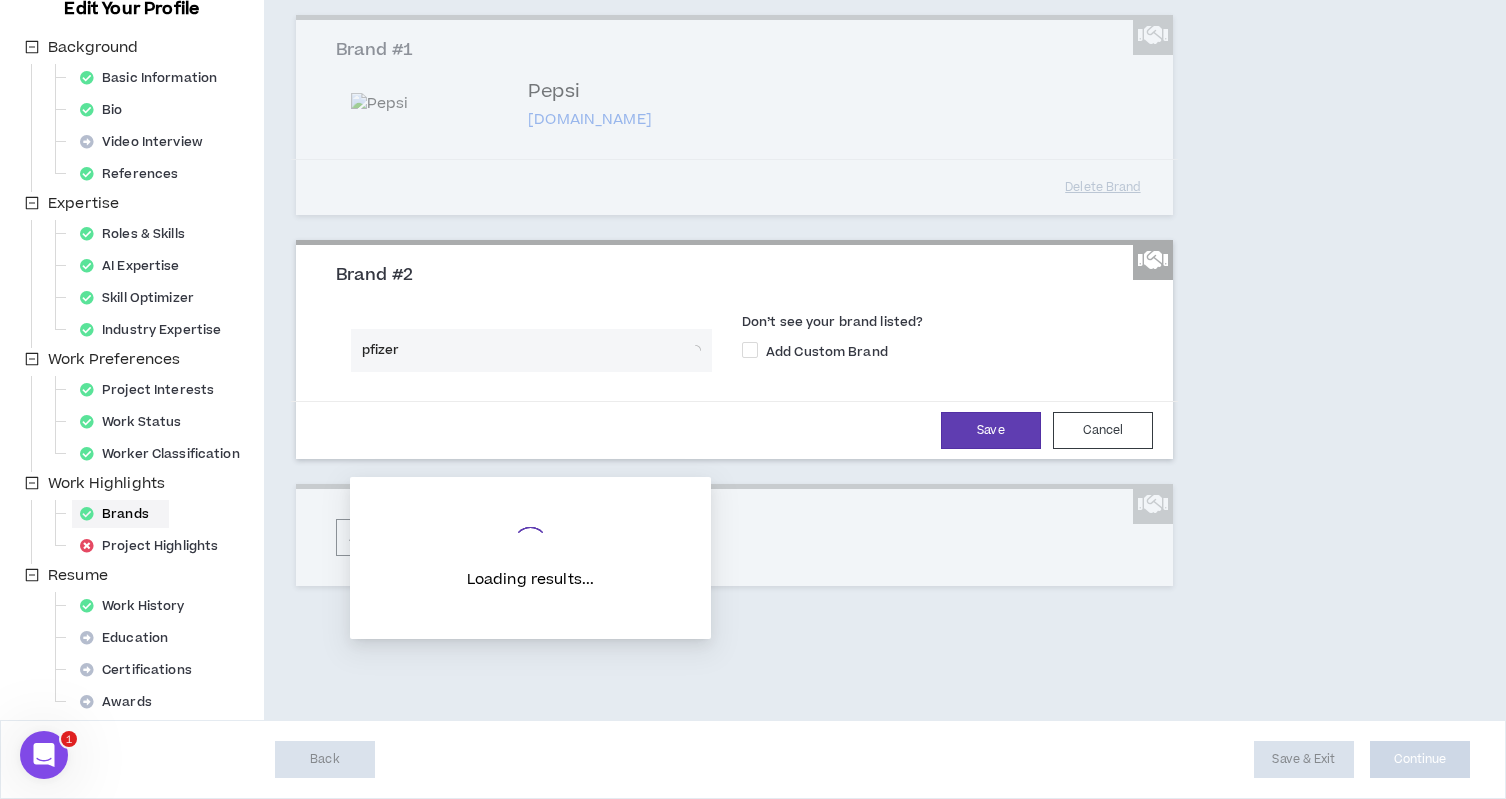 scroll, scrollTop: 296, scrollLeft: 0, axis: vertical 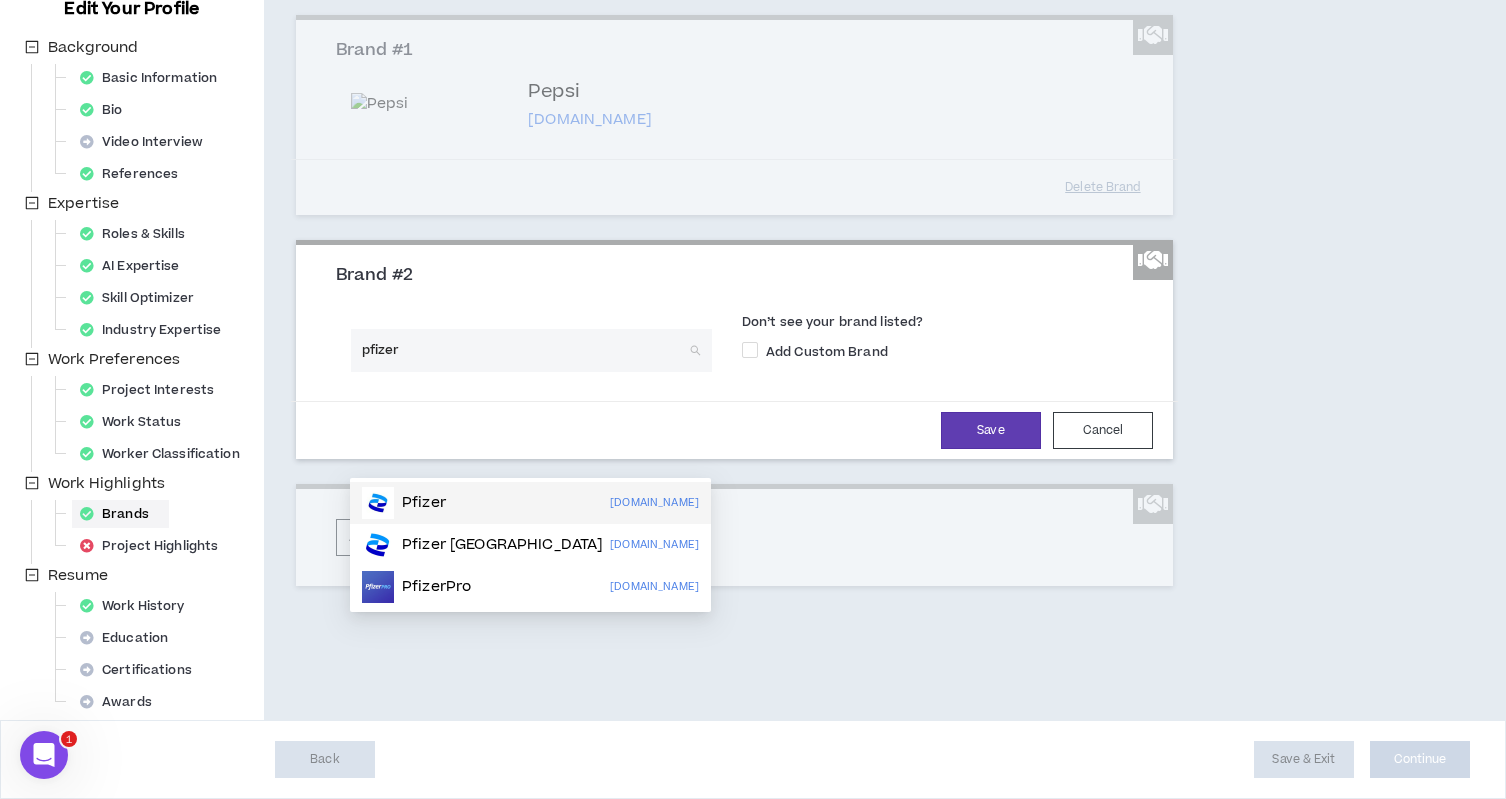 click on "Pfizer" at bounding box center [424, 503] 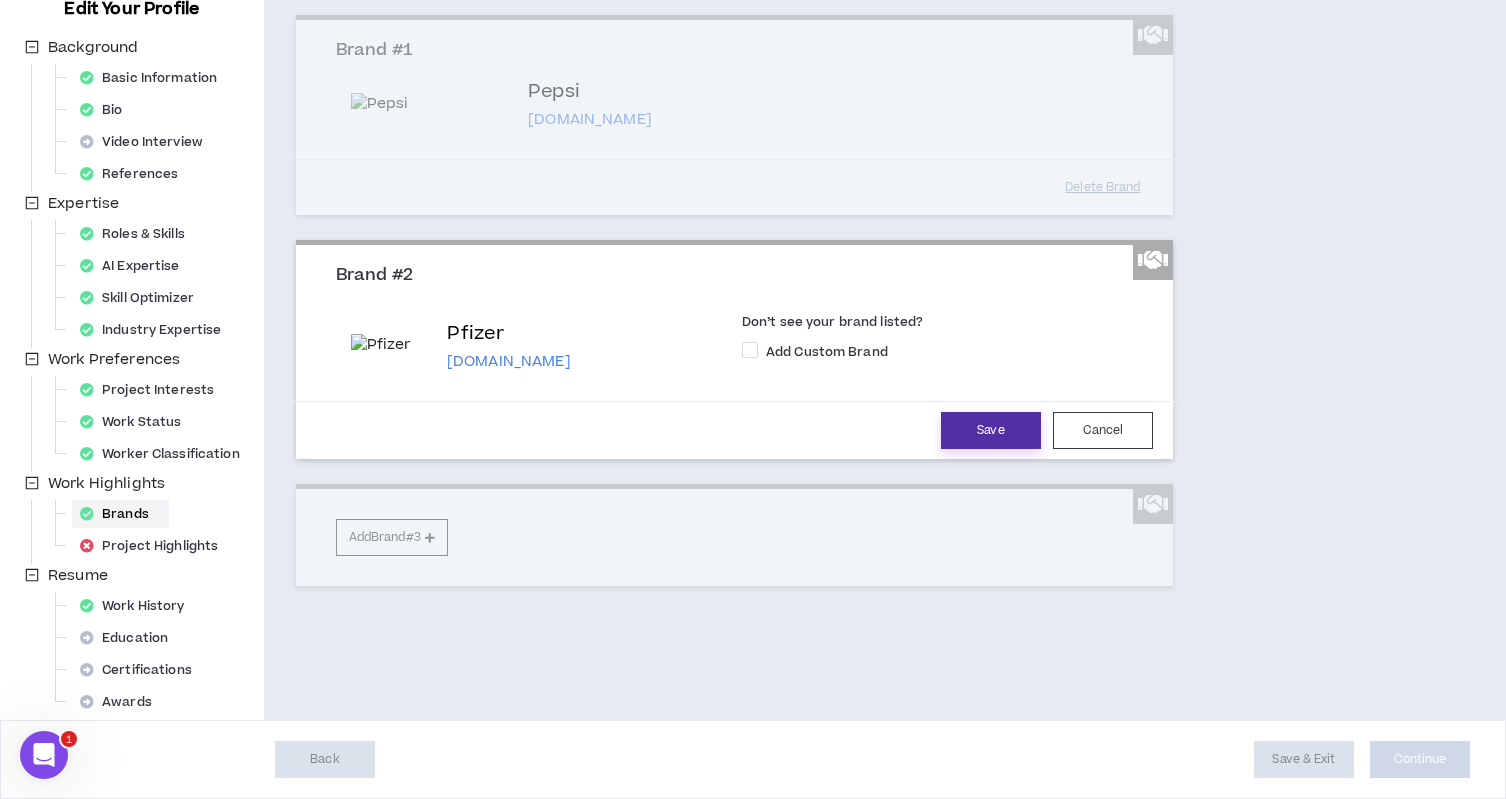 click on "Save" at bounding box center [991, 430] 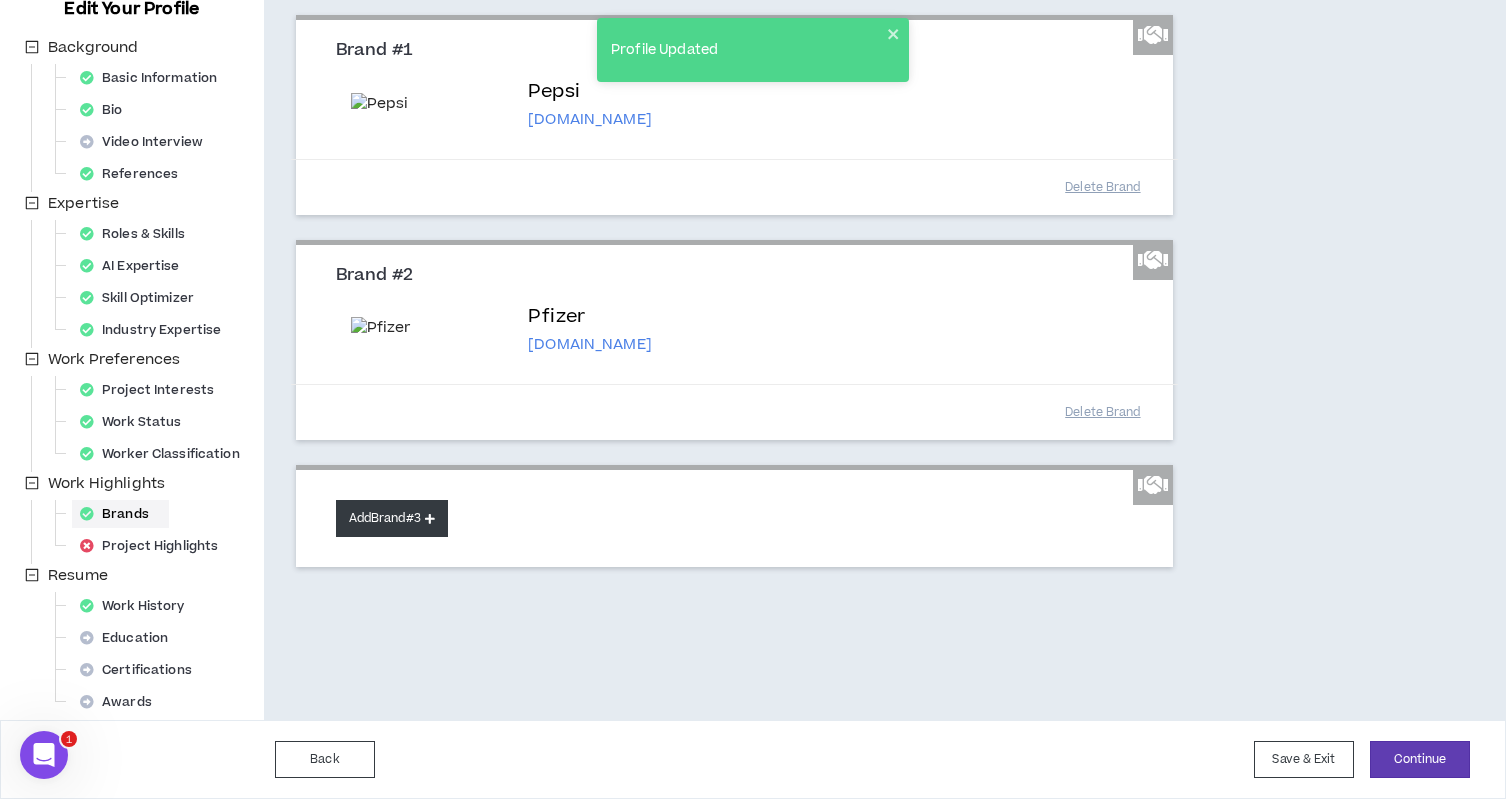 click on "Add  Brand  #3" at bounding box center (392, 518) 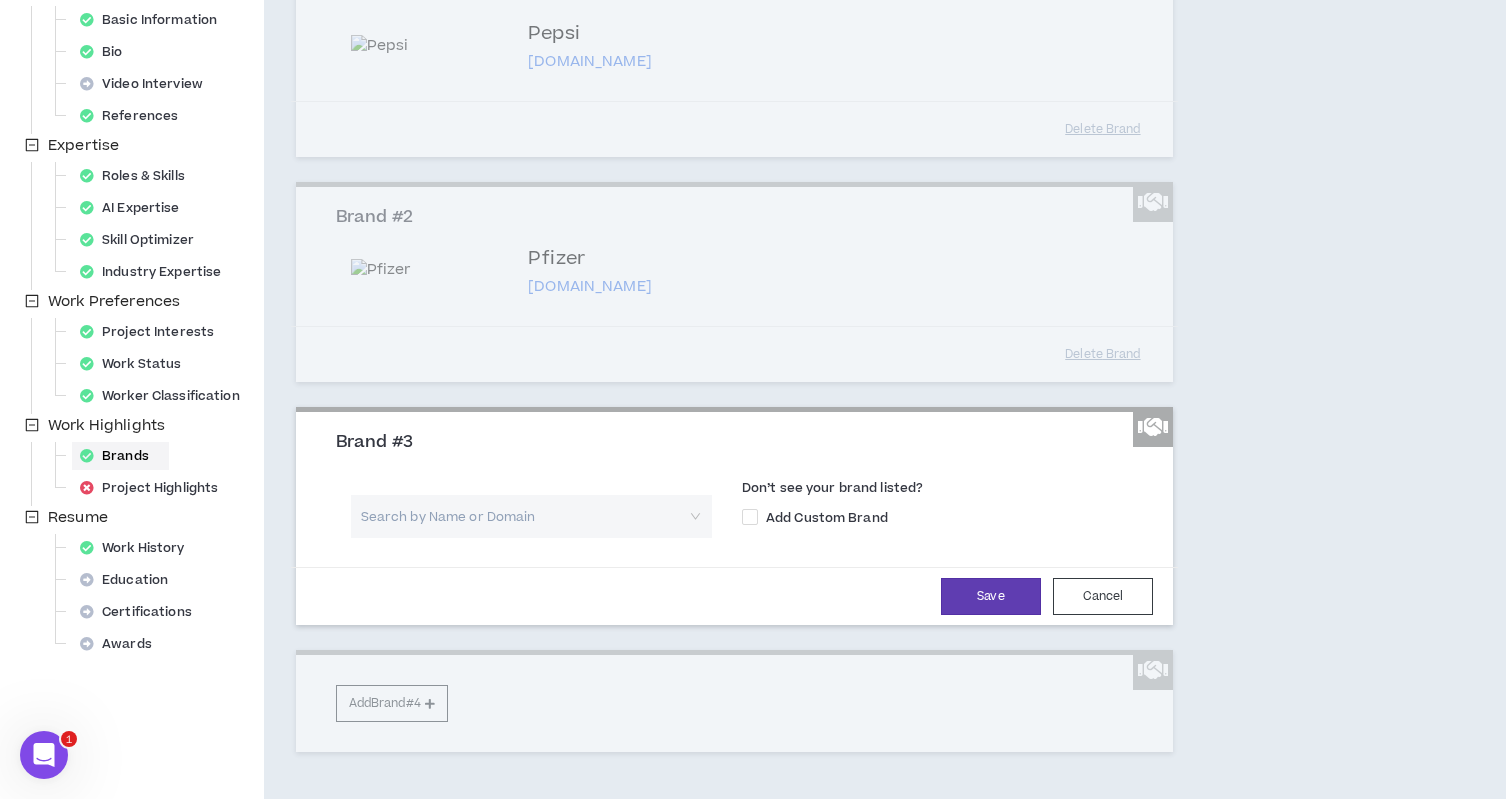 click at bounding box center [524, 516] 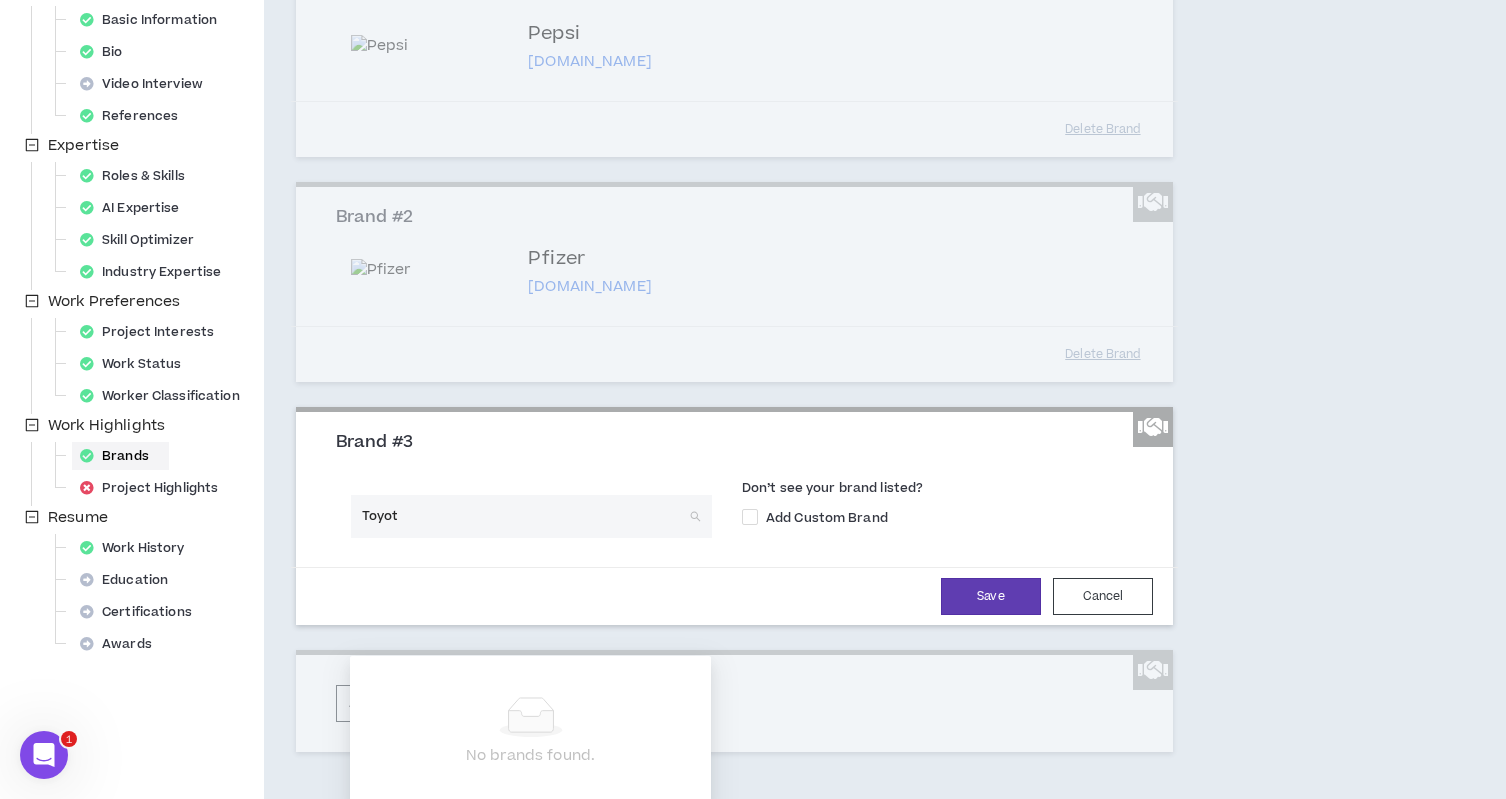type on "Toyota" 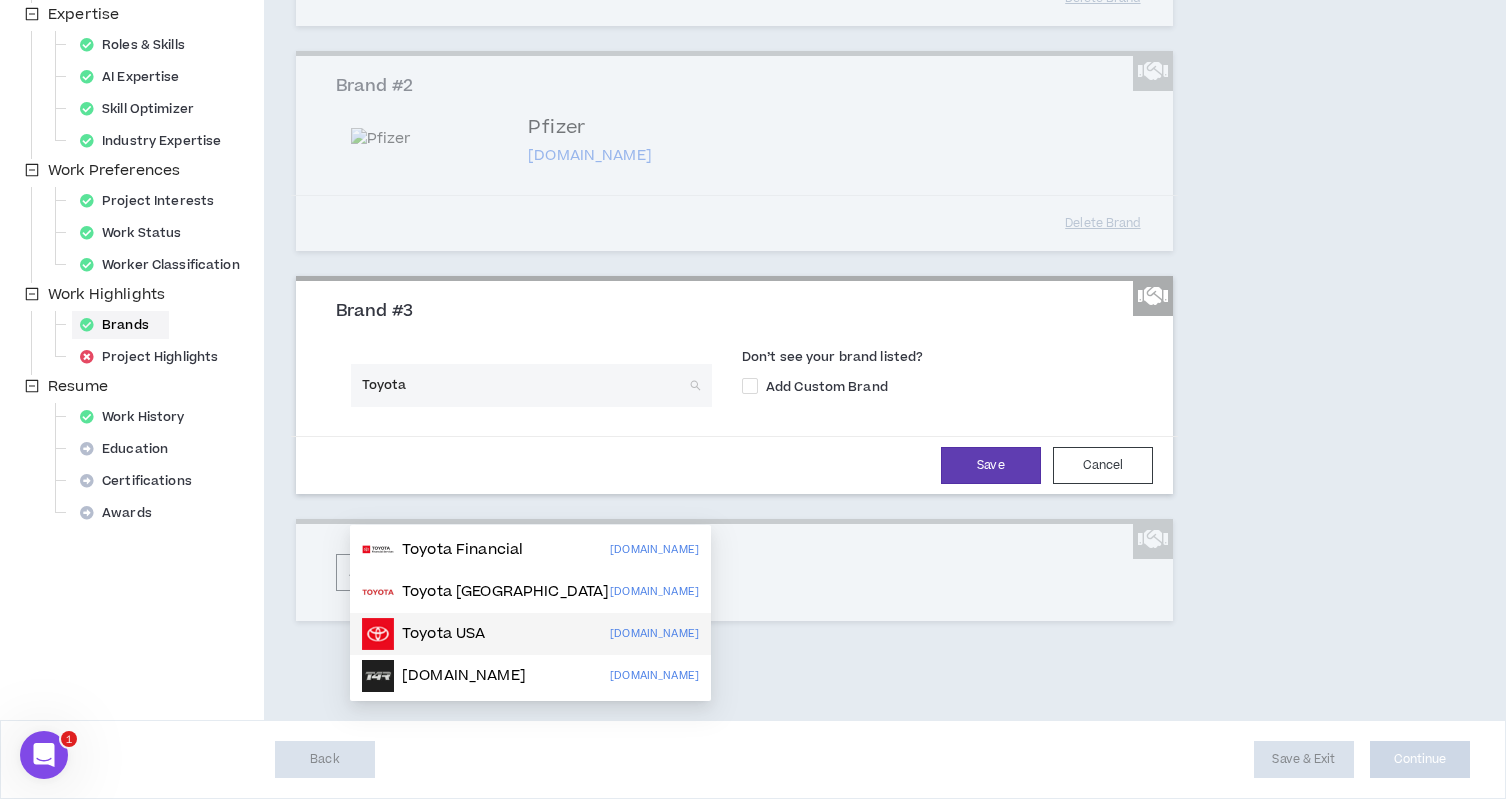 scroll, scrollTop: 434, scrollLeft: 0, axis: vertical 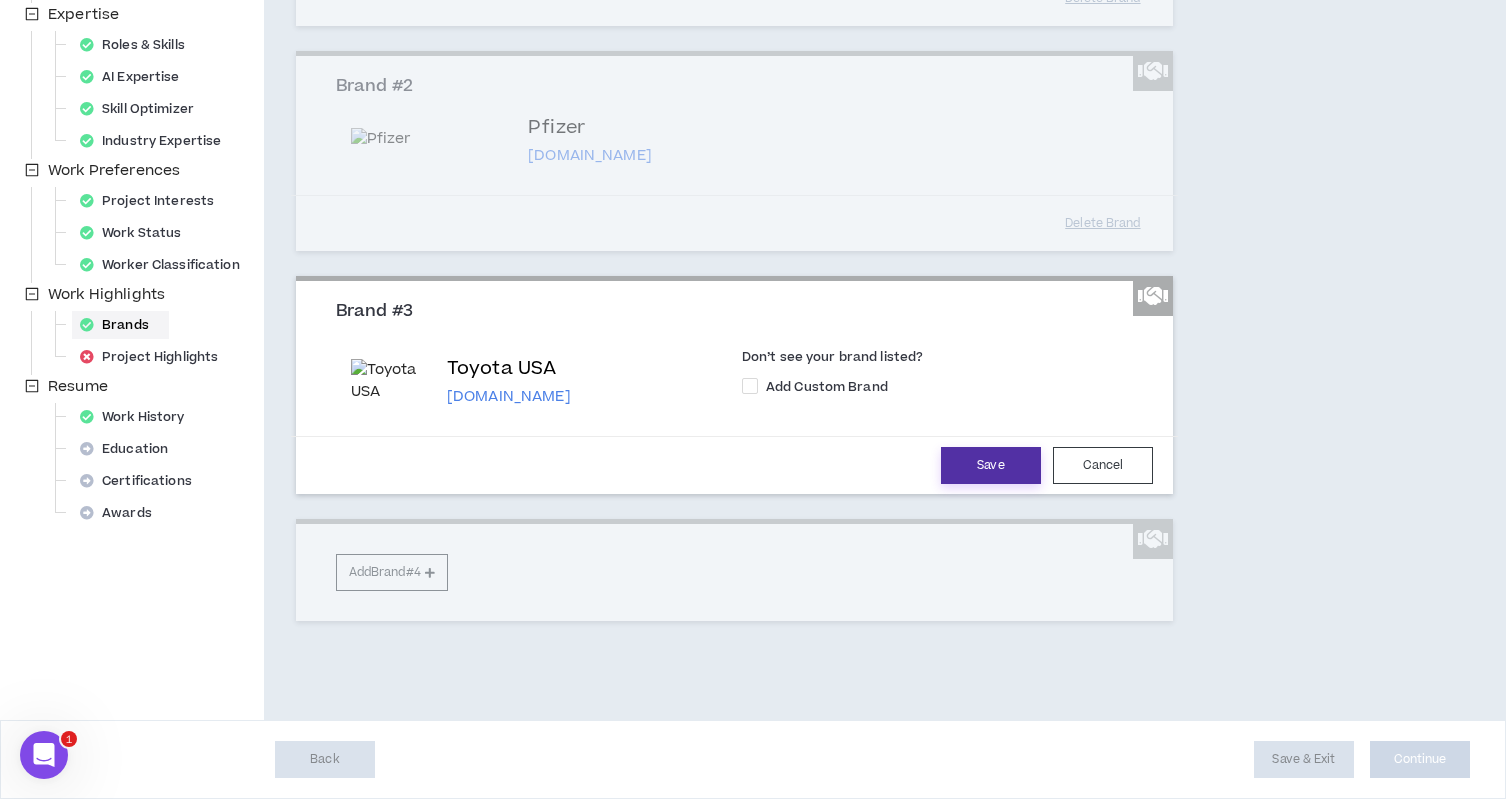 click on "Save" at bounding box center [991, 465] 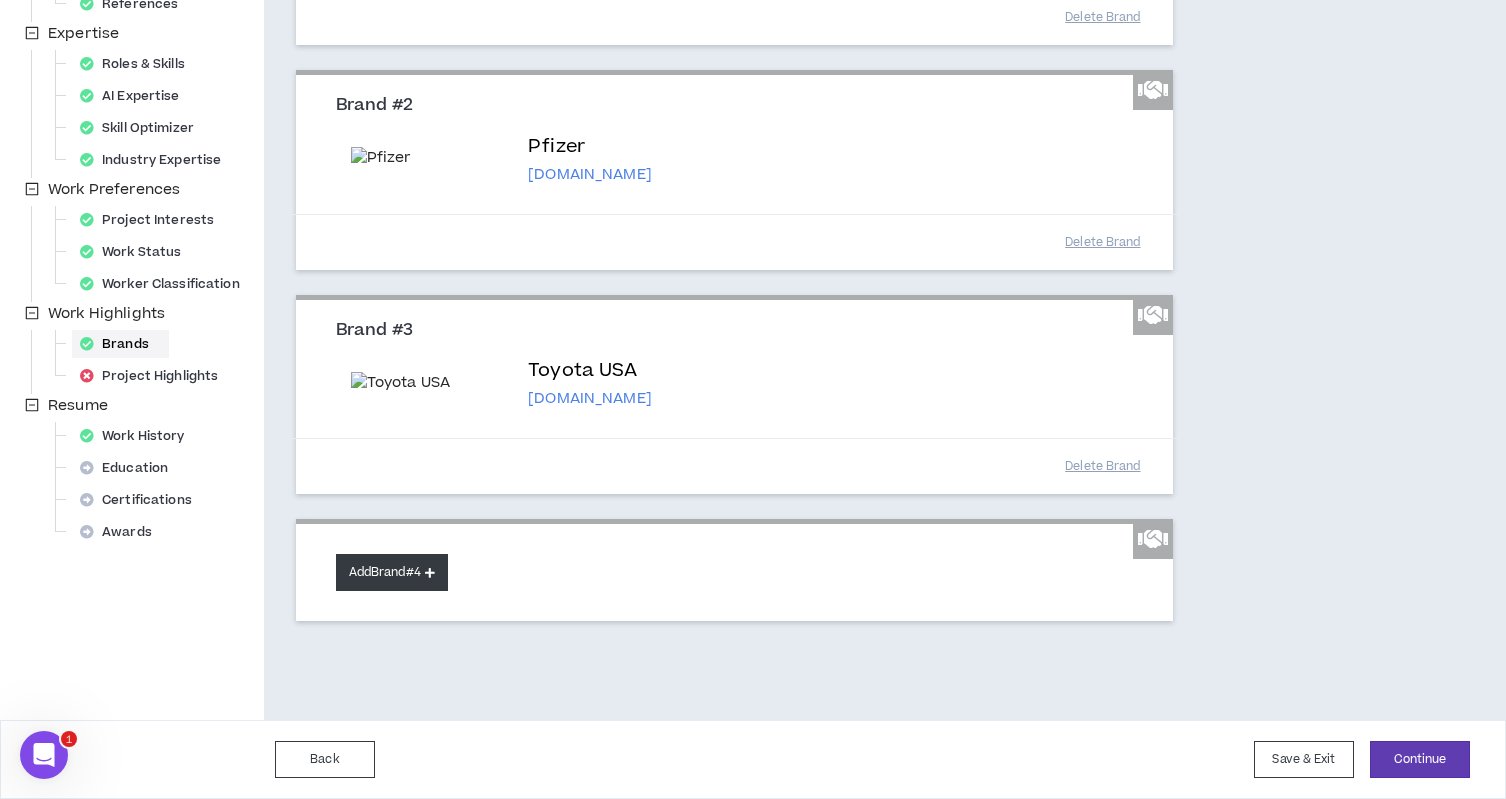 click on "Add  Brand  #4" at bounding box center (392, 572) 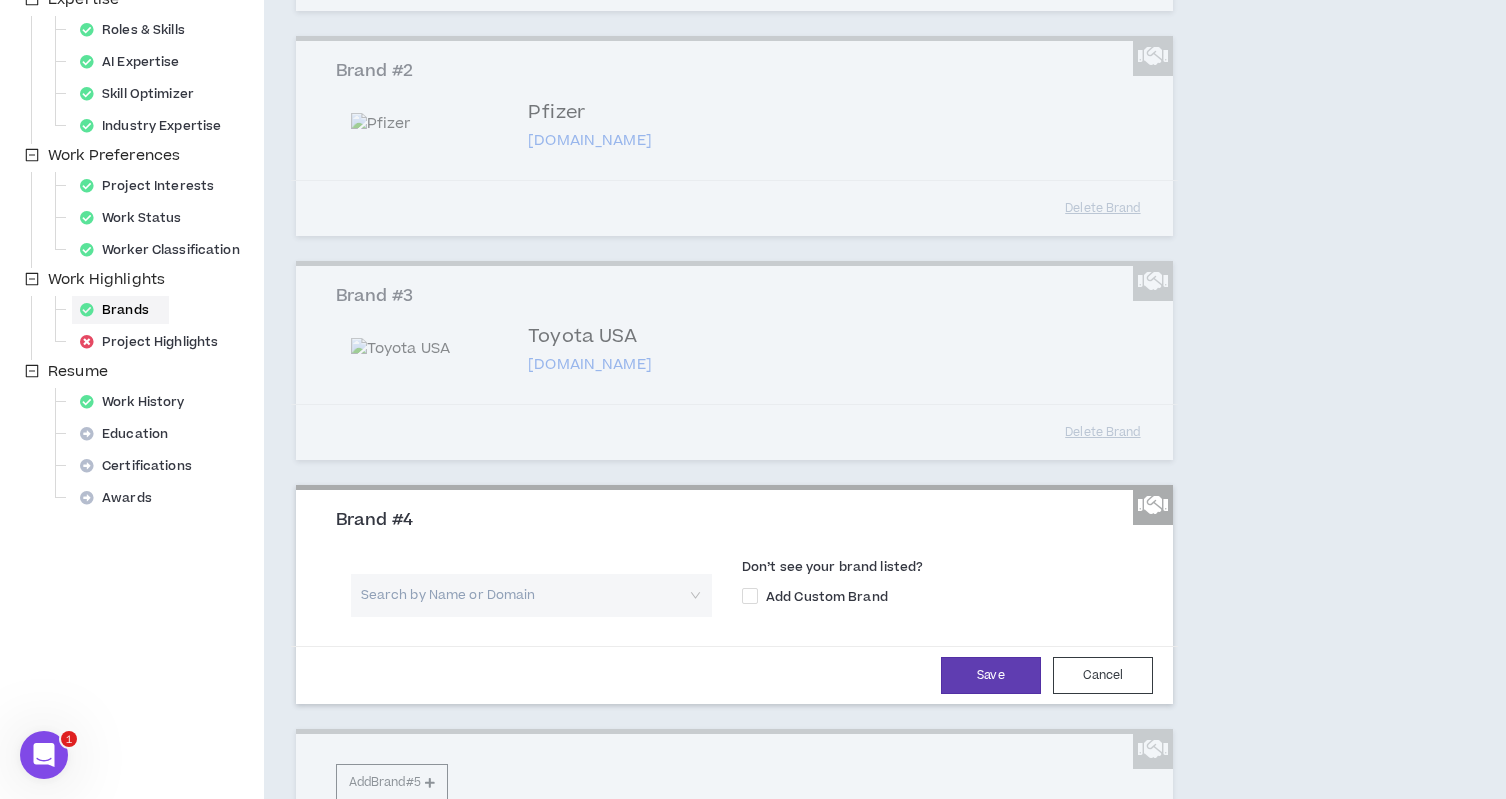 click at bounding box center (524, 595) 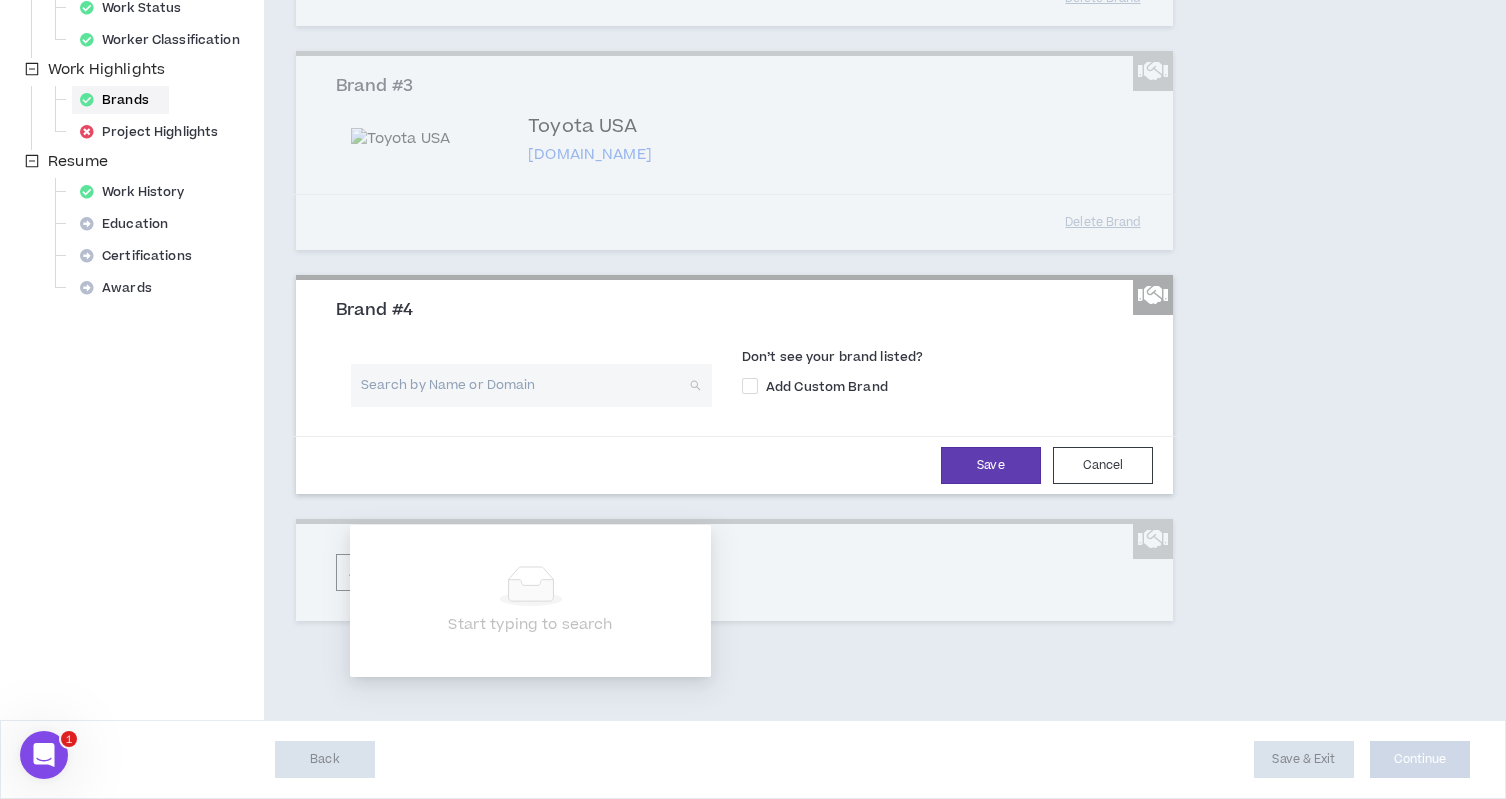 scroll, scrollTop: 721, scrollLeft: 0, axis: vertical 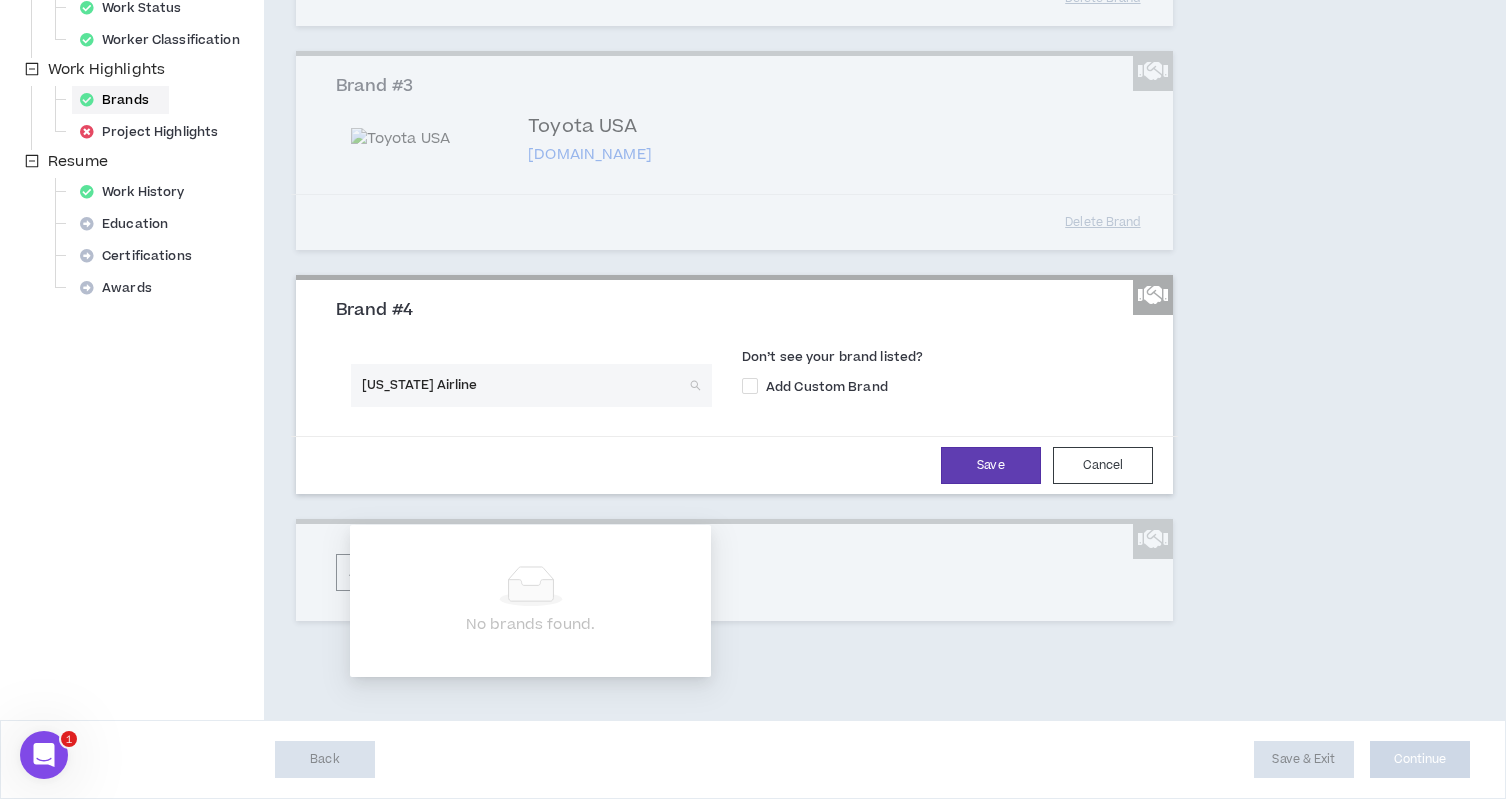 type on "[US_STATE] Airlines" 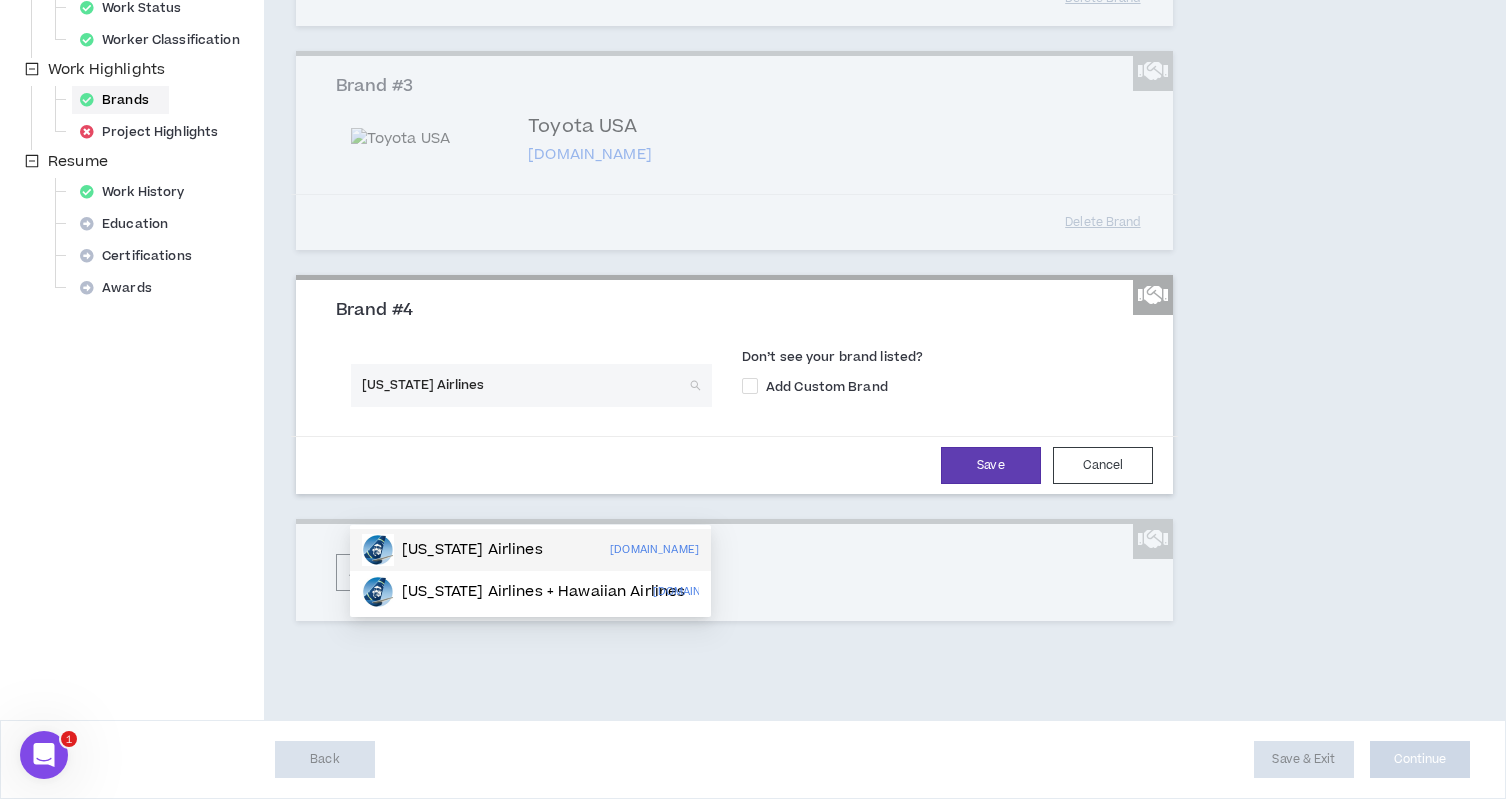 click on "[US_STATE] Airlines" at bounding box center (472, 550) 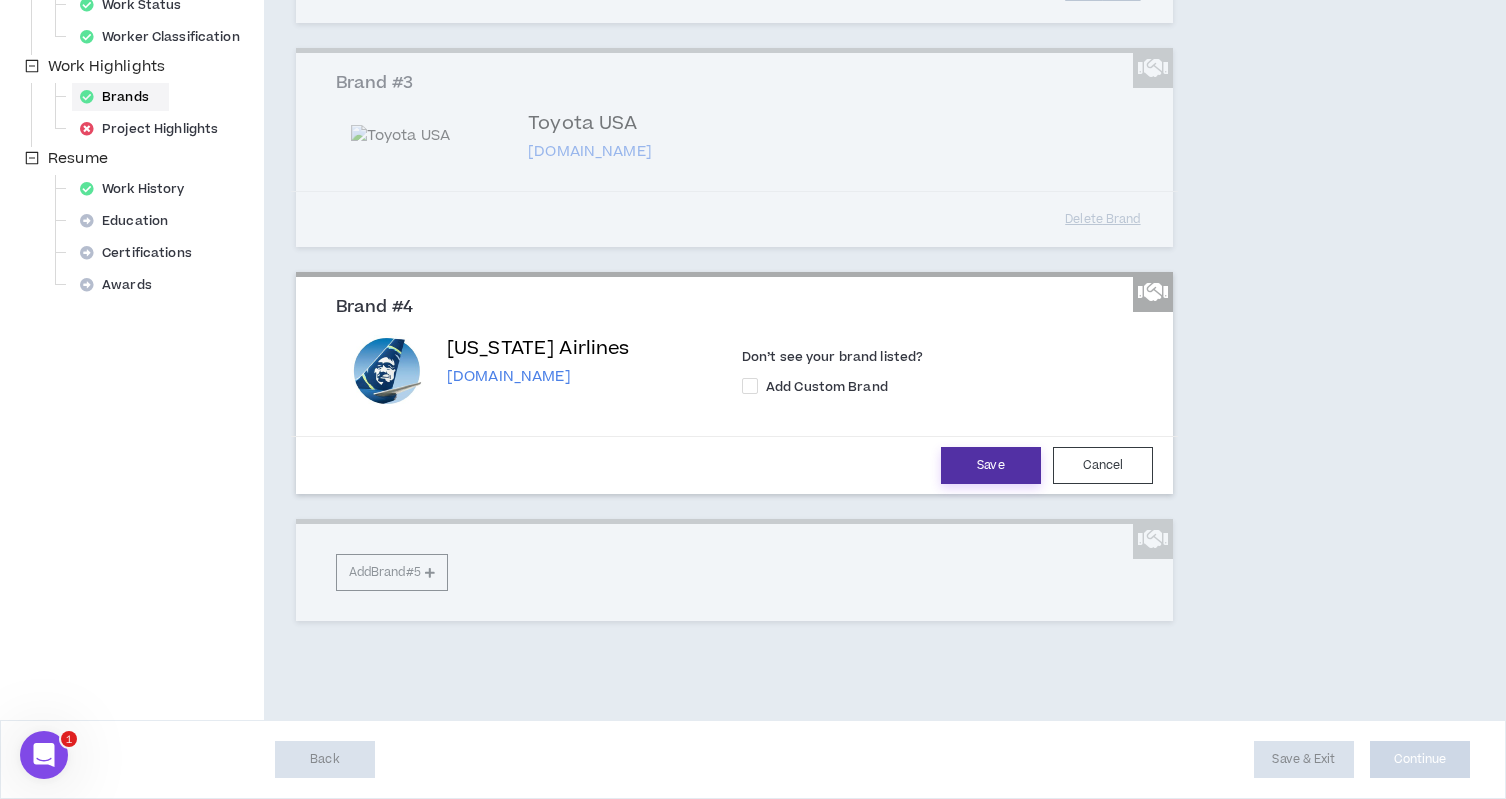 click on "Save" at bounding box center (991, 465) 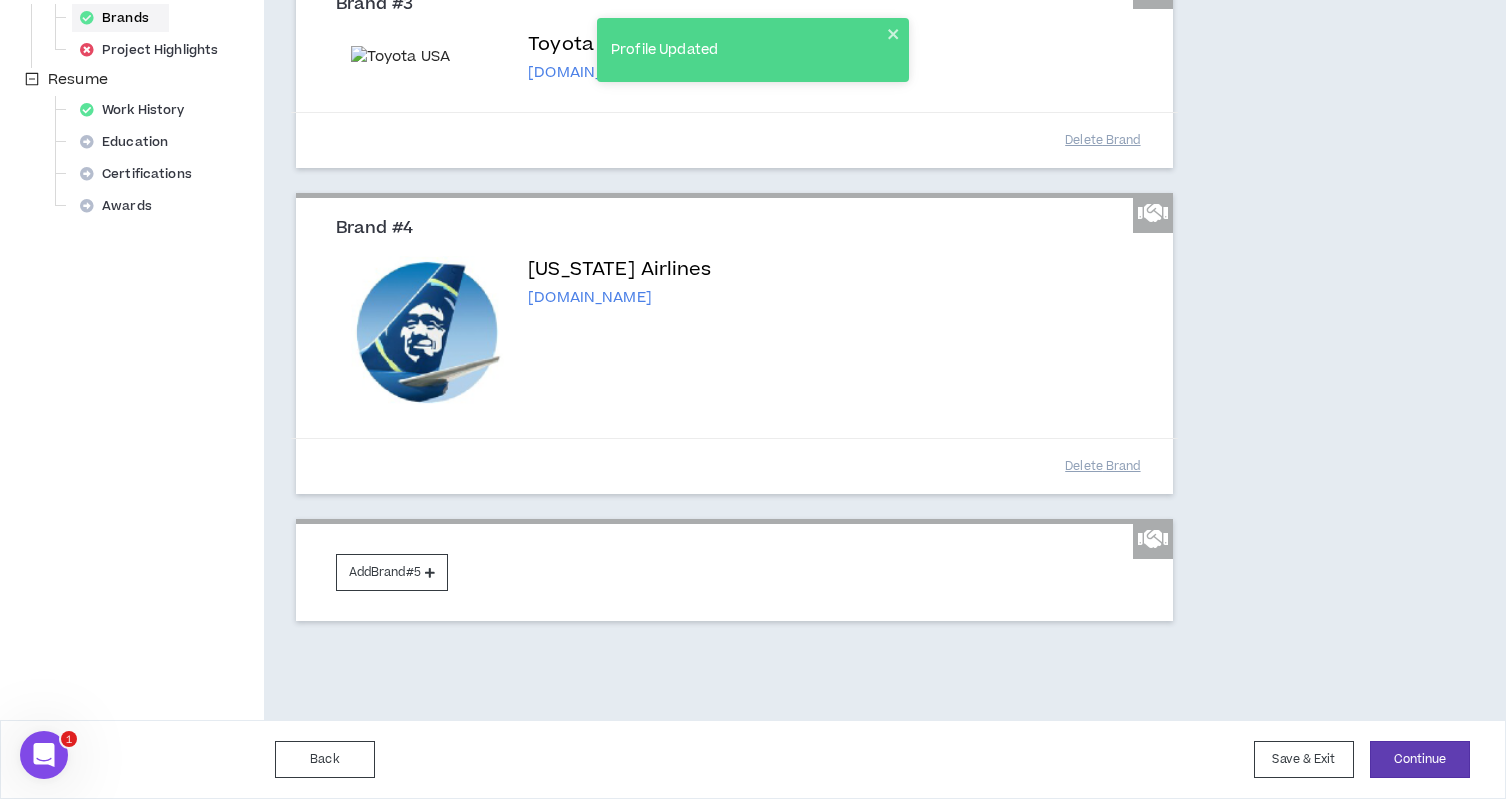 scroll, scrollTop: 839, scrollLeft: 0, axis: vertical 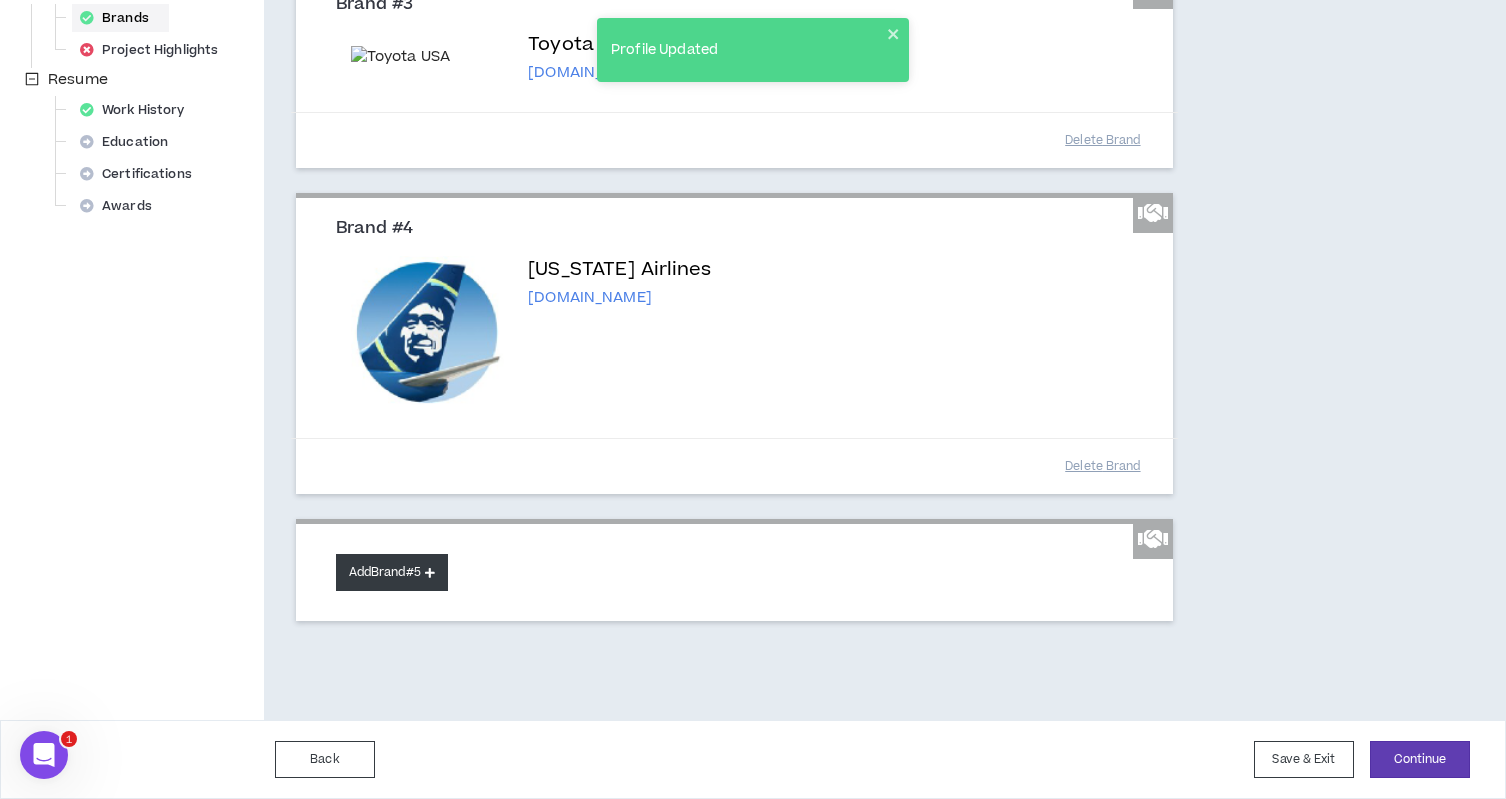 click on "Add  Brand  #5" at bounding box center (392, 572) 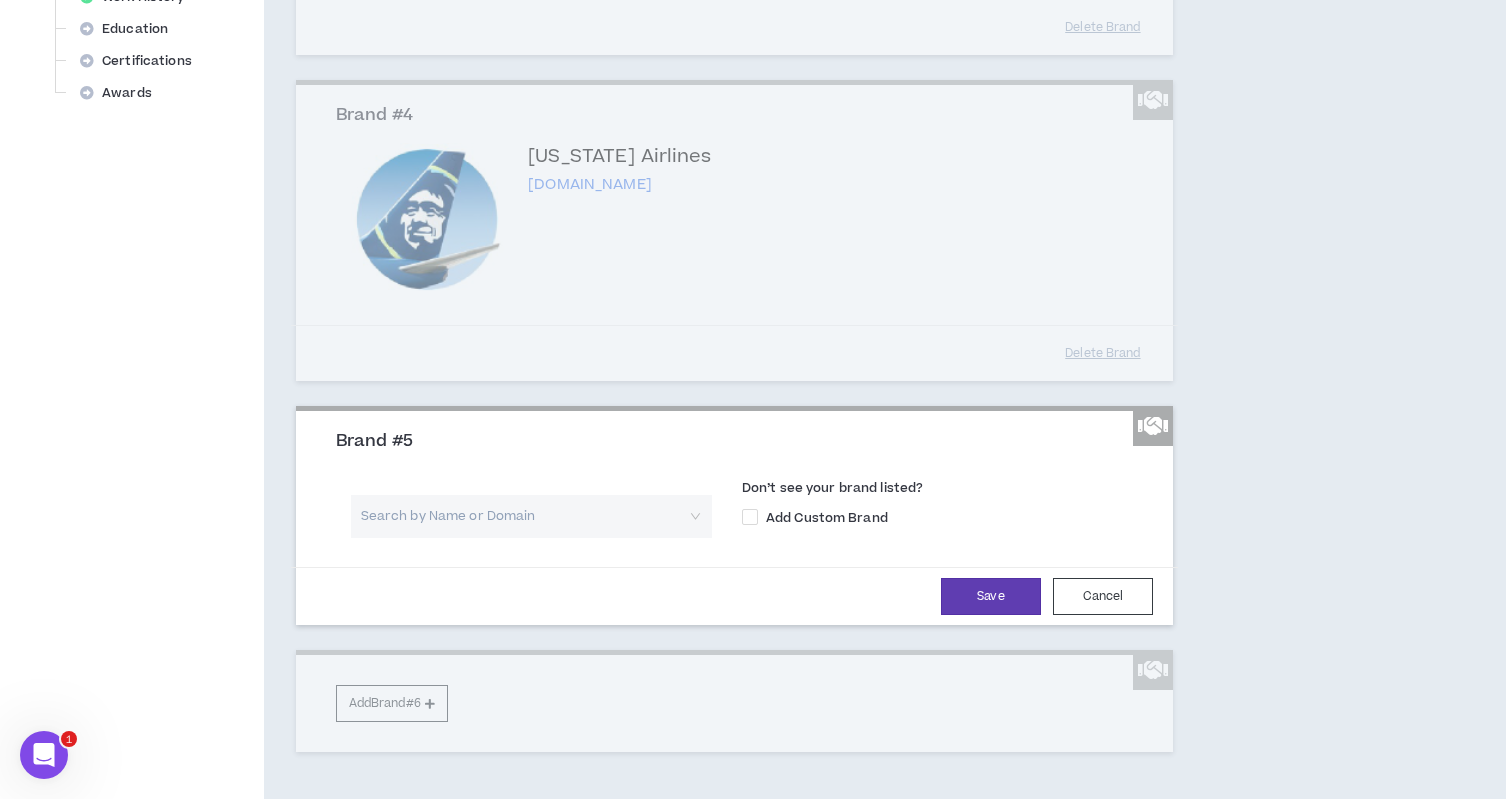 click at bounding box center (524, 516) 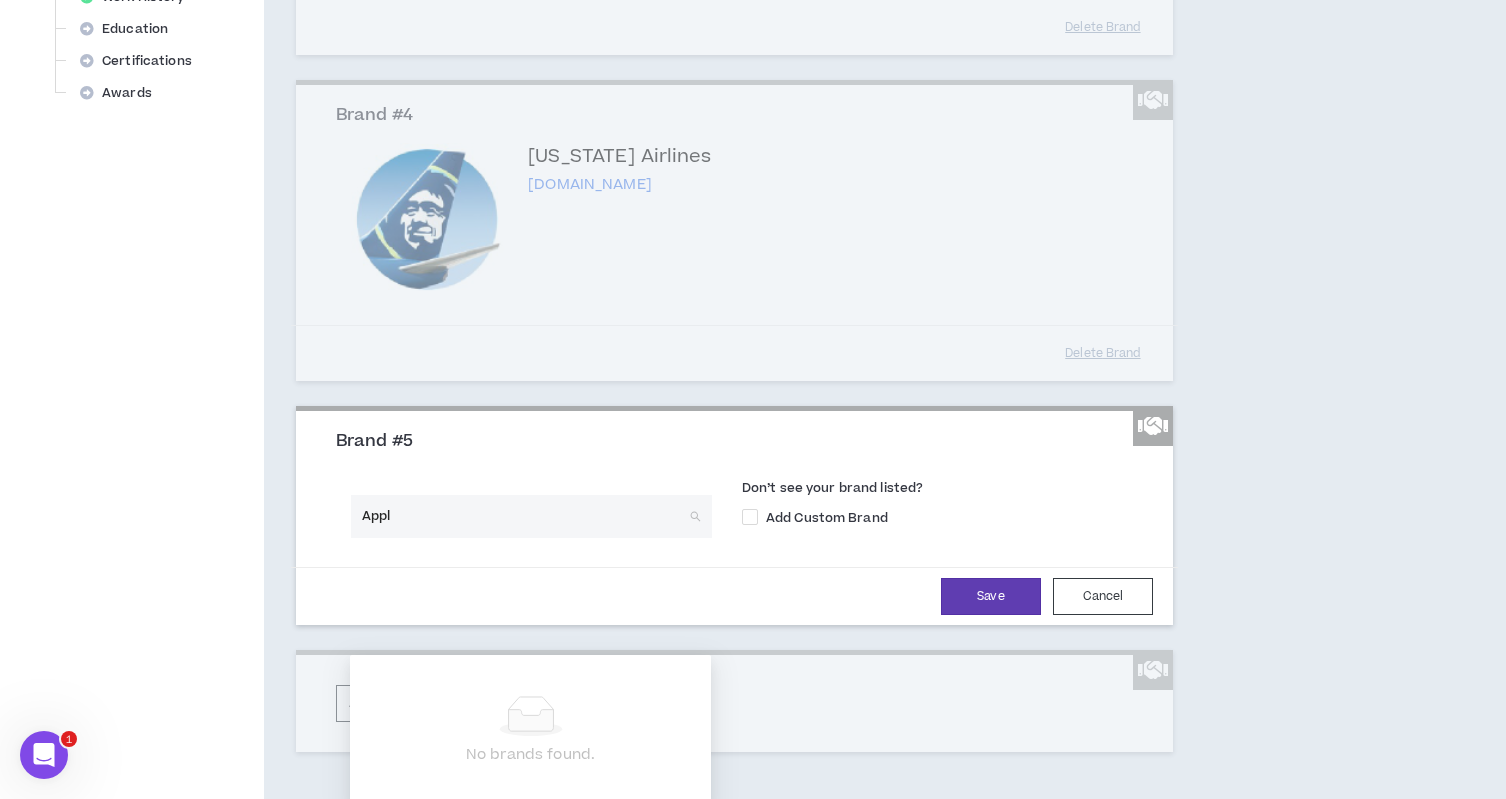 type on "Apple" 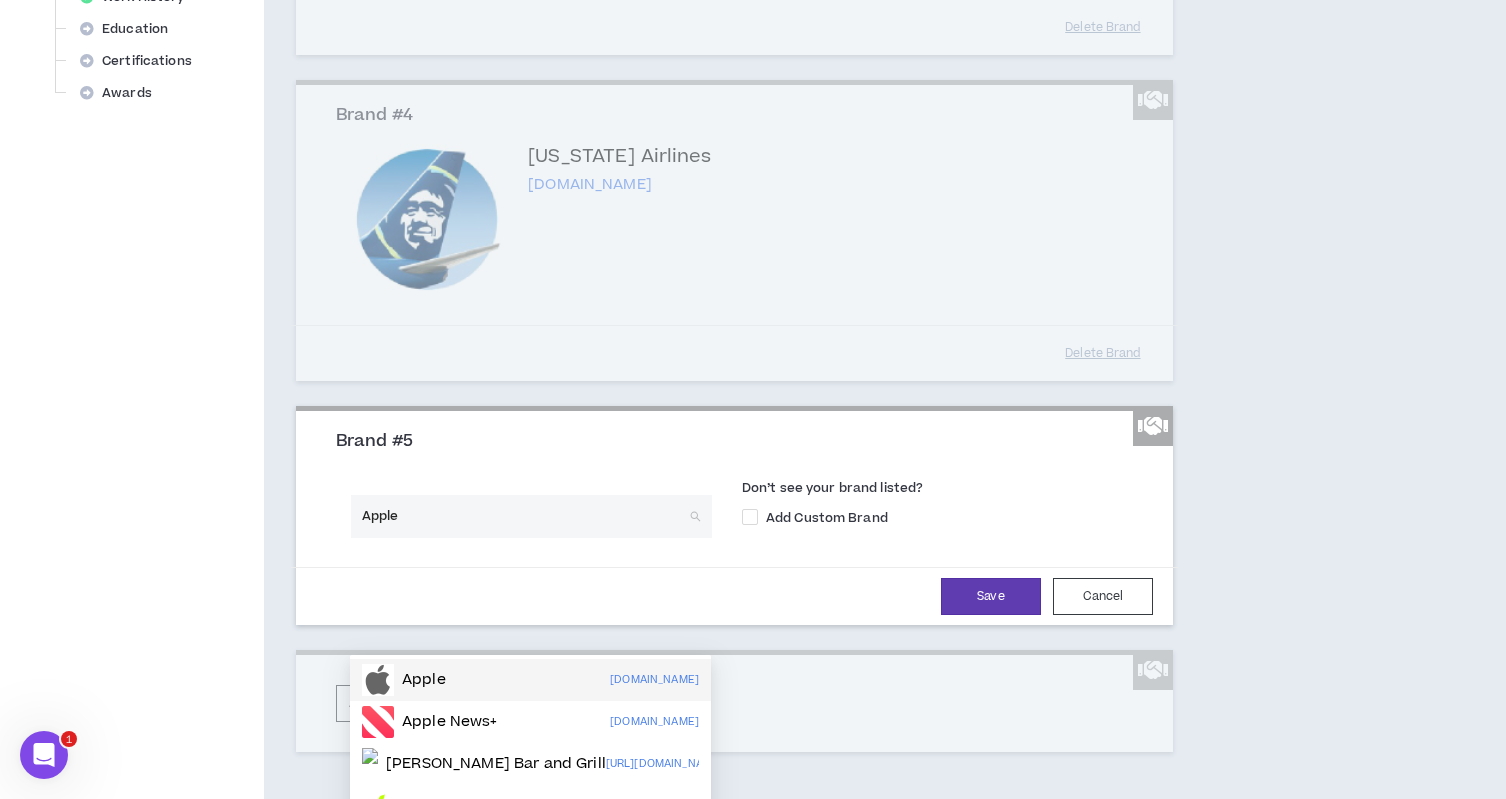 click on "Apple [DOMAIN_NAME]" at bounding box center (530, 680) 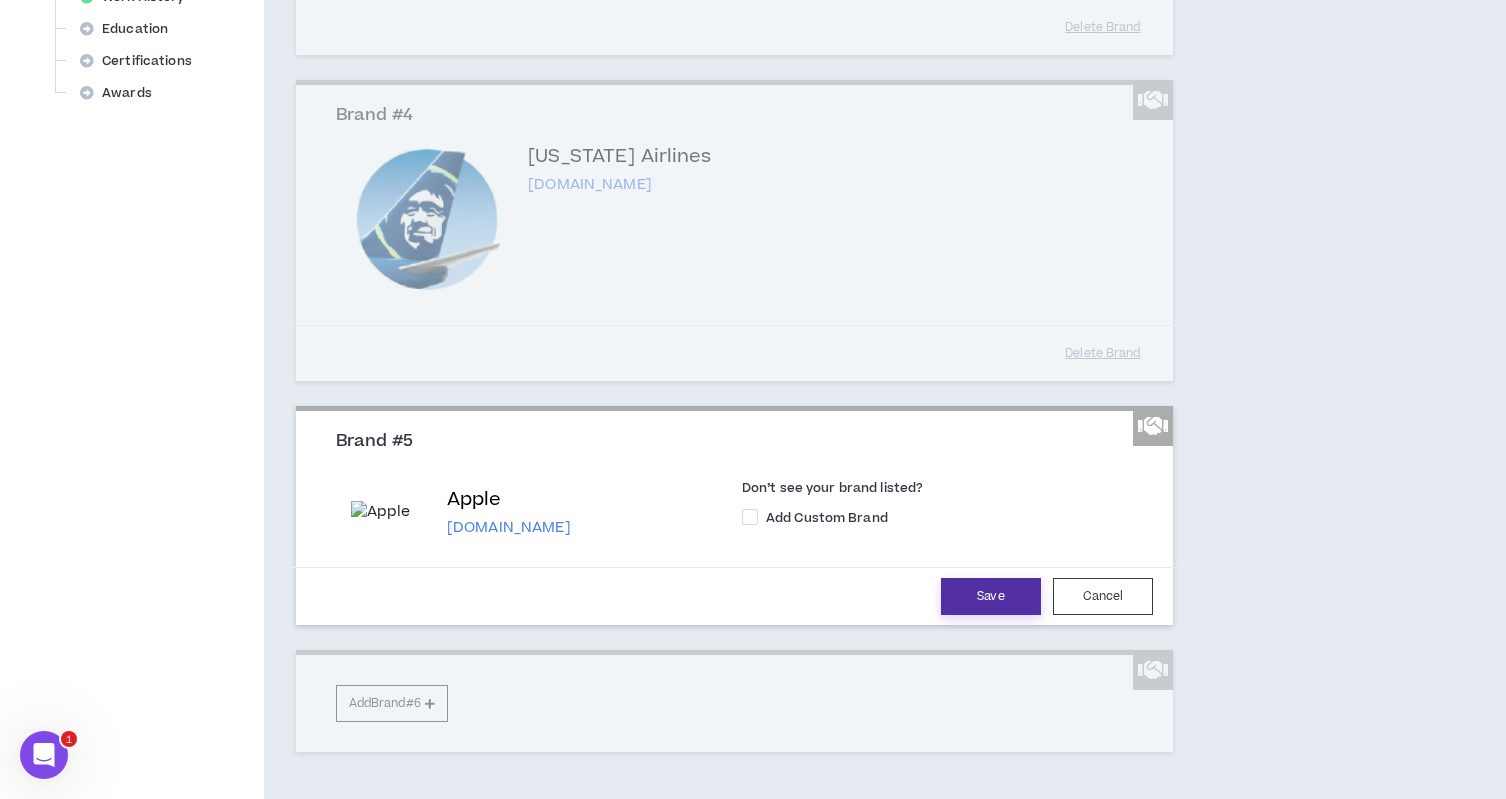 click on "Save" at bounding box center [991, 596] 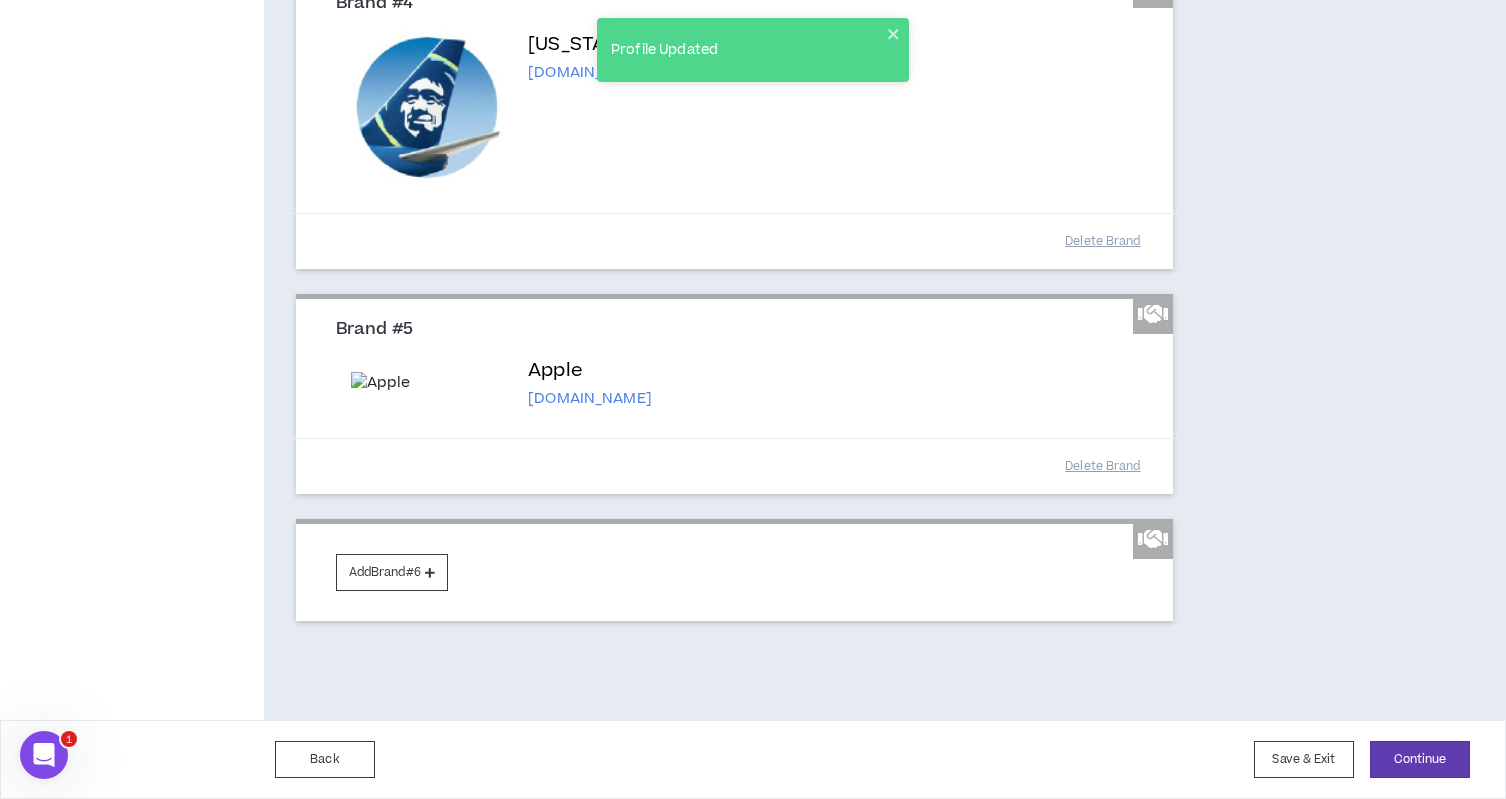 scroll, scrollTop: 1170, scrollLeft: 0, axis: vertical 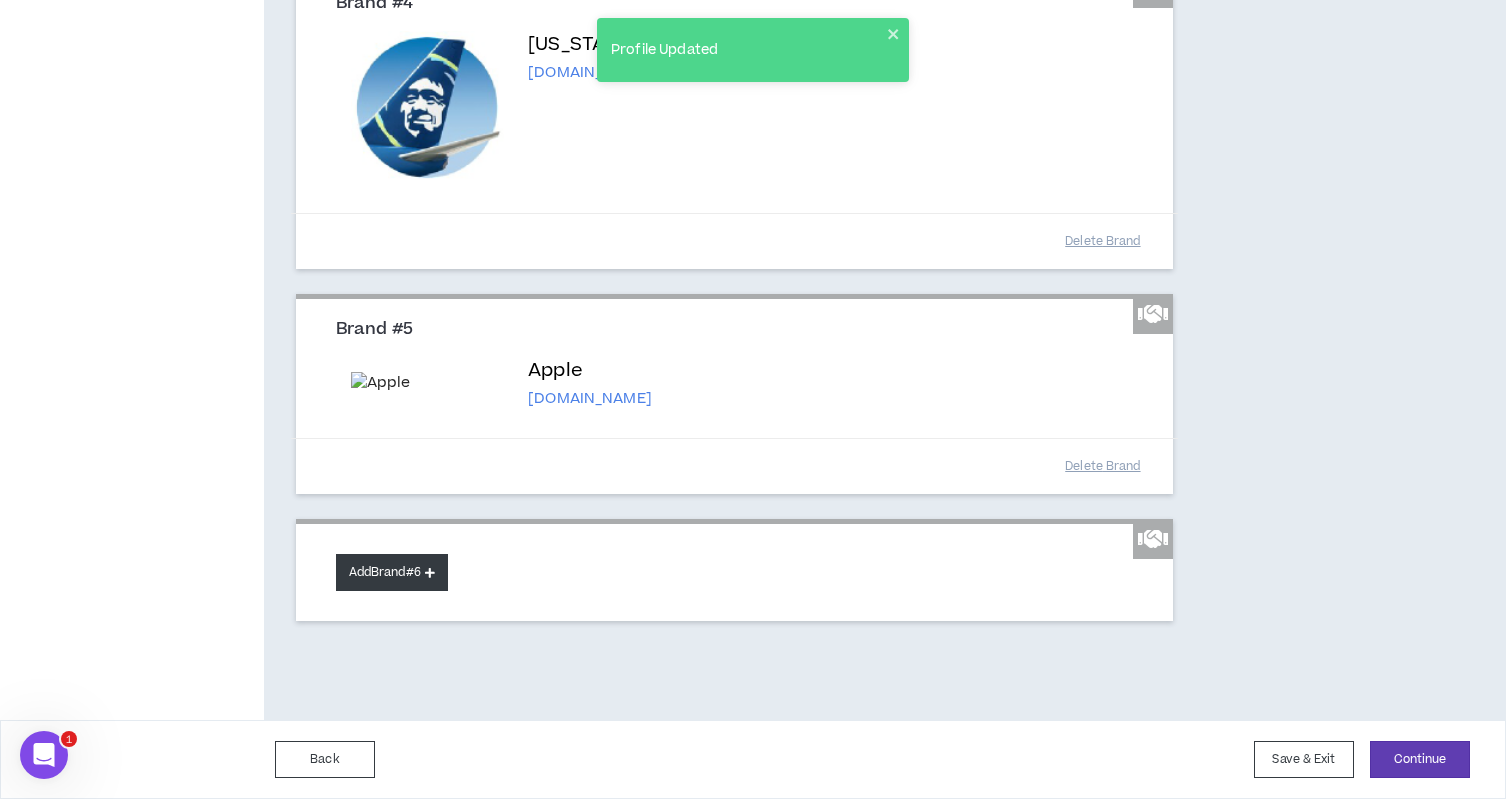 click on "Add  Brand  #6" at bounding box center (392, 572) 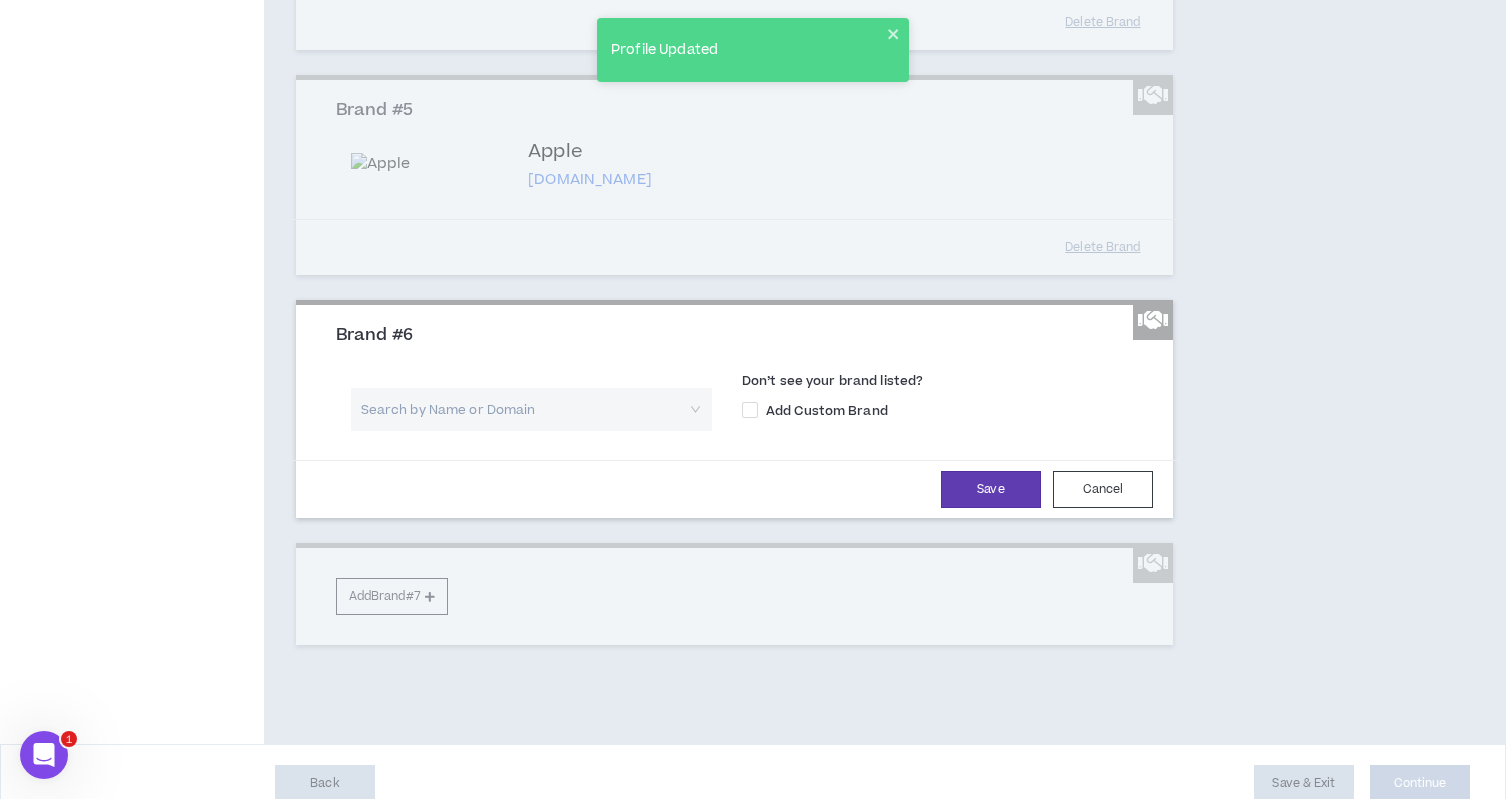 click at bounding box center [524, 409] 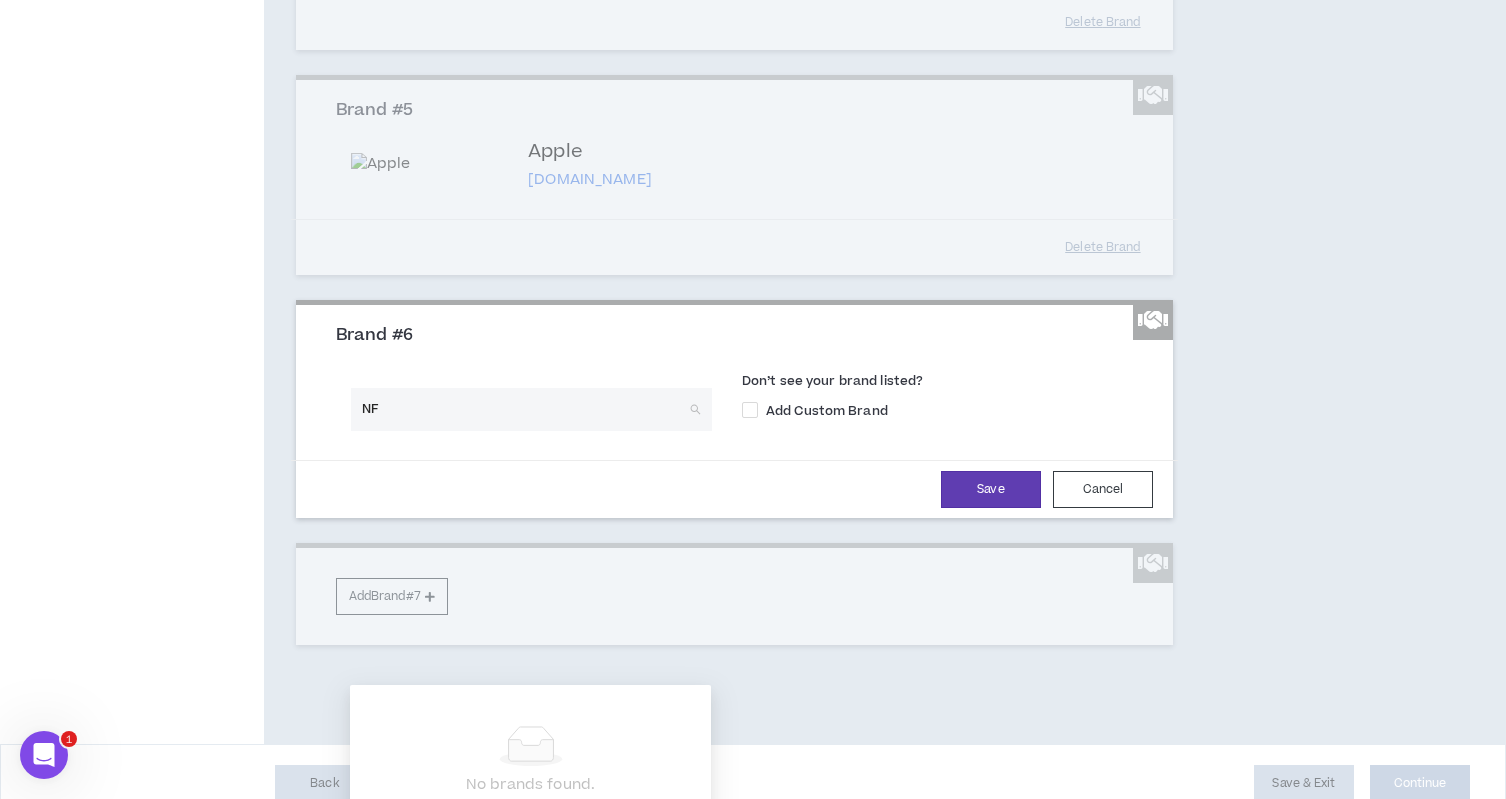 type on "NFL" 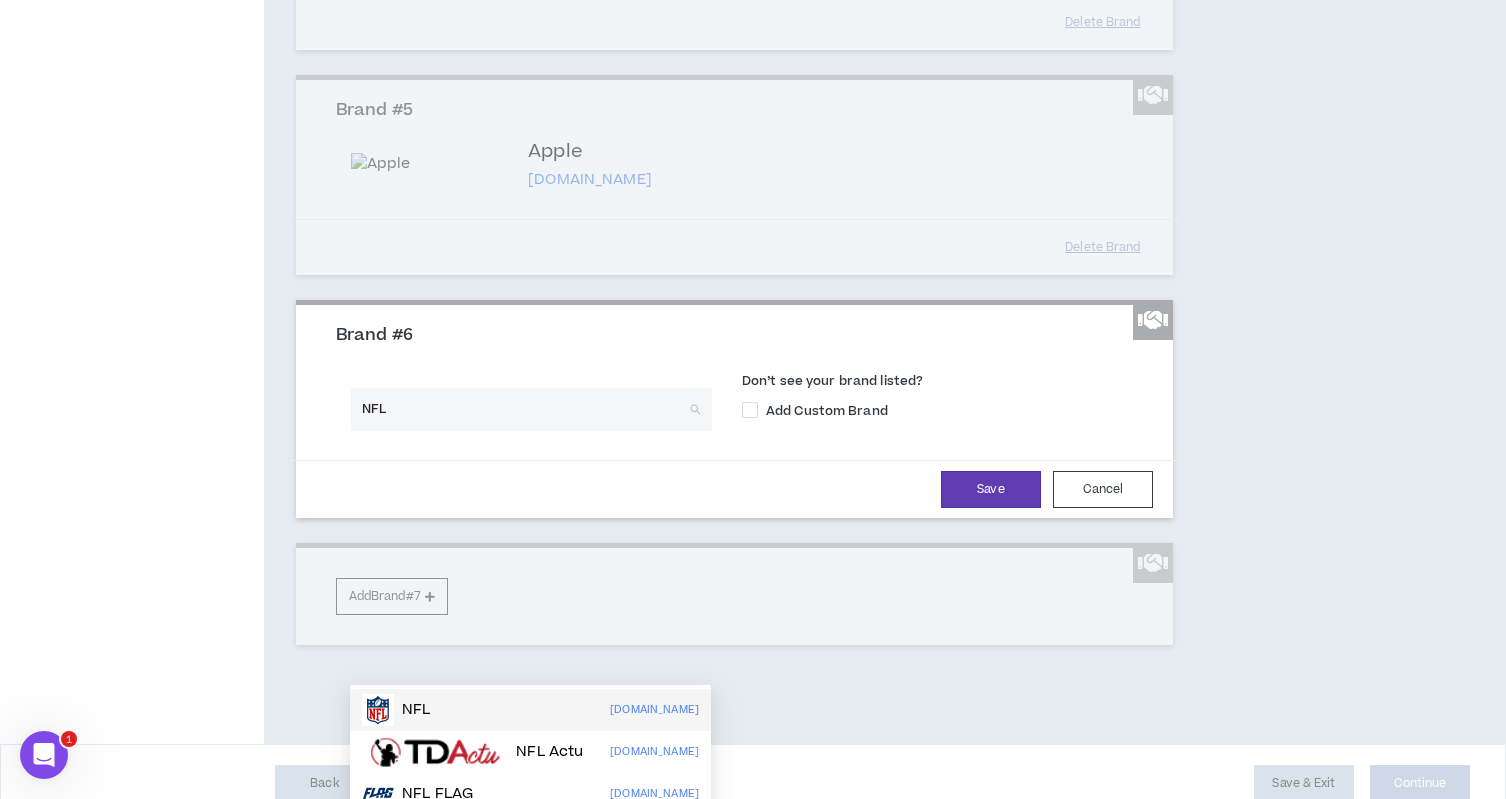 click on "NFL [DOMAIN_NAME]" at bounding box center [530, 710] 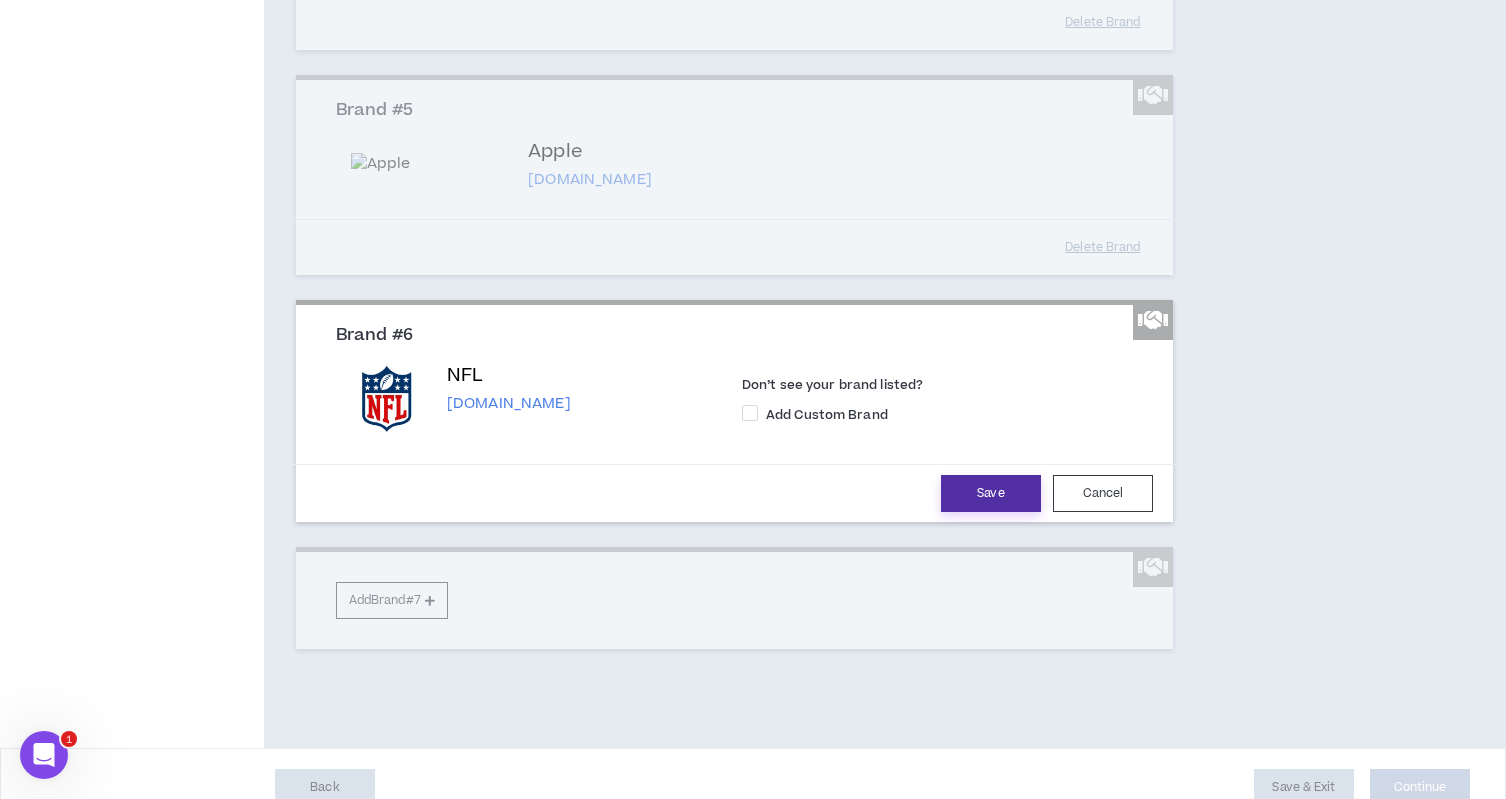 click on "Save" at bounding box center [991, 493] 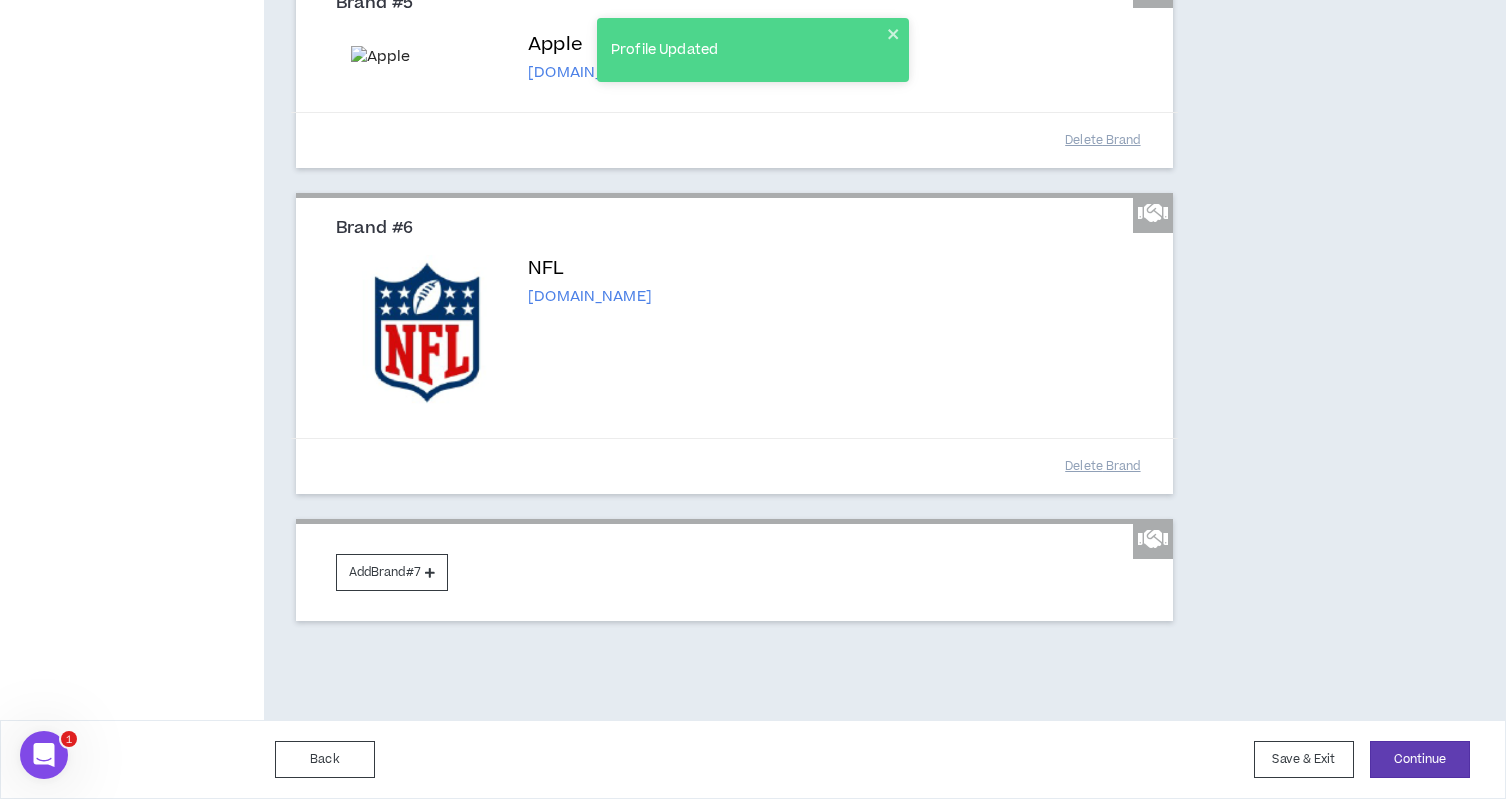 scroll, scrollTop: 1526, scrollLeft: 0, axis: vertical 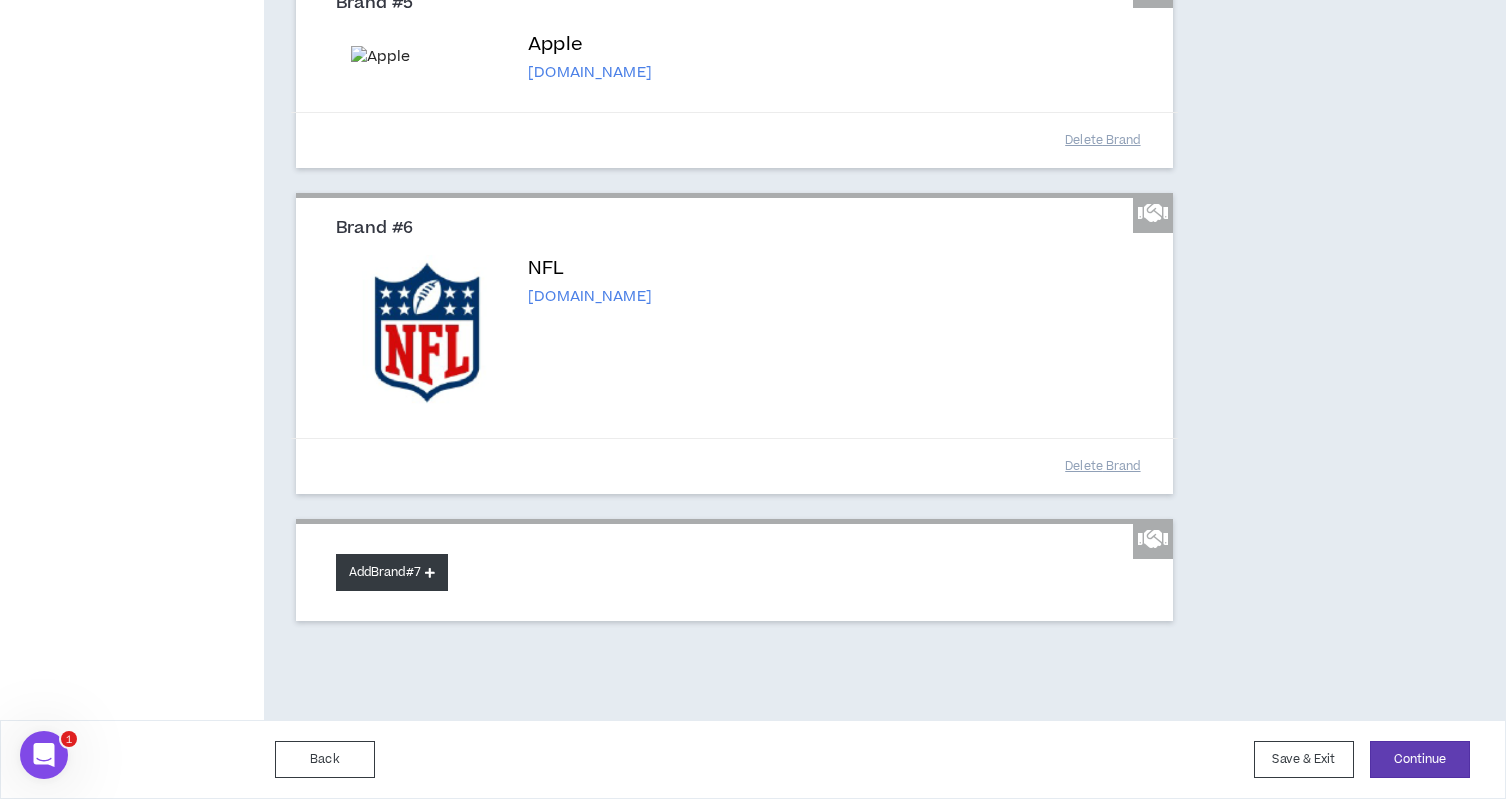 click on "Add  Brand  #7" at bounding box center [392, 572] 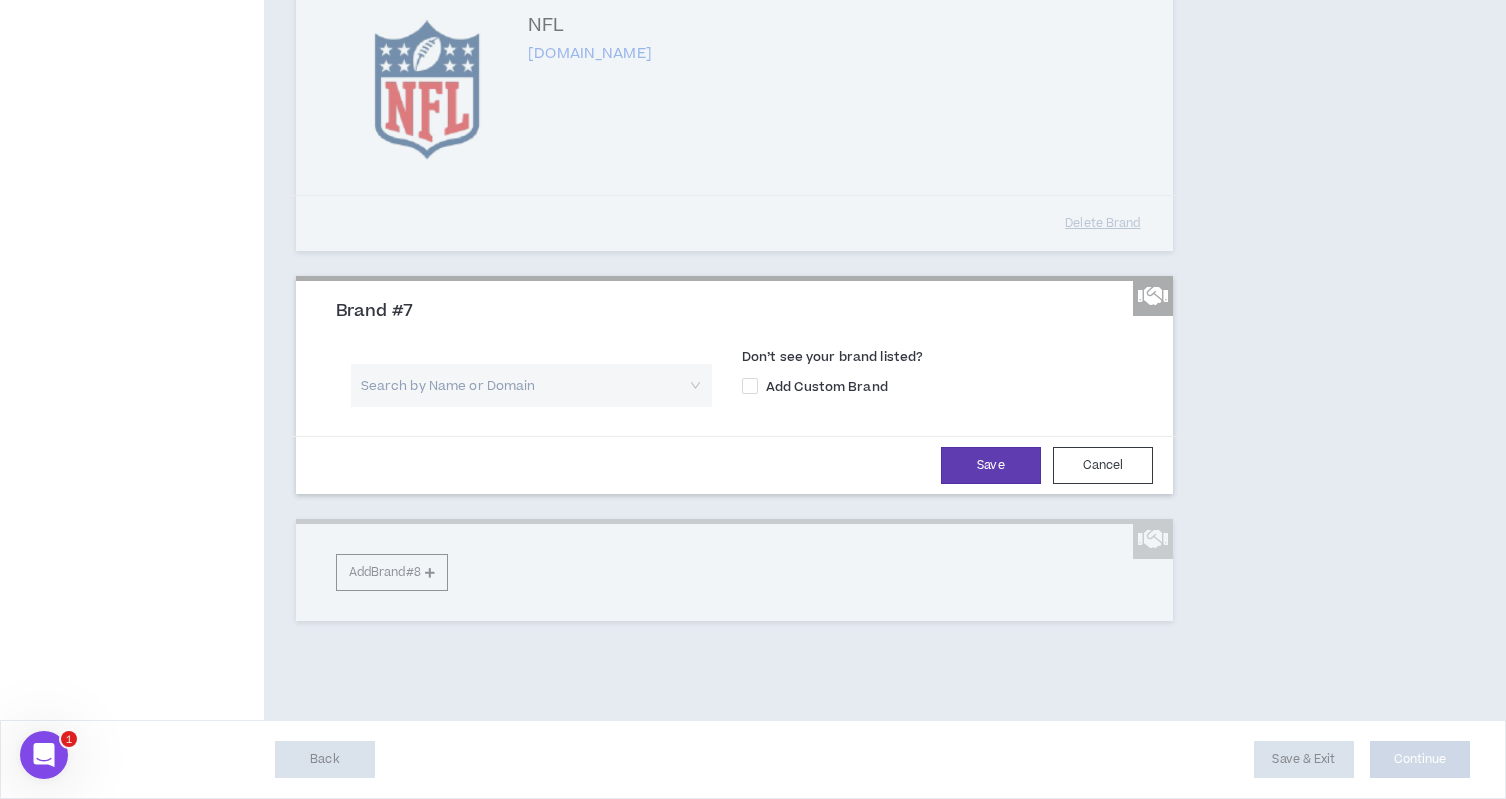 click at bounding box center (524, 385) 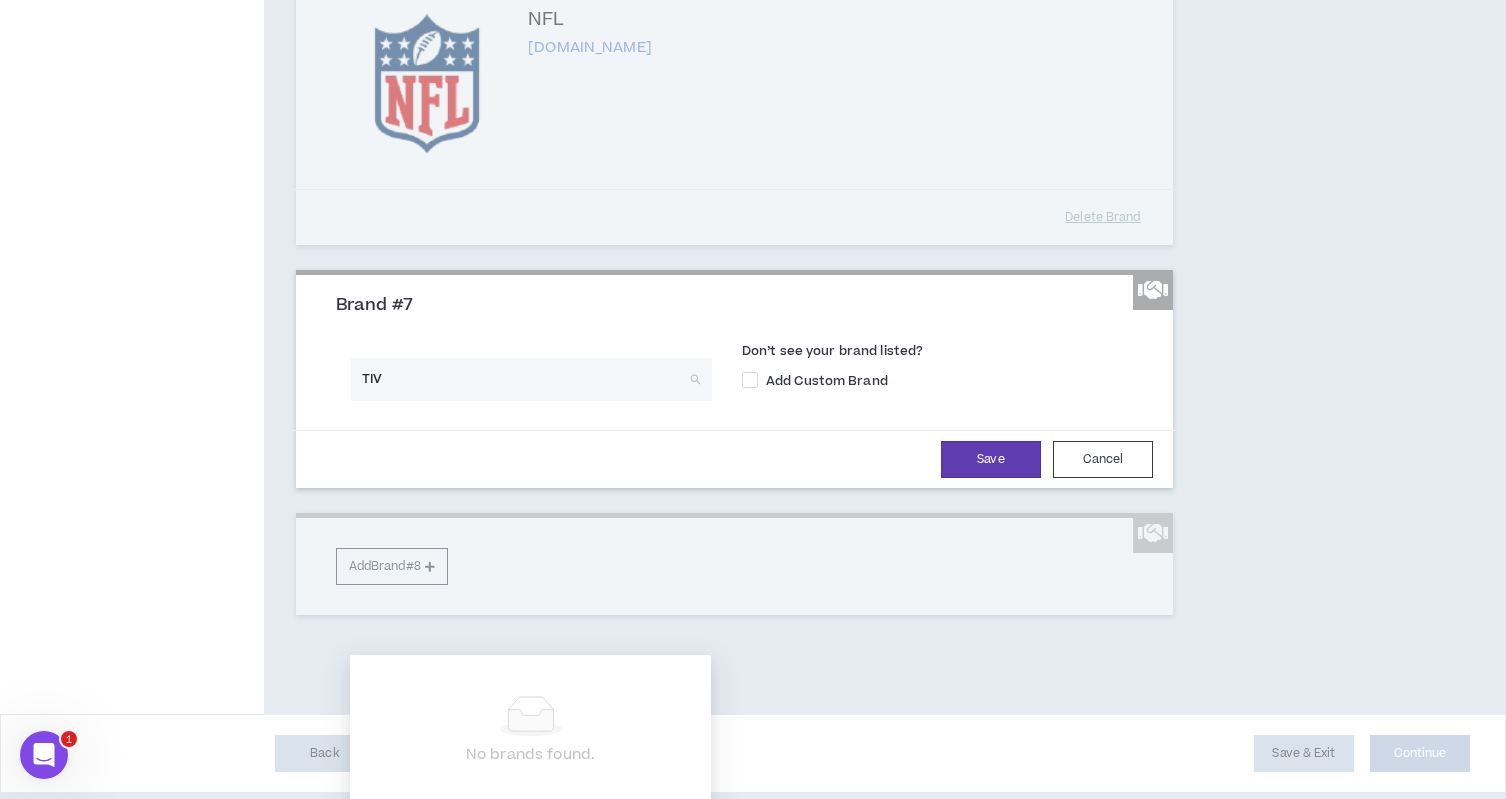 type on "TIVO" 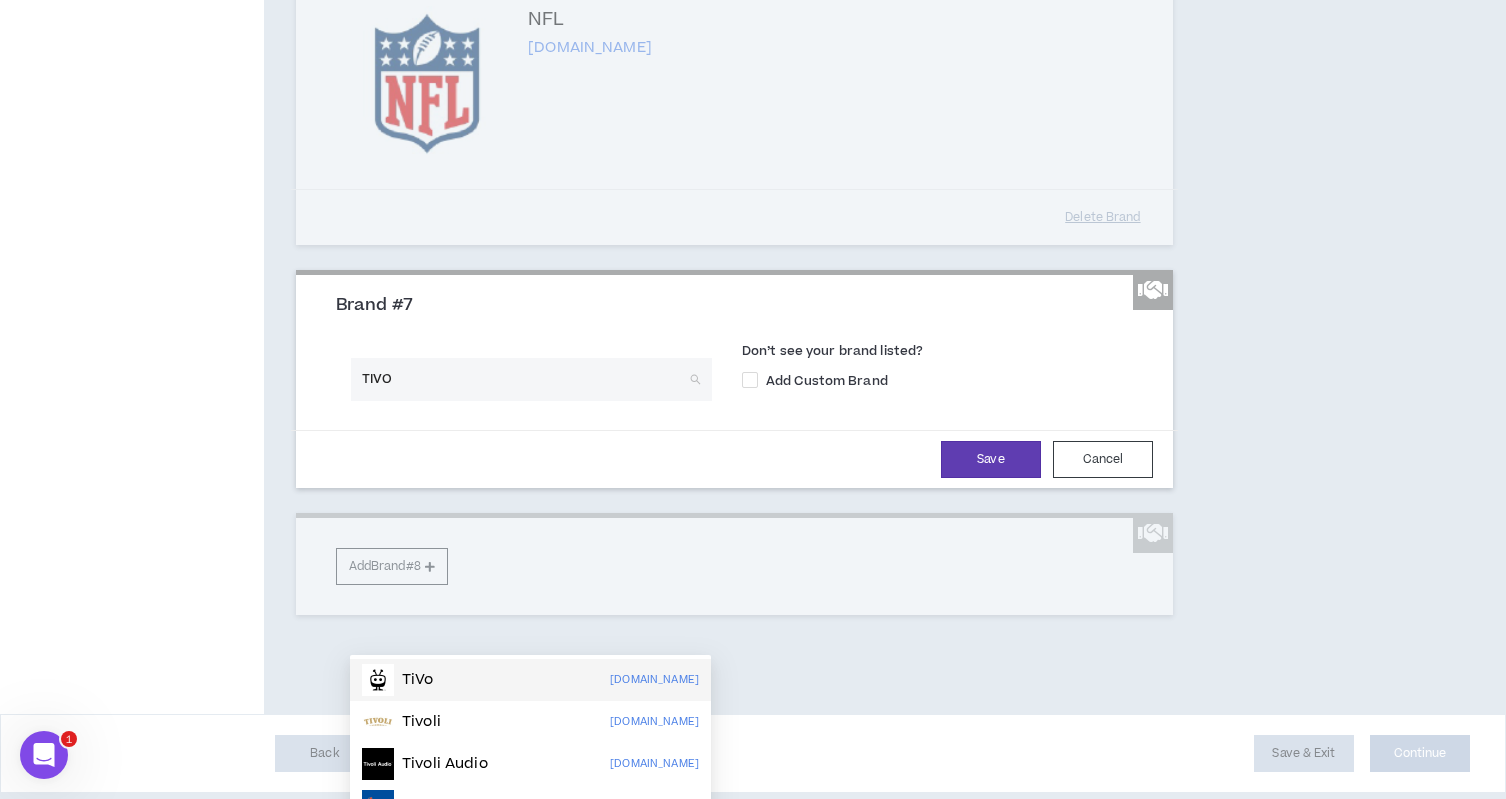 click on "TiVo [DOMAIN_NAME]" at bounding box center [530, 680] 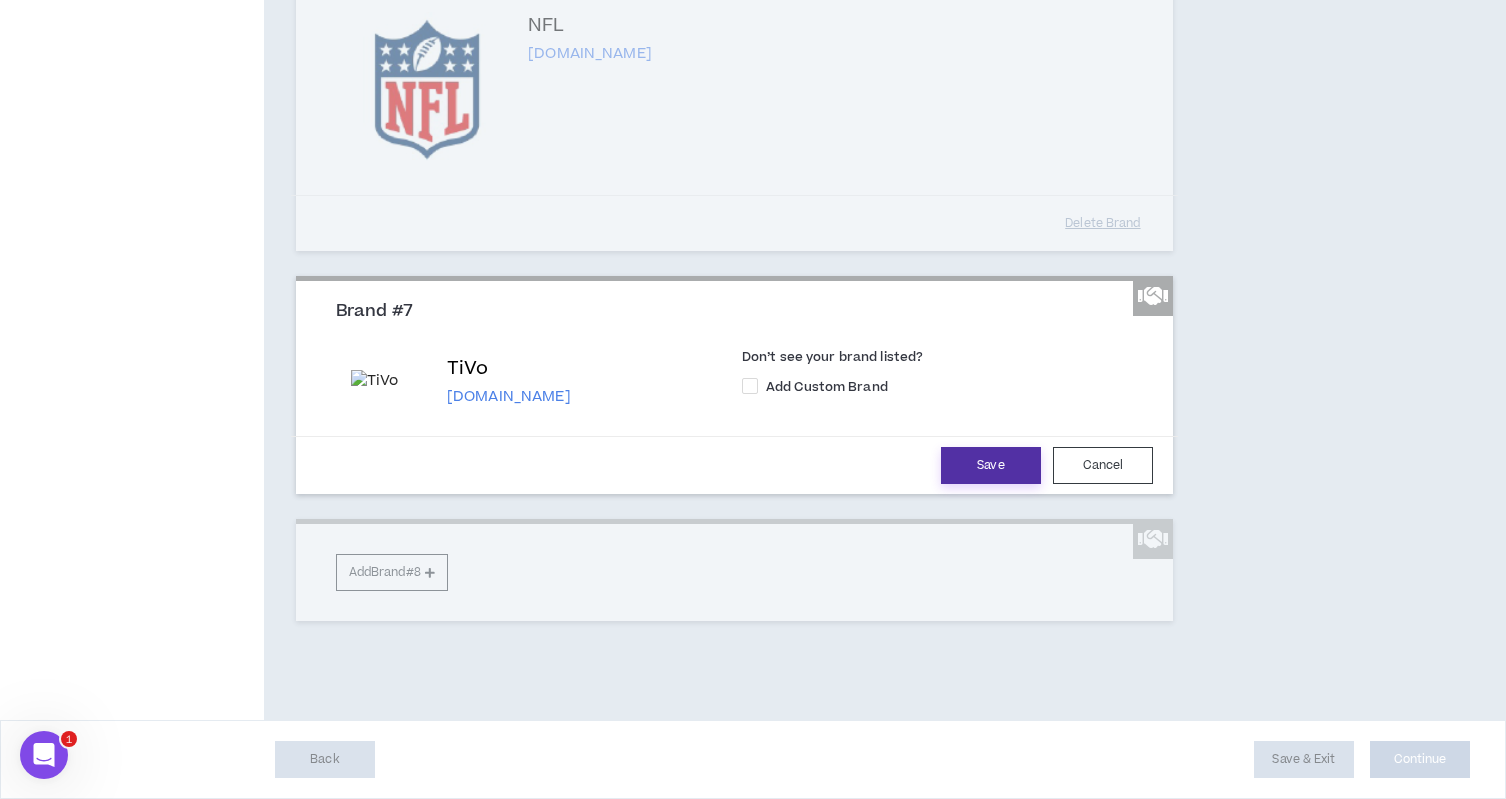 click on "Save" at bounding box center (991, 465) 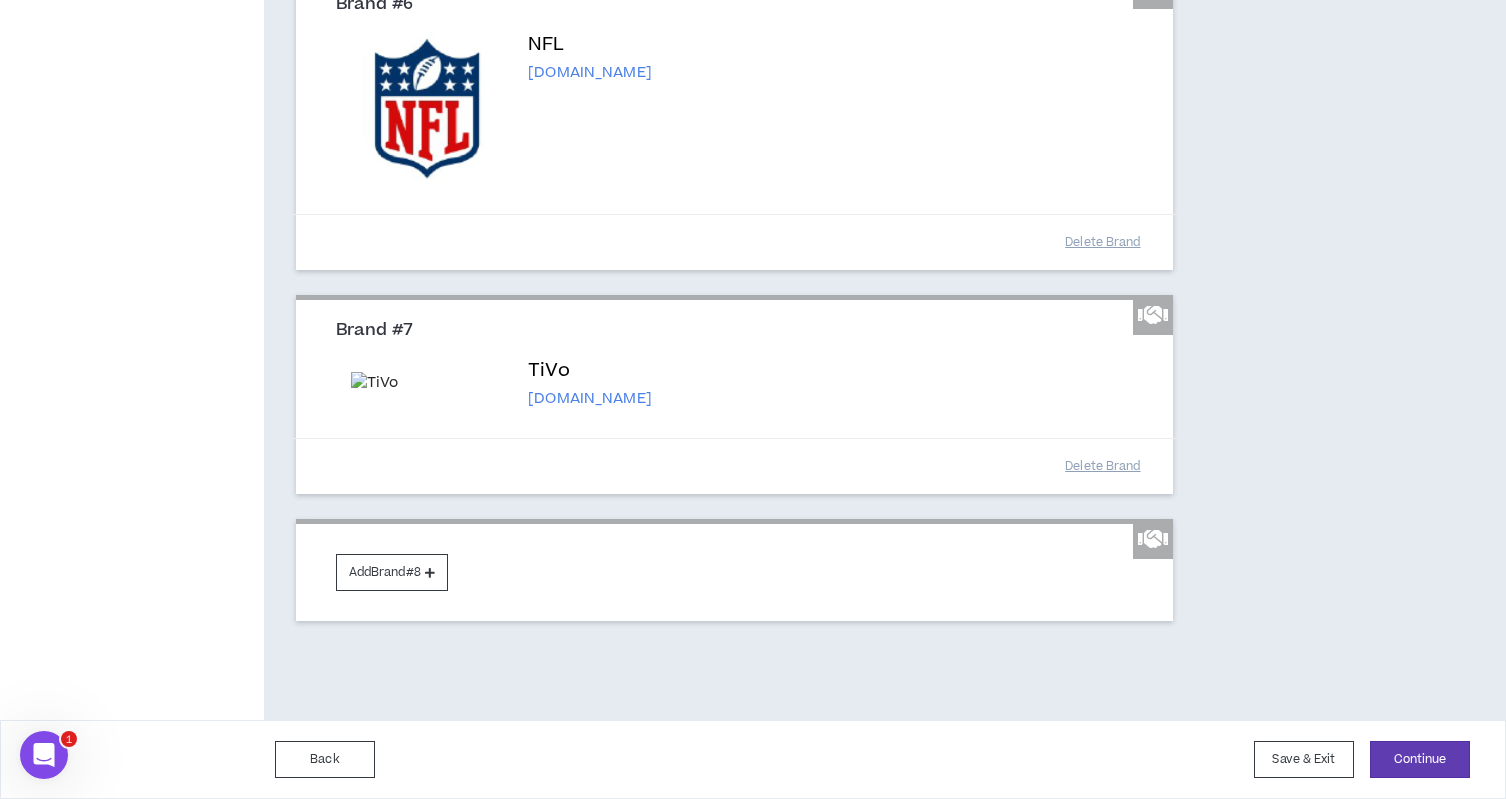 scroll, scrollTop: 1757, scrollLeft: 0, axis: vertical 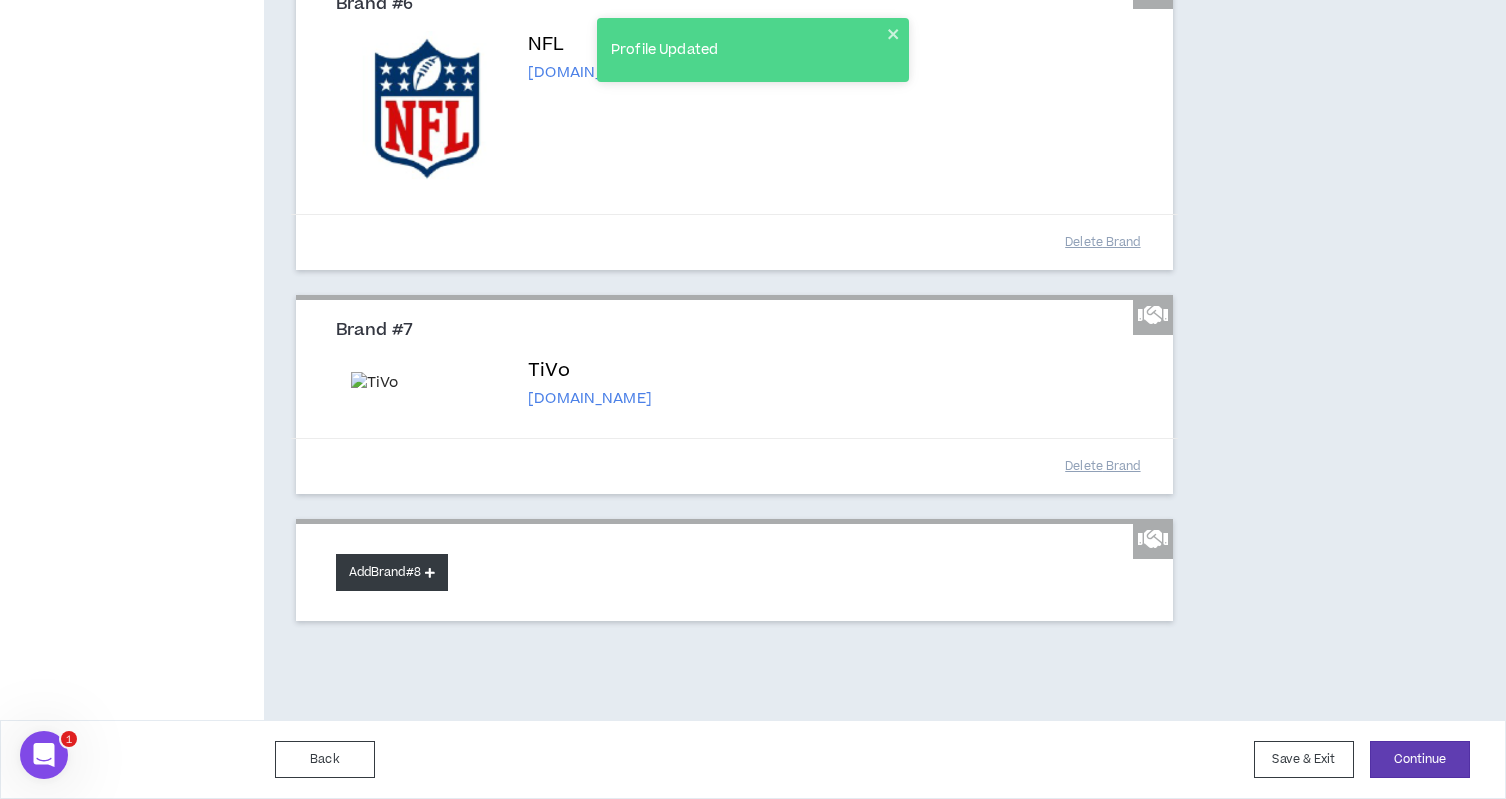 click on "Add  Brand  #8" at bounding box center [392, 572] 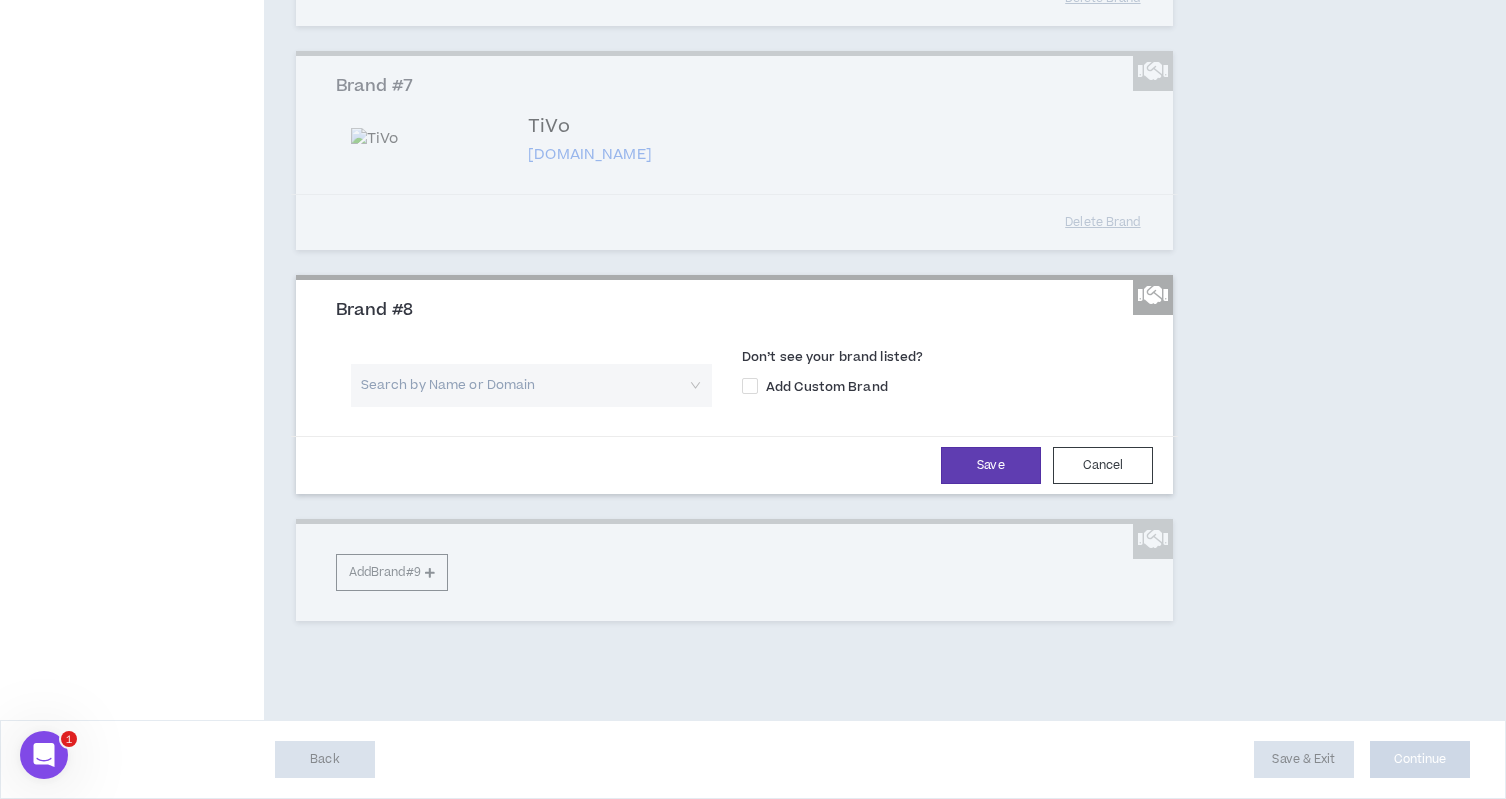 click at bounding box center (524, 385) 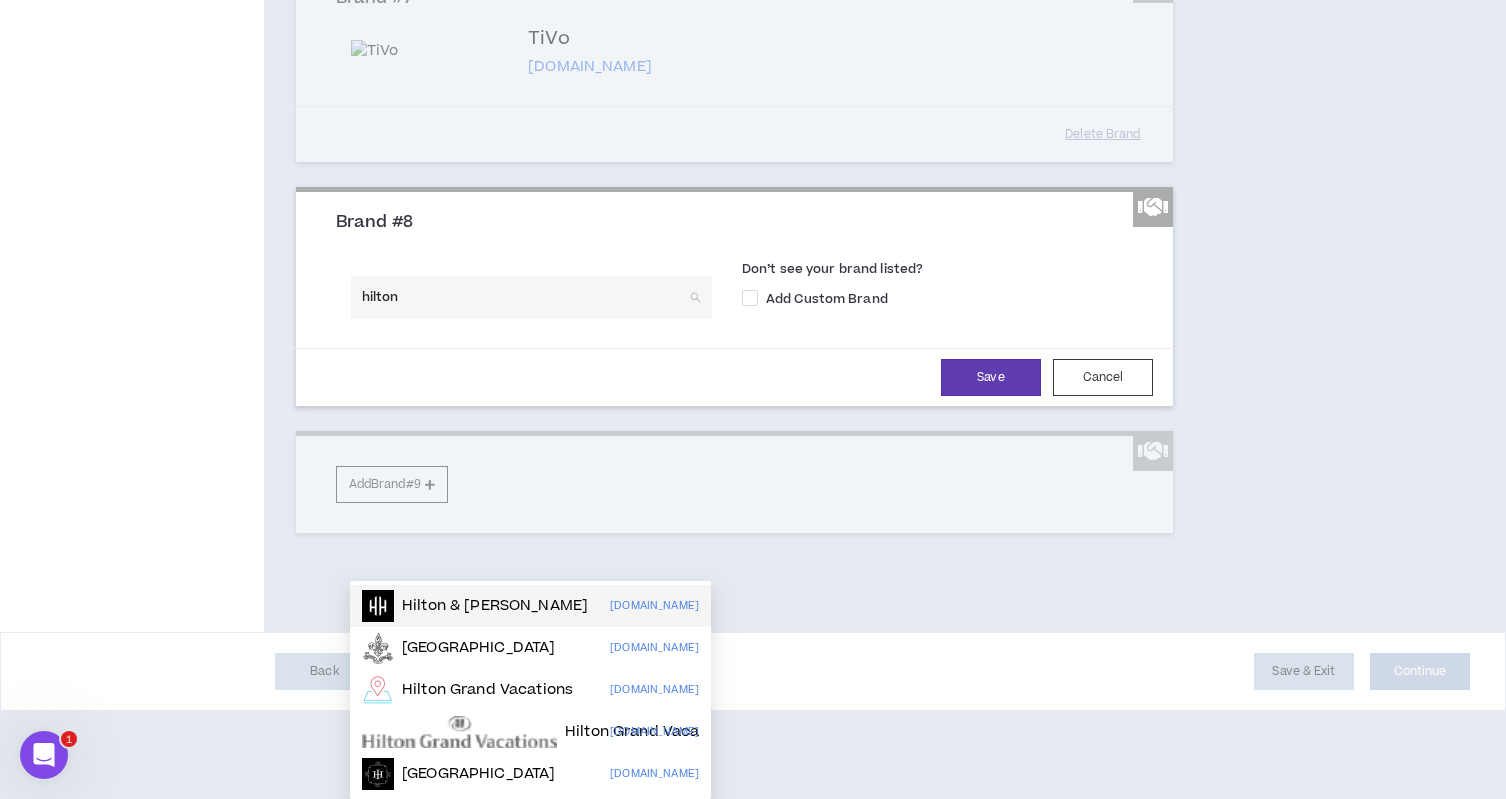 scroll, scrollTop: 1893, scrollLeft: 0, axis: vertical 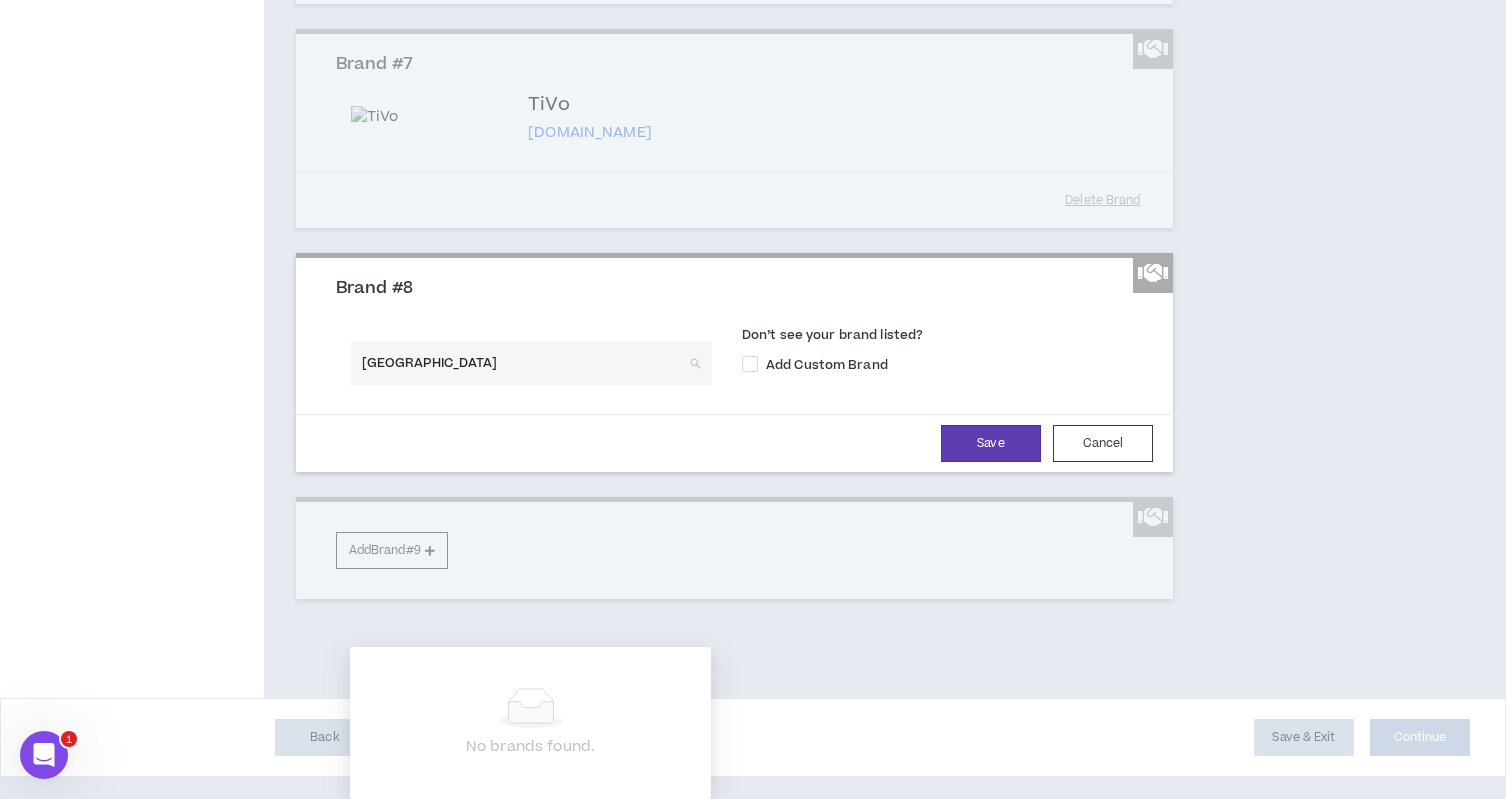 type on "hilton hotels" 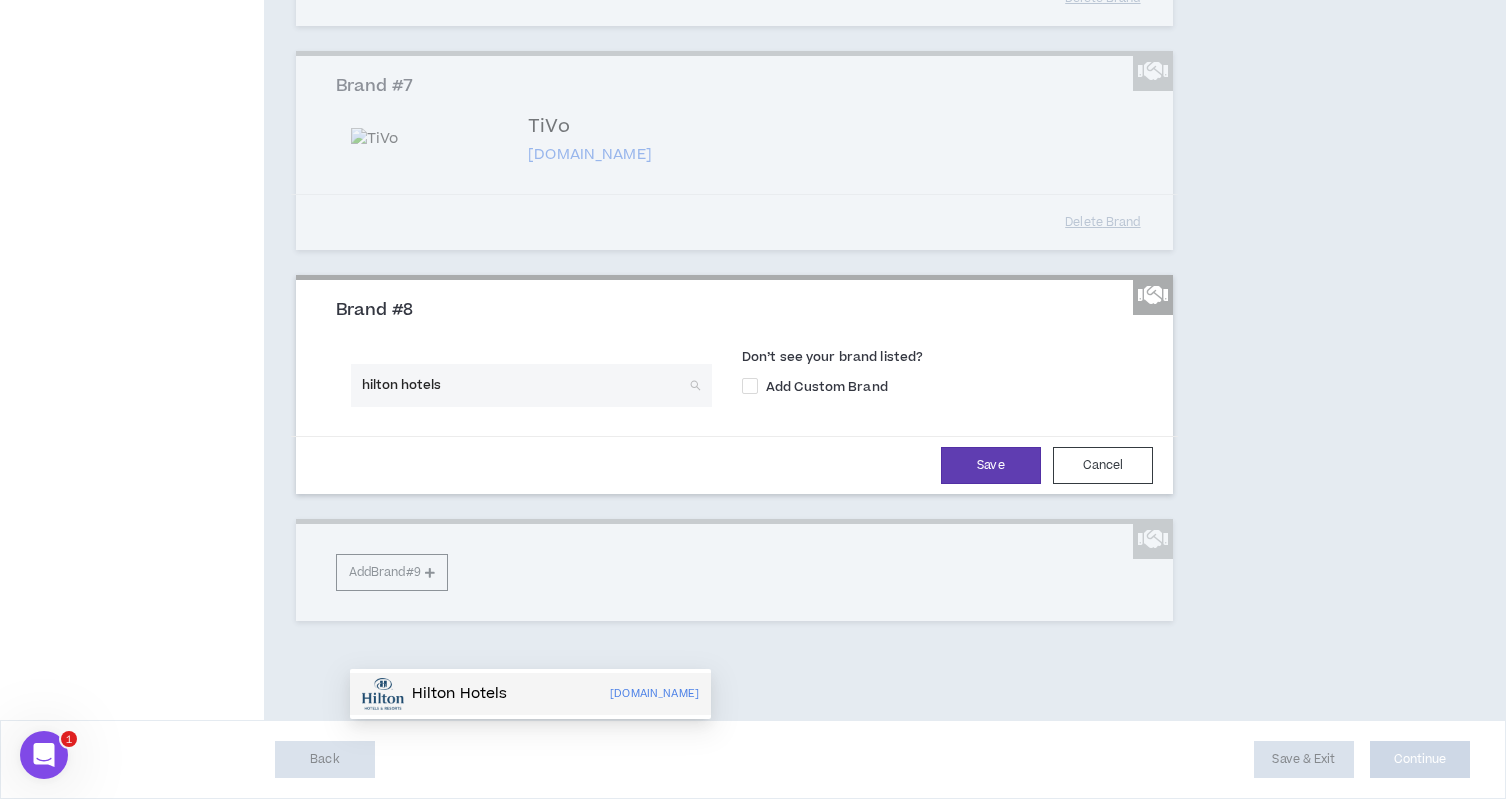 click on "Hilton Hotels" at bounding box center [460, 694] 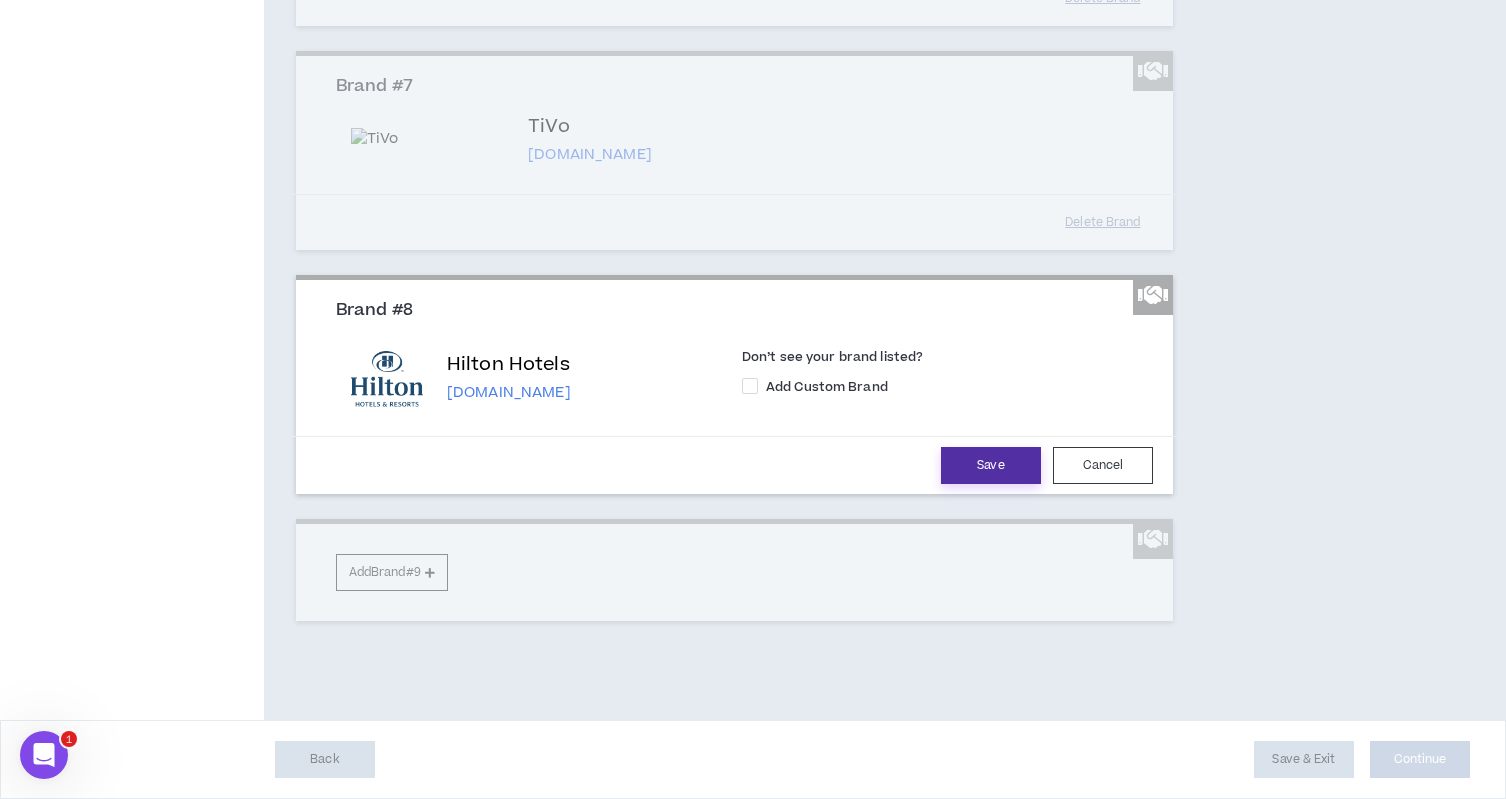 click on "Save" at bounding box center [991, 465] 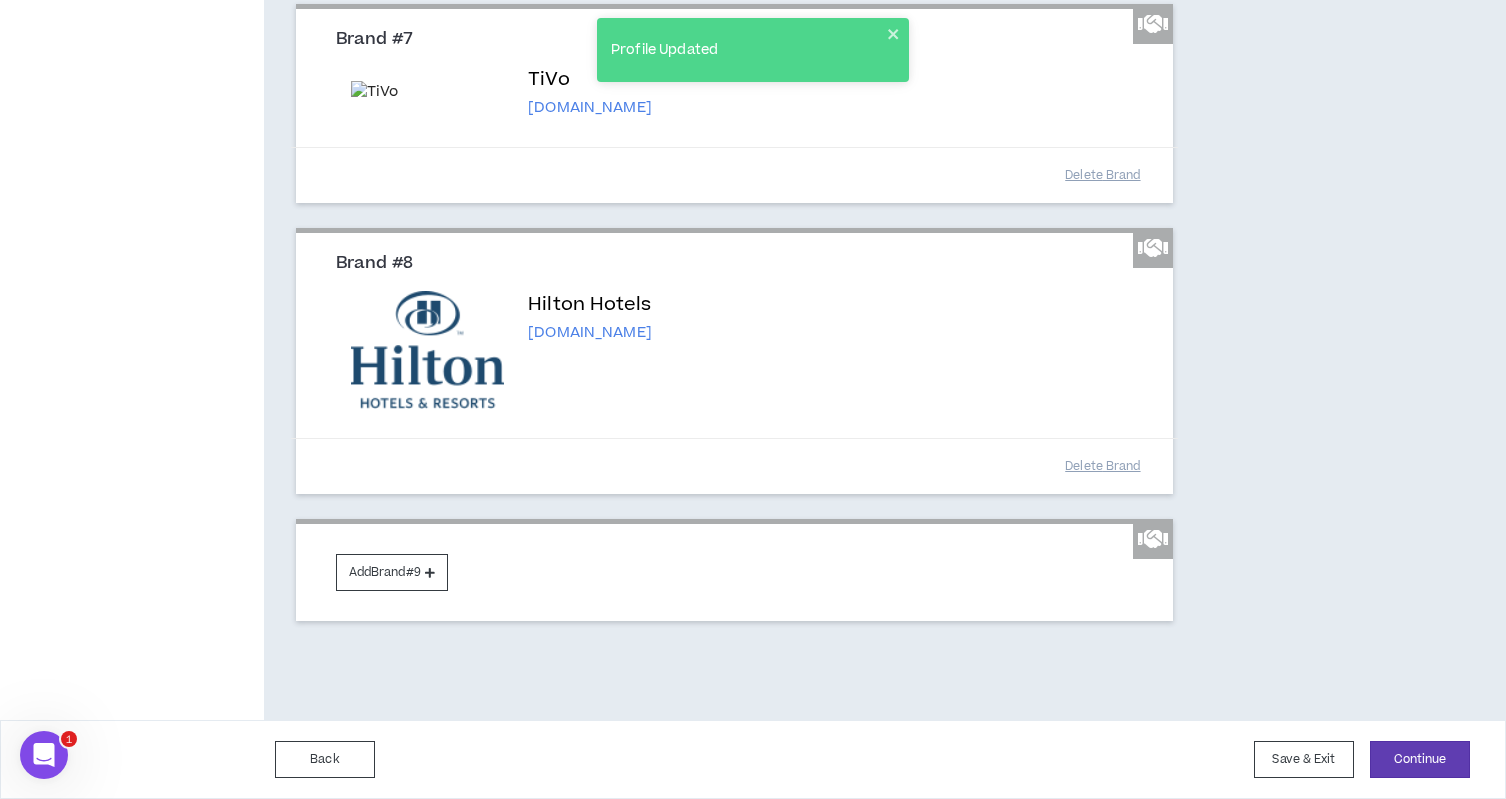 scroll, scrollTop: 2048, scrollLeft: 0, axis: vertical 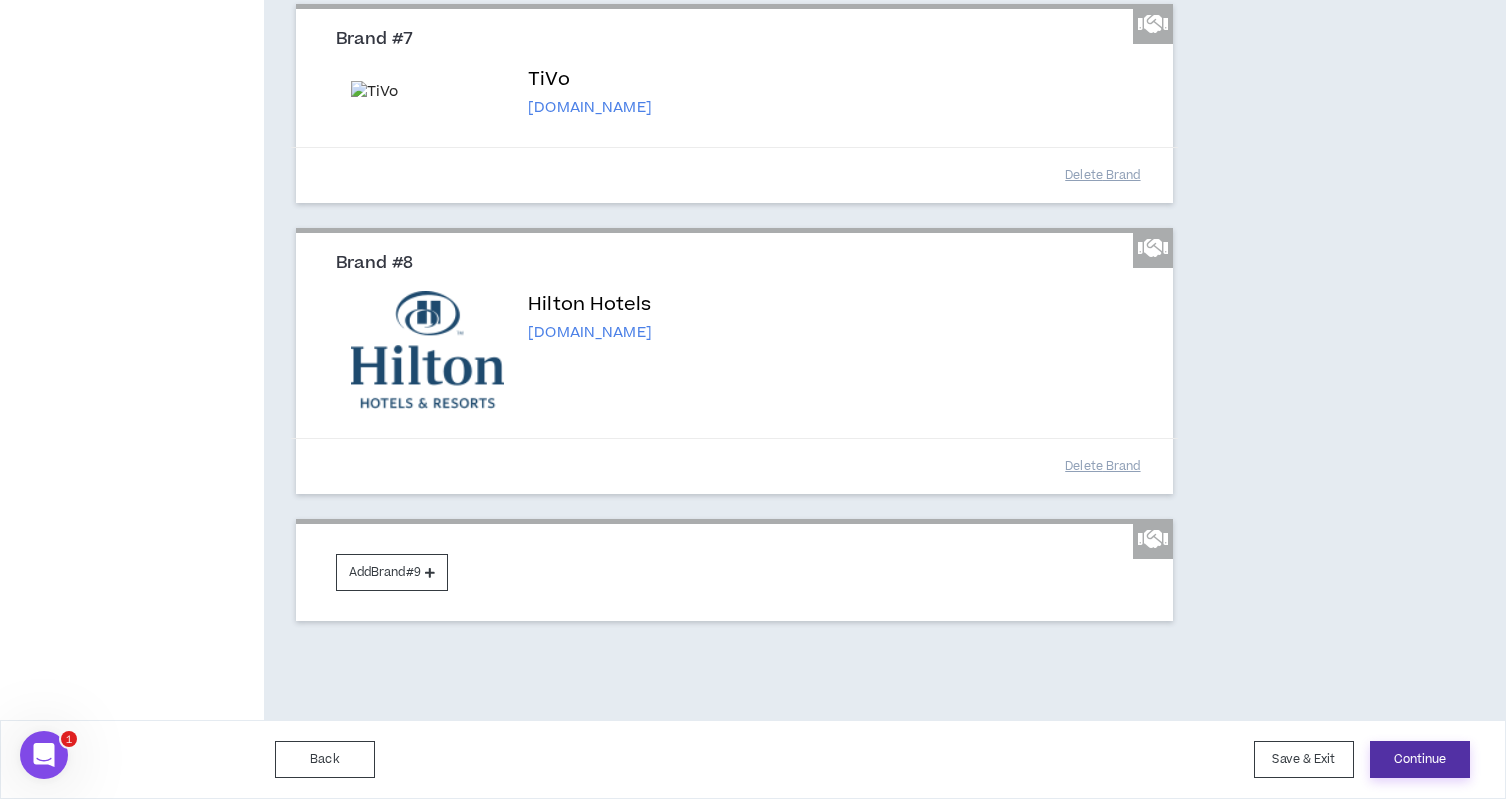click on "Continue" at bounding box center [1420, 759] 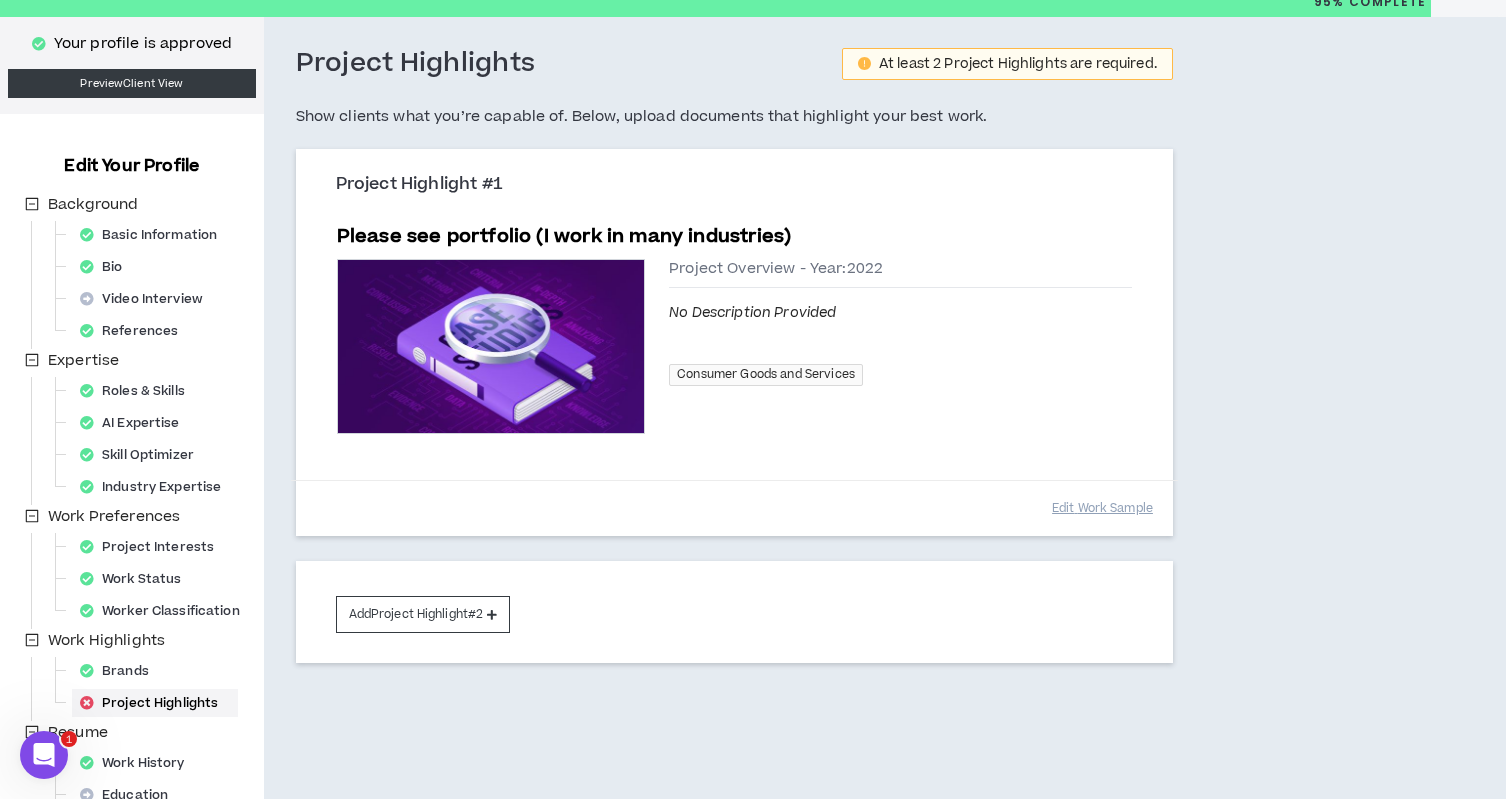 scroll, scrollTop: 0, scrollLeft: 0, axis: both 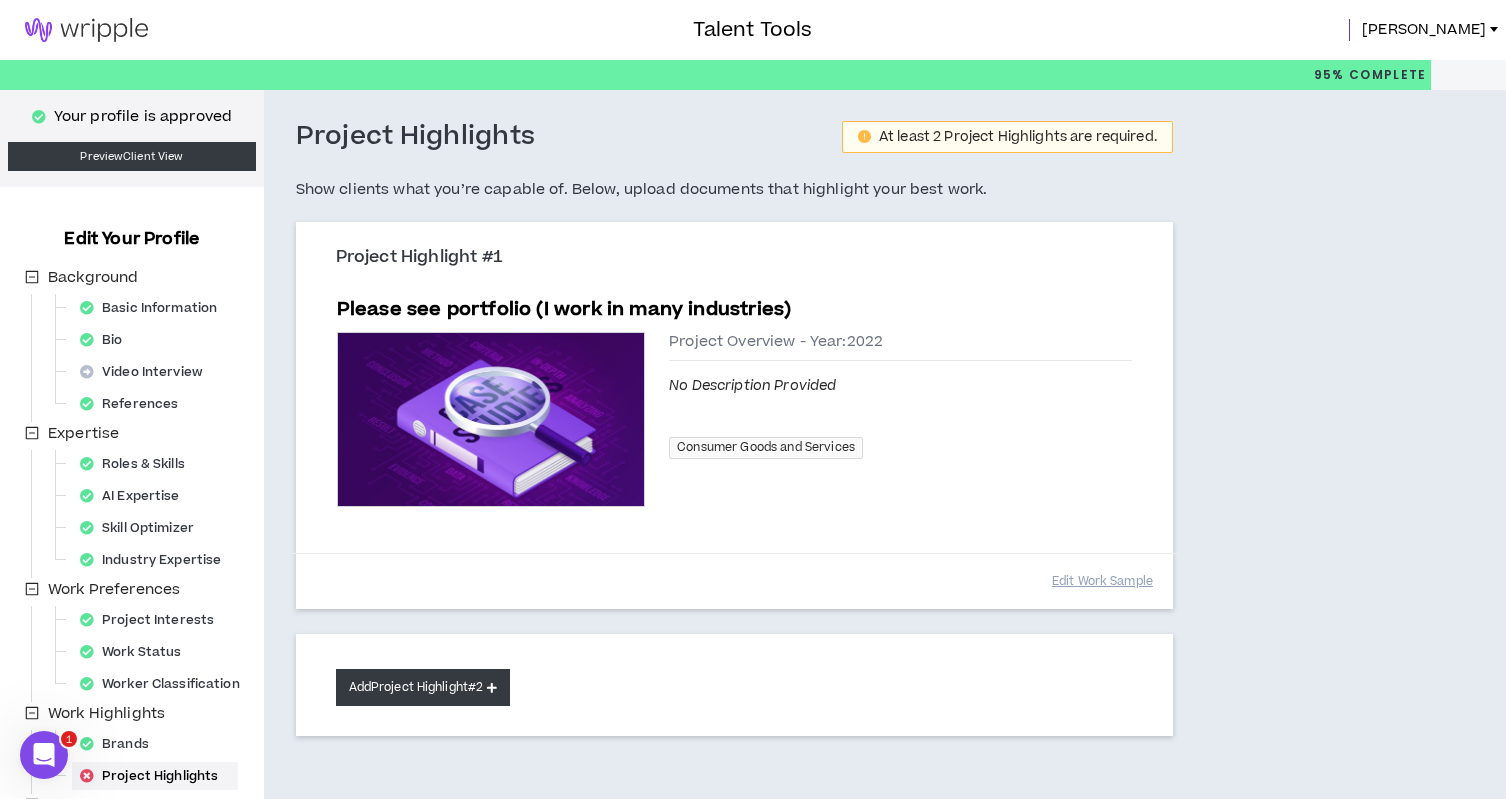 click on "Add  Project Highlight  #2" at bounding box center (423, 687) 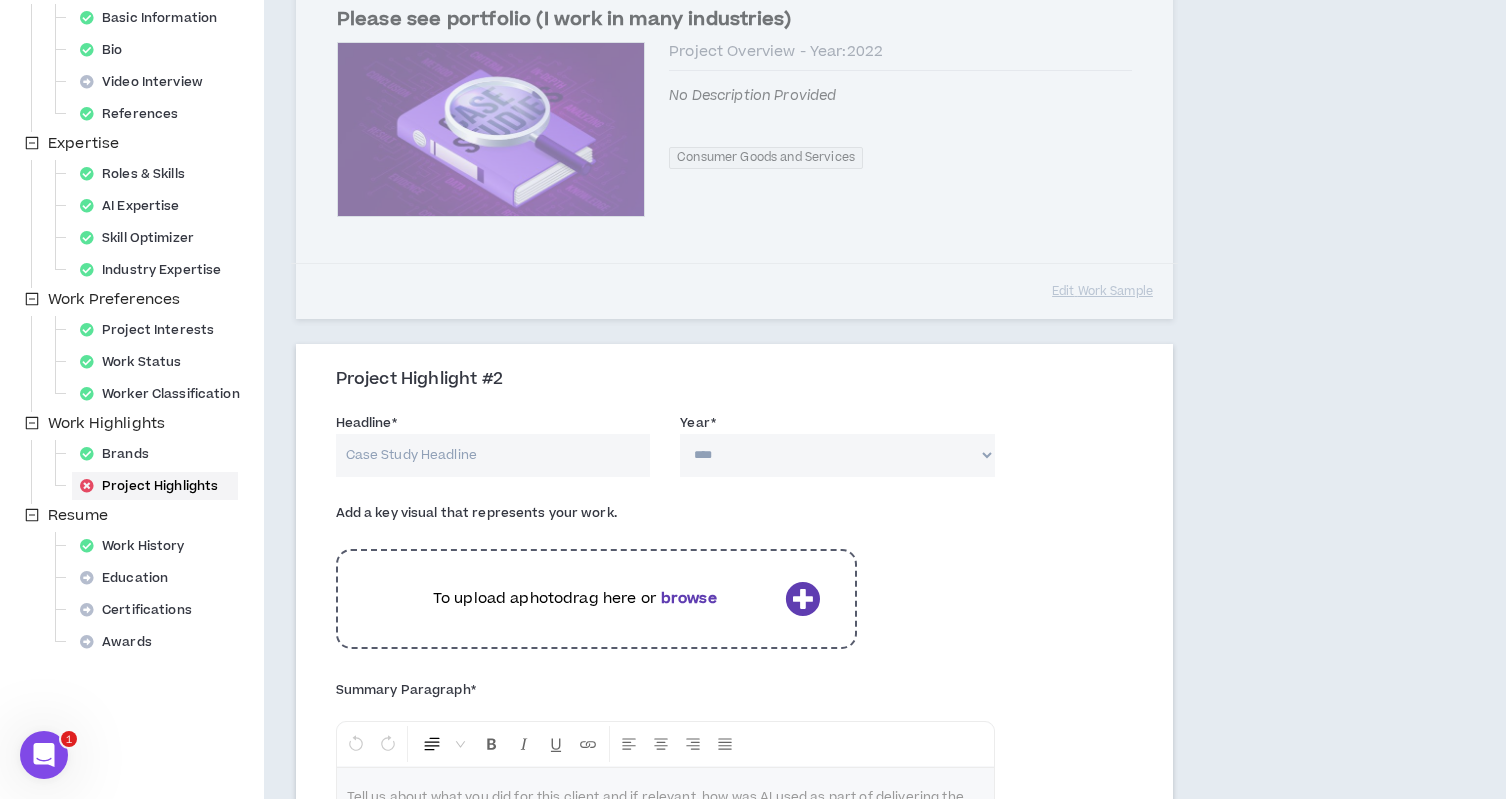 scroll, scrollTop: 316, scrollLeft: 0, axis: vertical 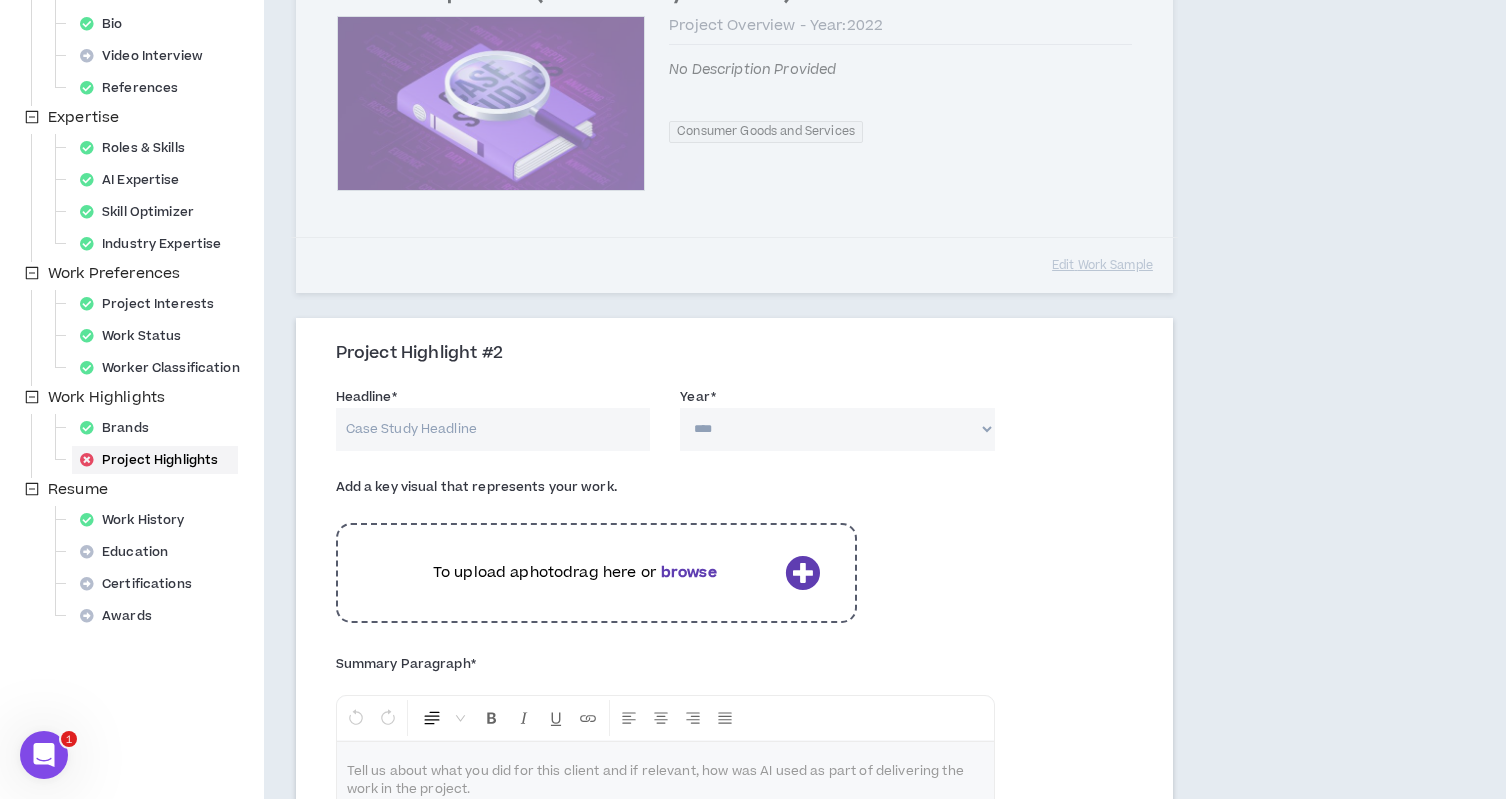 click on "Headline  *" at bounding box center (493, 429) 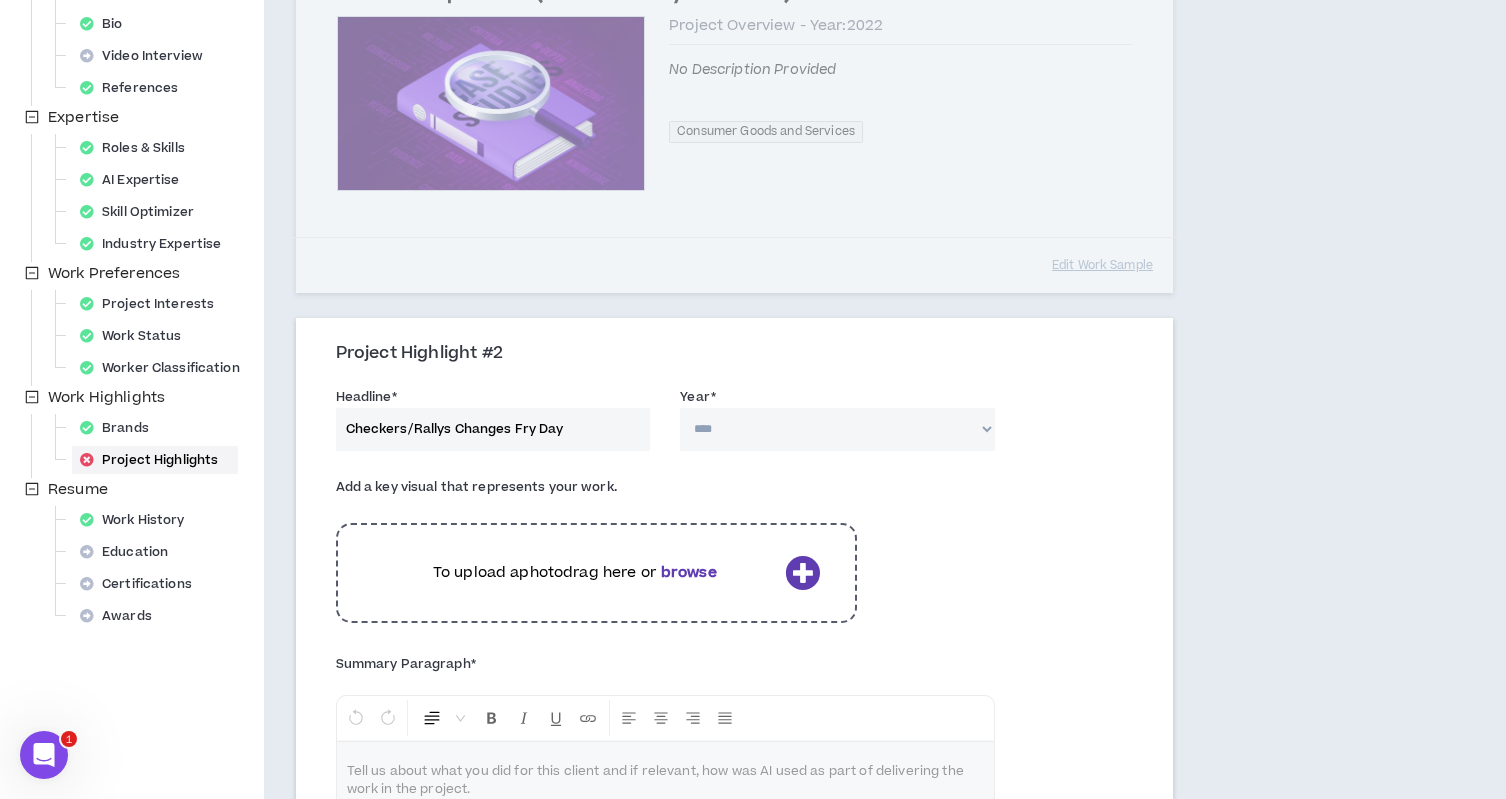type on "Checkers/Rallys Changes Fry Day" 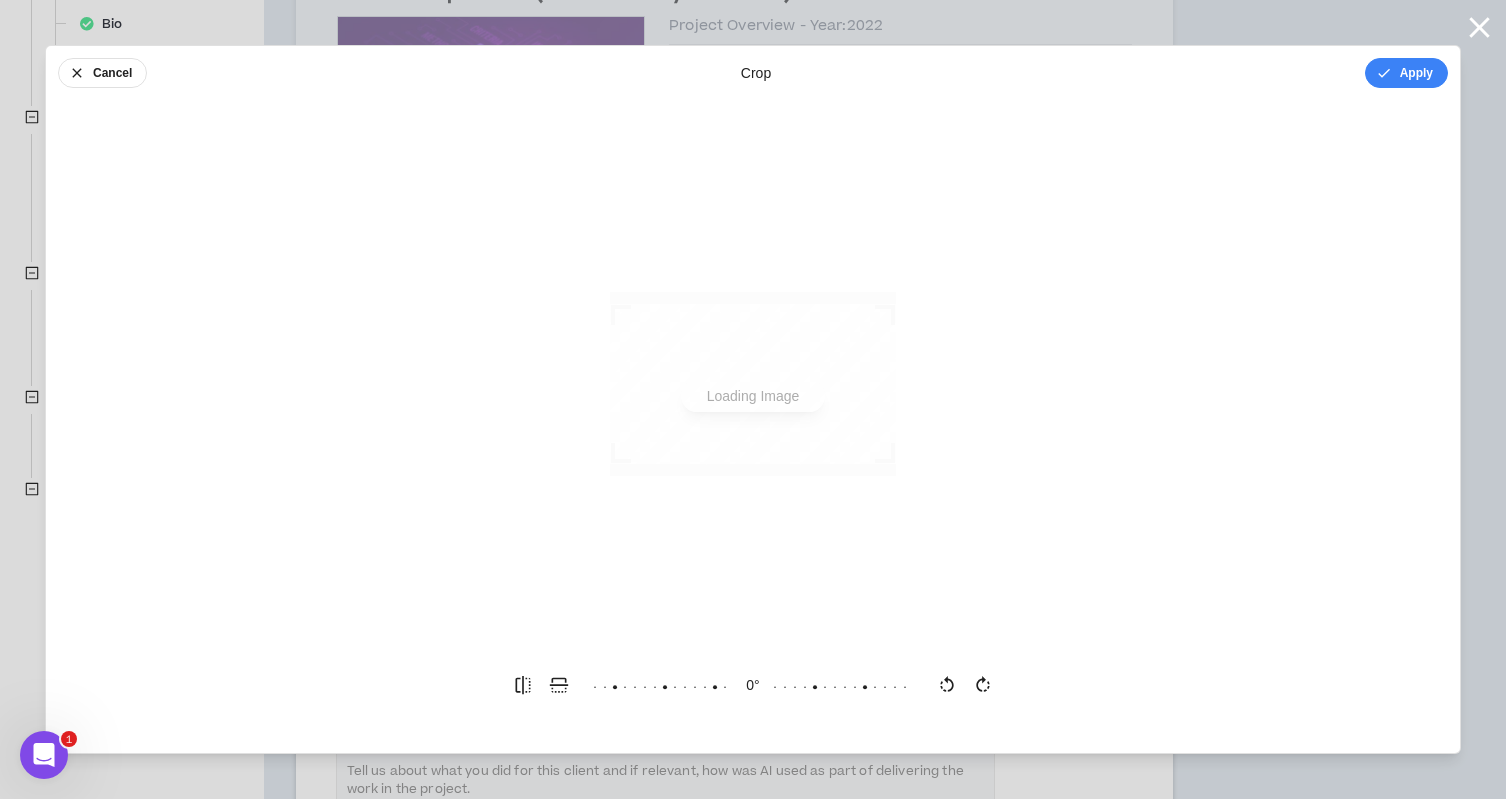 scroll, scrollTop: 0, scrollLeft: 0, axis: both 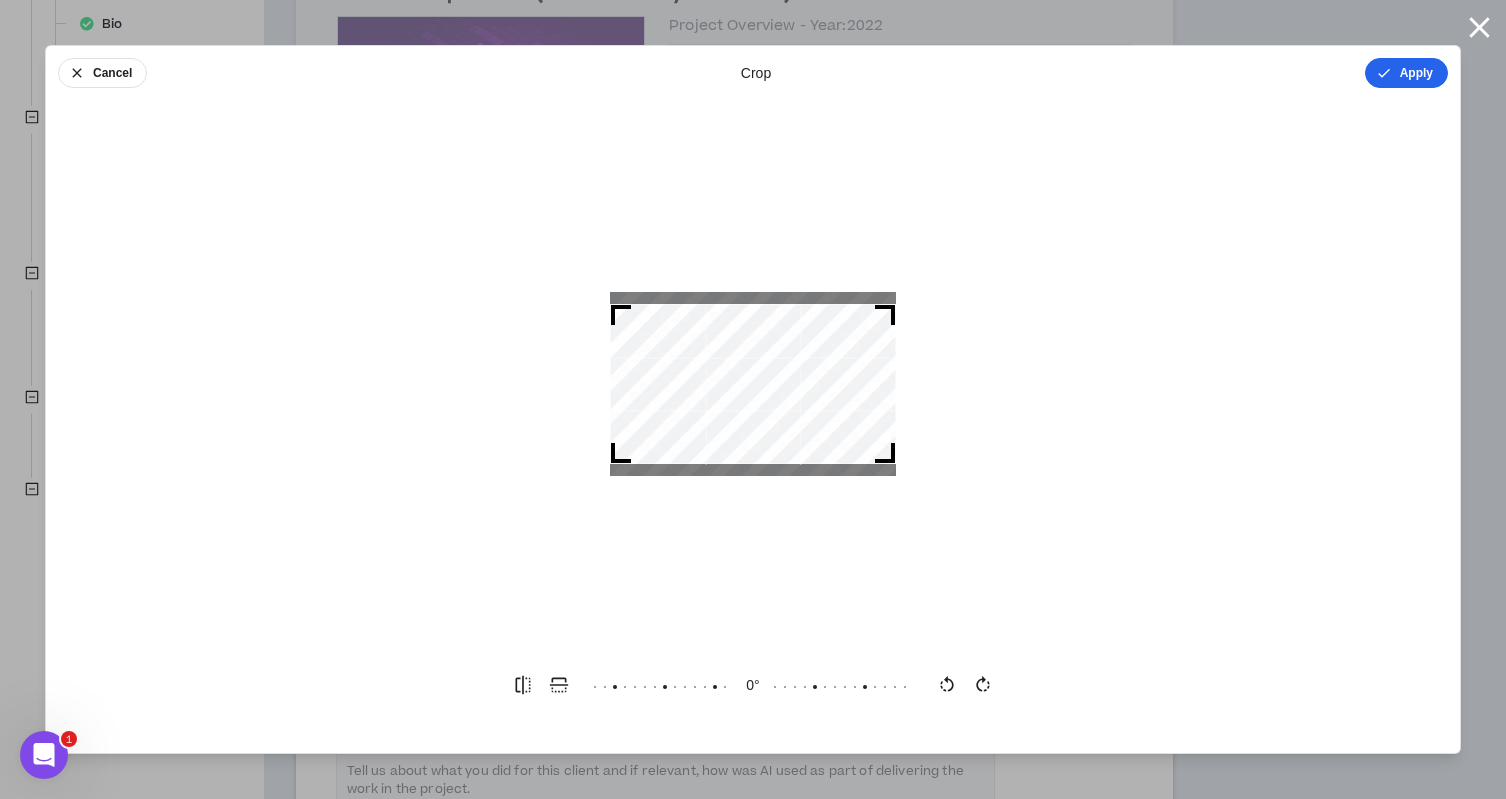 click on "Apply" at bounding box center (1406, 73) 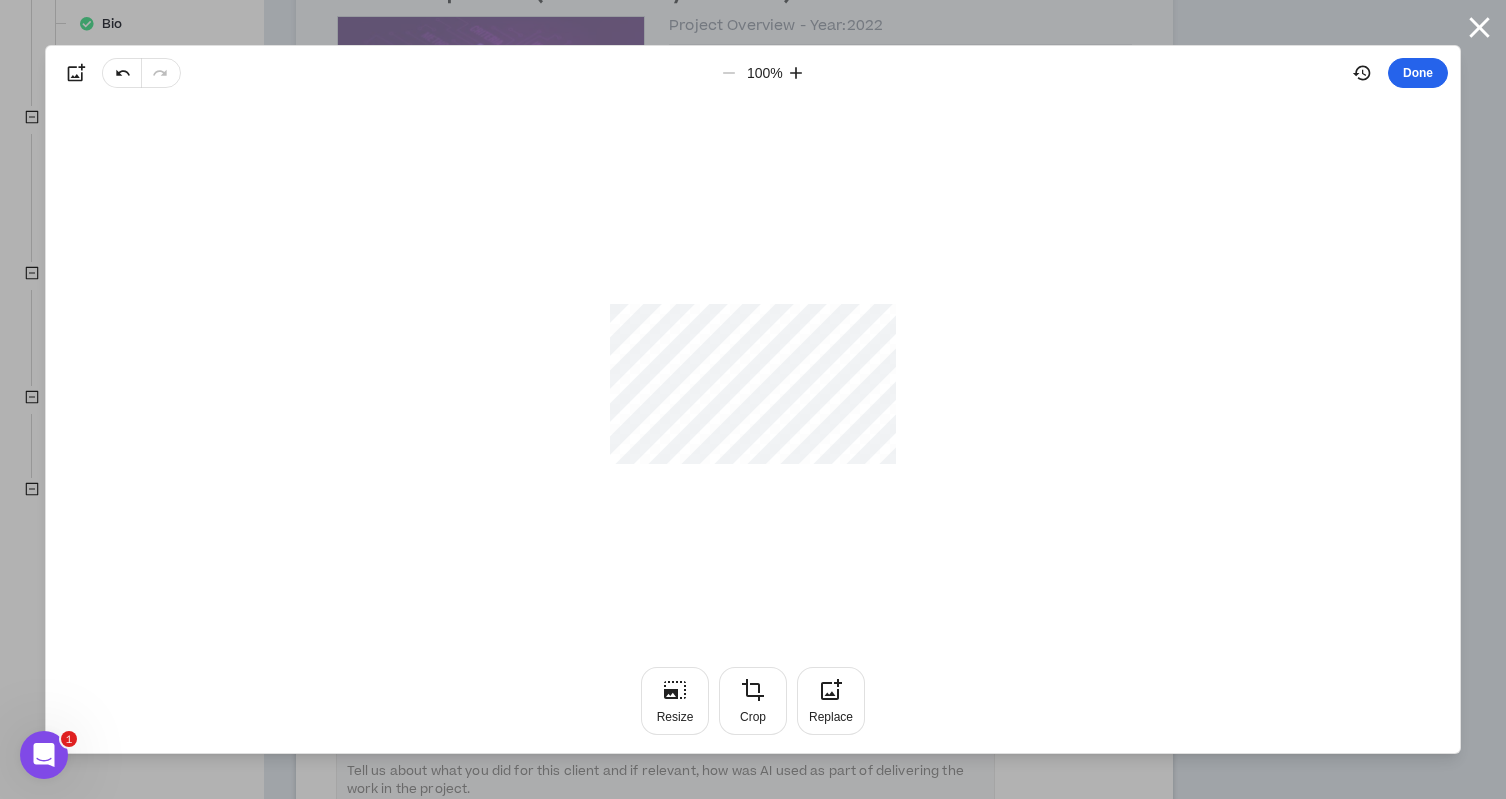 click on "Done" at bounding box center (1418, 73) 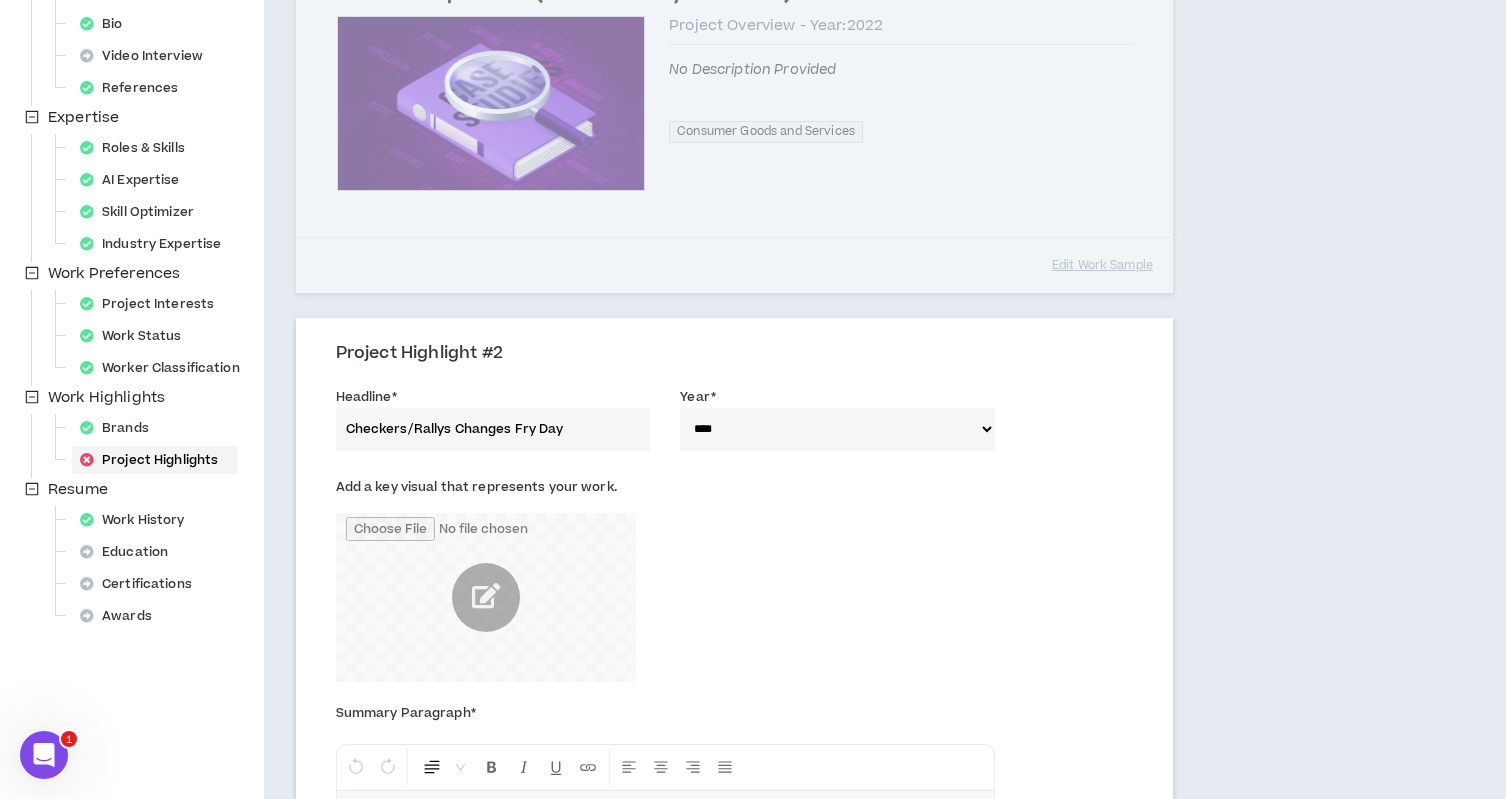 click on "Add a key visual that represents your work." at bounding box center (734, 581) 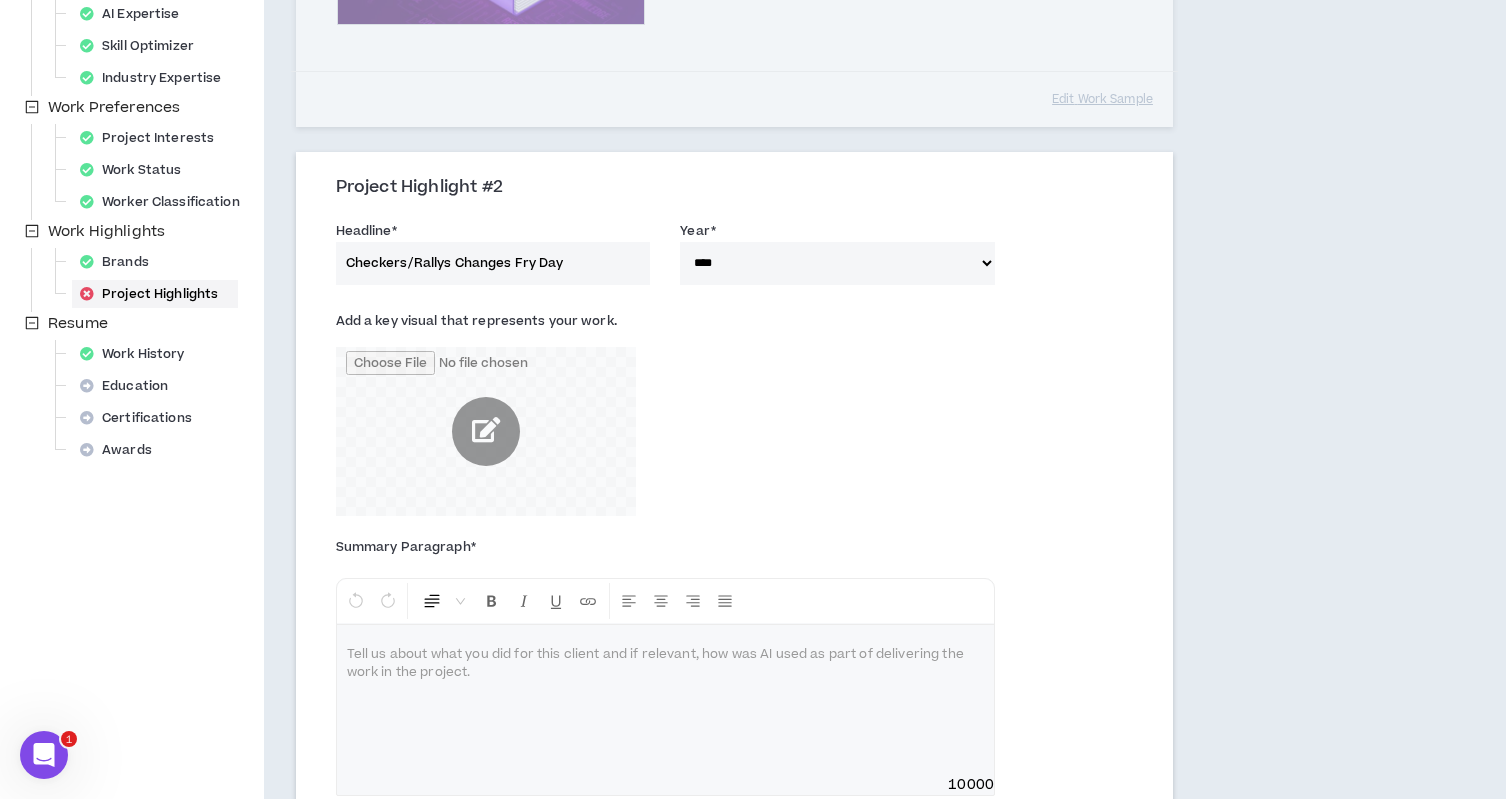 scroll, scrollTop: 484, scrollLeft: 0, axis: vertical 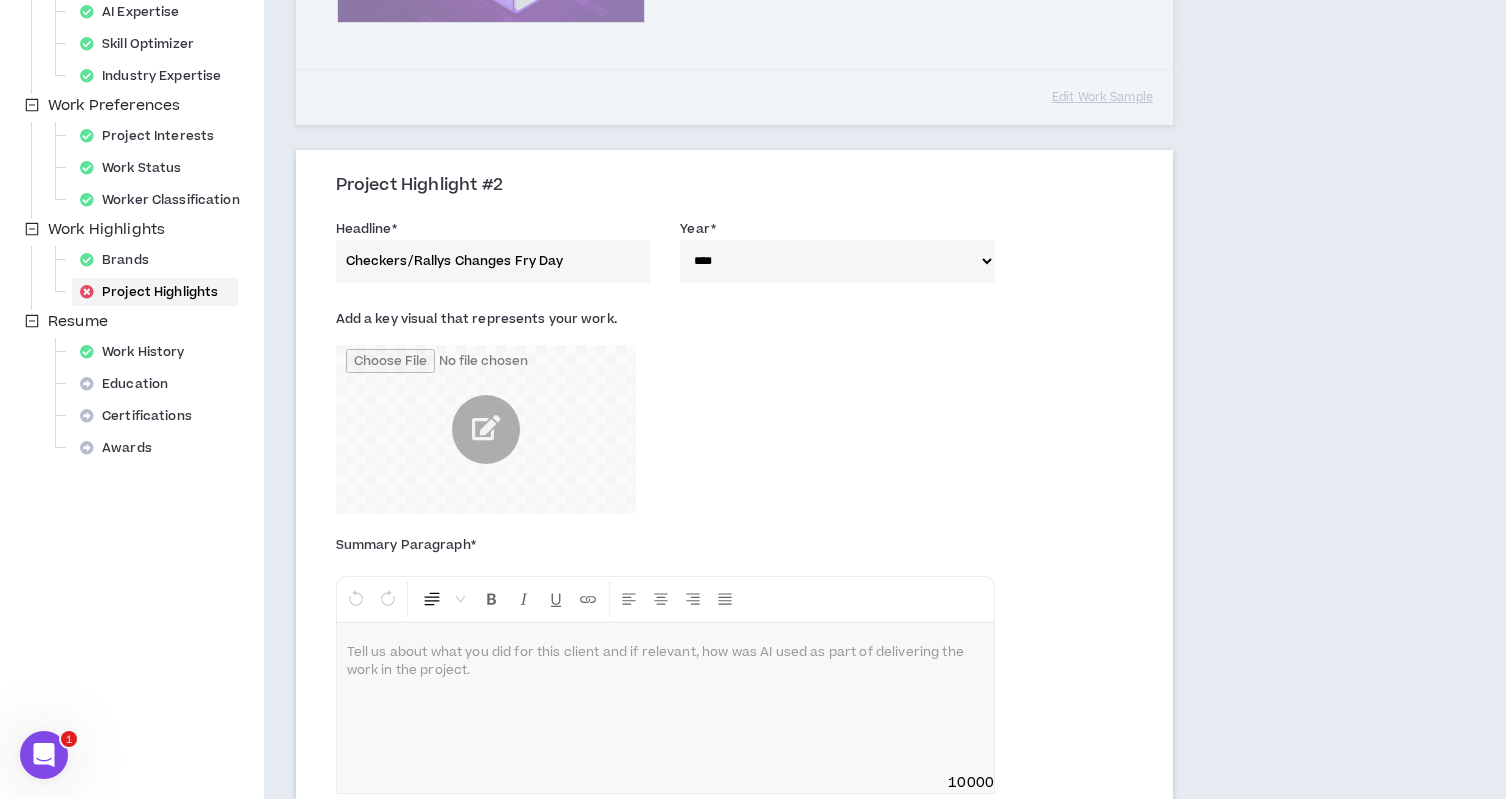 click at bounding box center [665, 698] 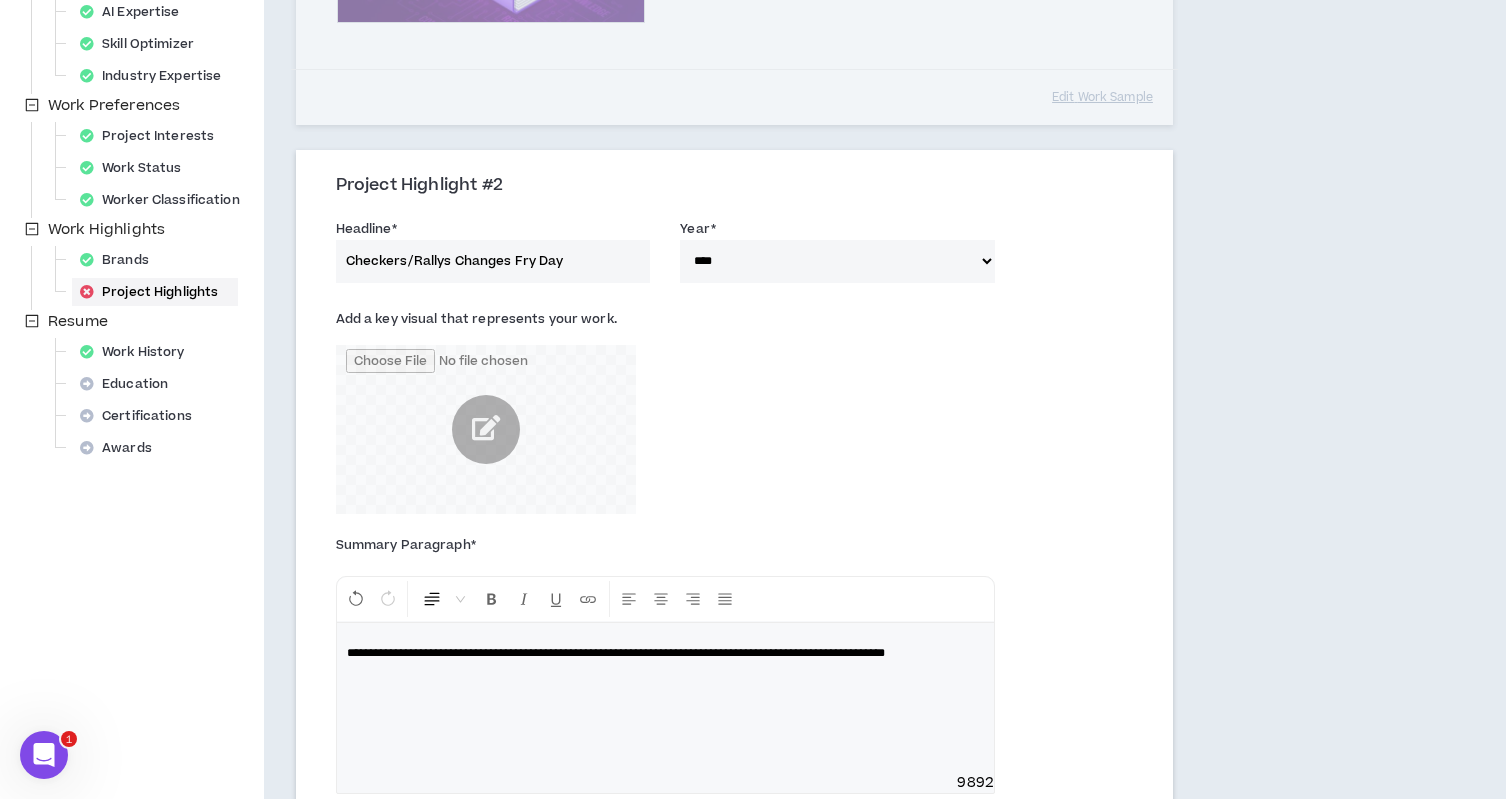 type 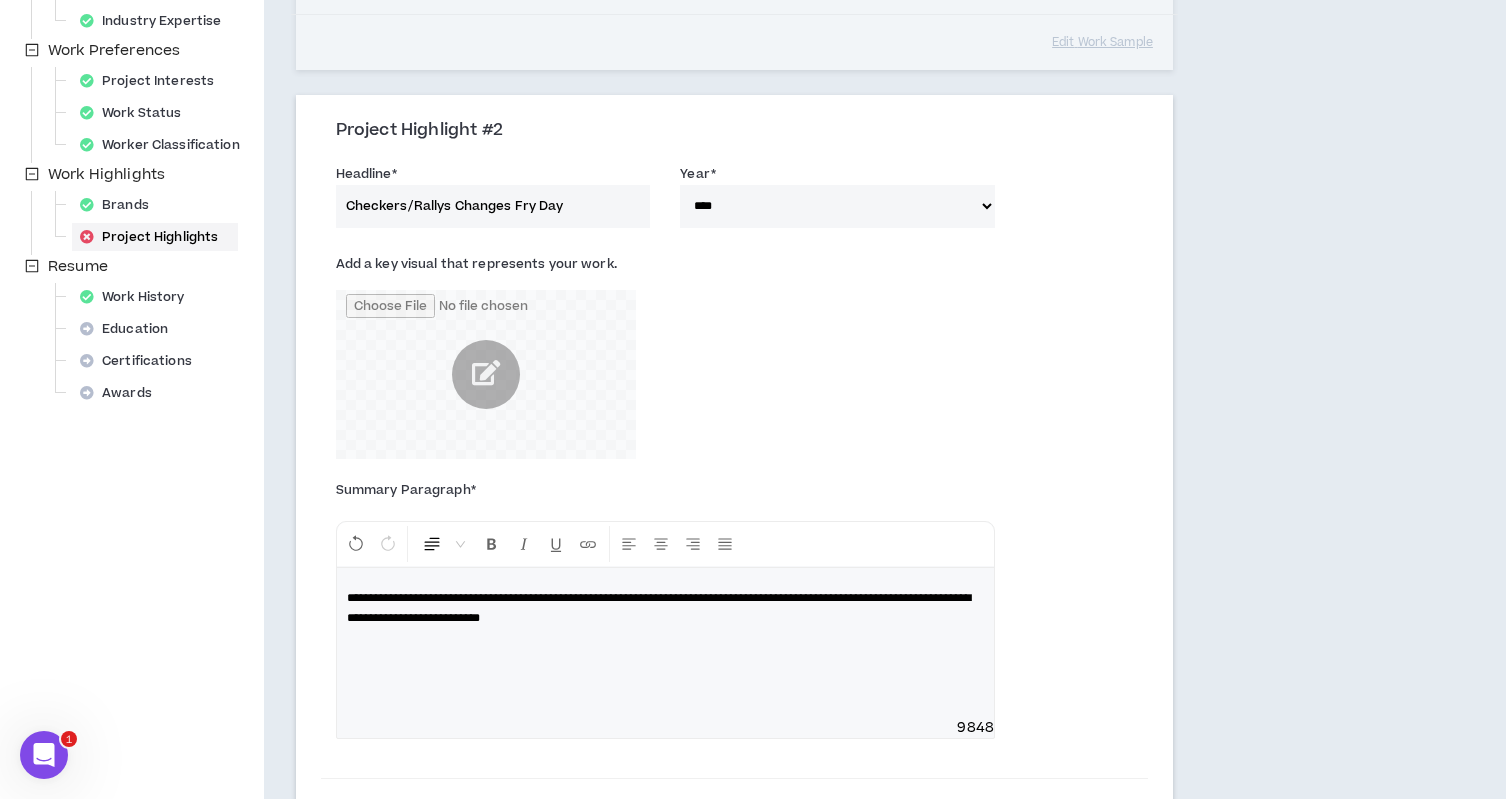 scroll, scrollTop: 553, scrollLeft: 0, axis: vertical 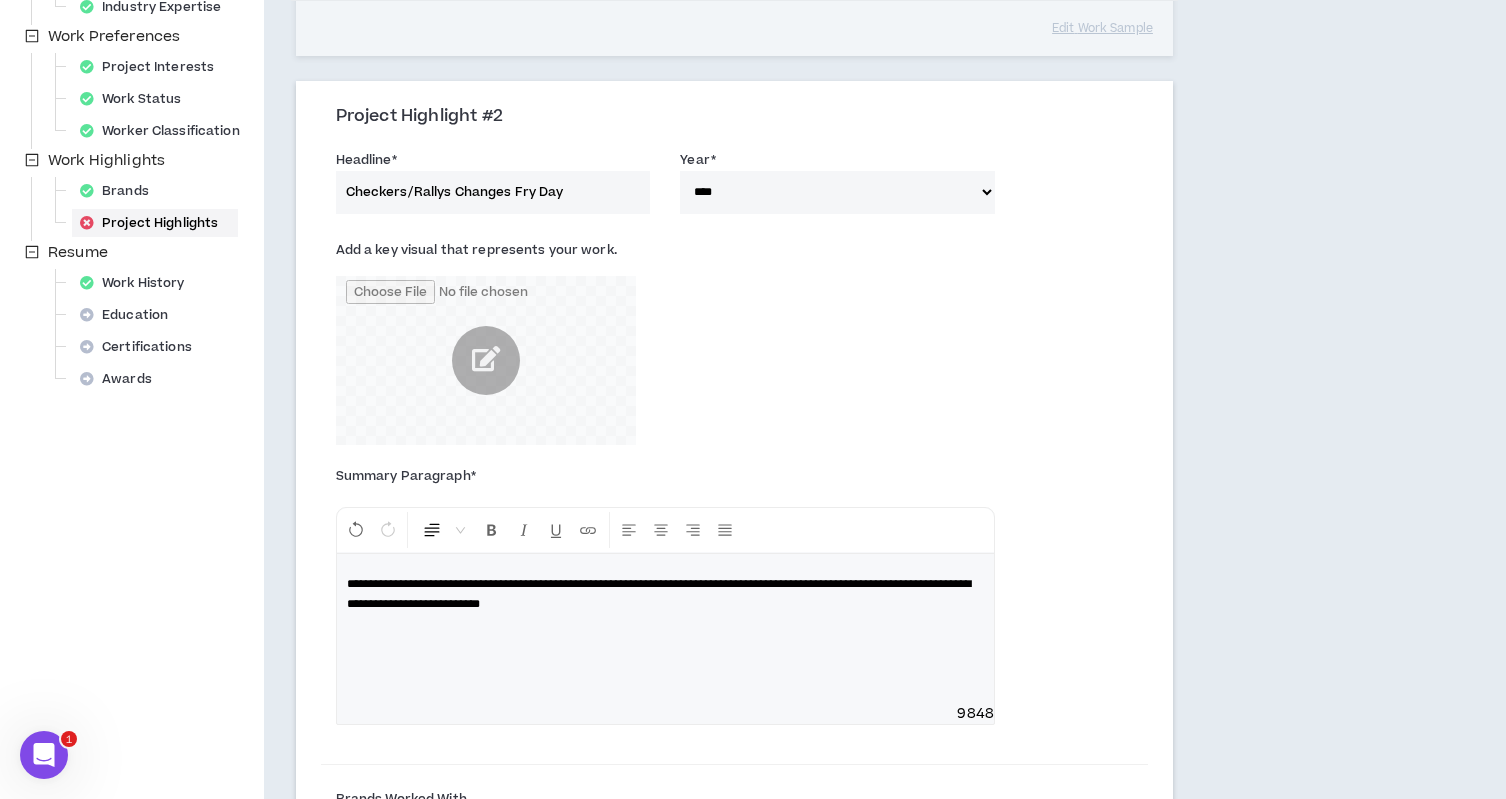 click on "**********" at bounding box center [659, 594] 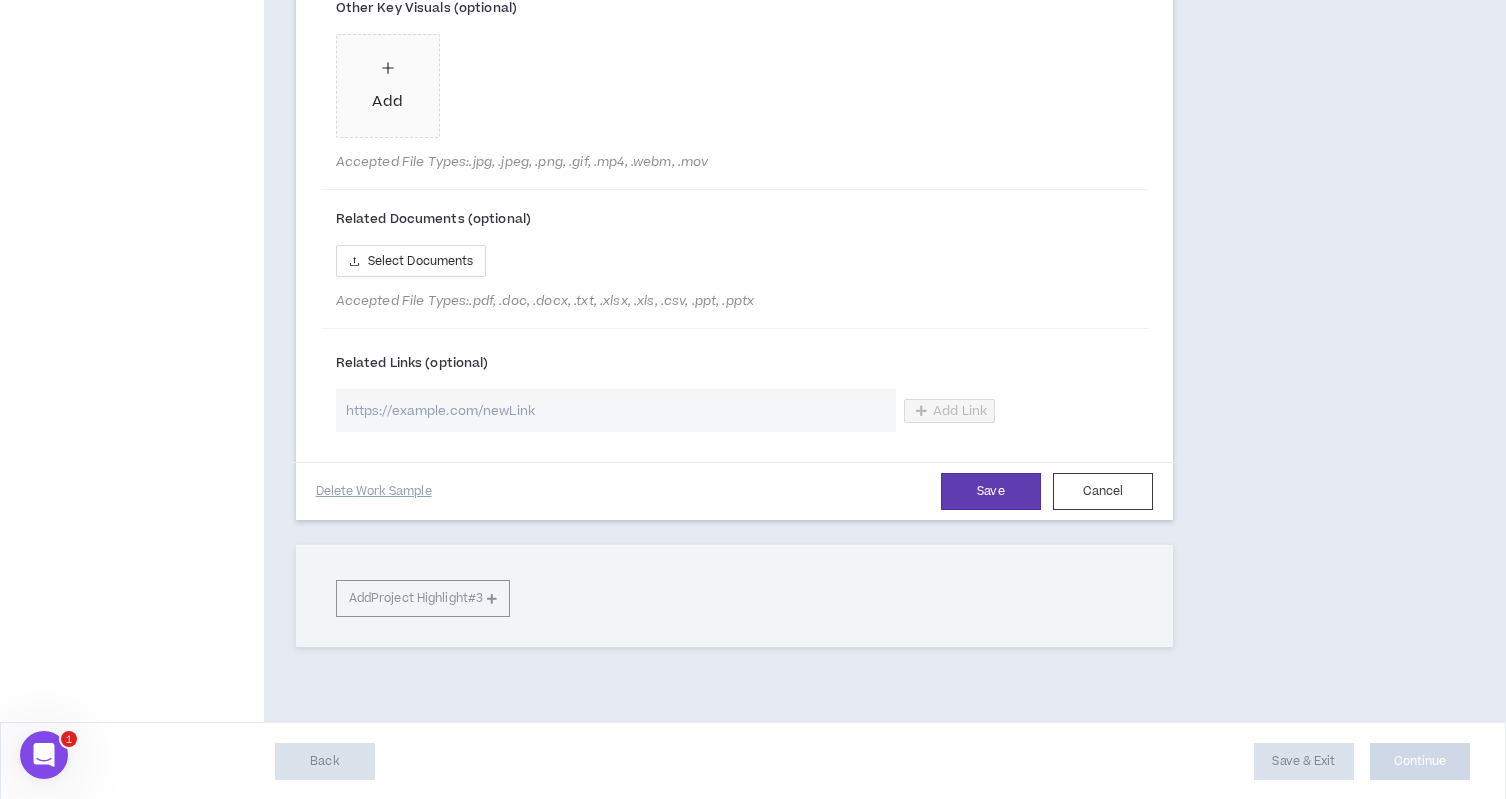 scroll, scrollTop: 1617, scrollLeft: 0, axis: vertical 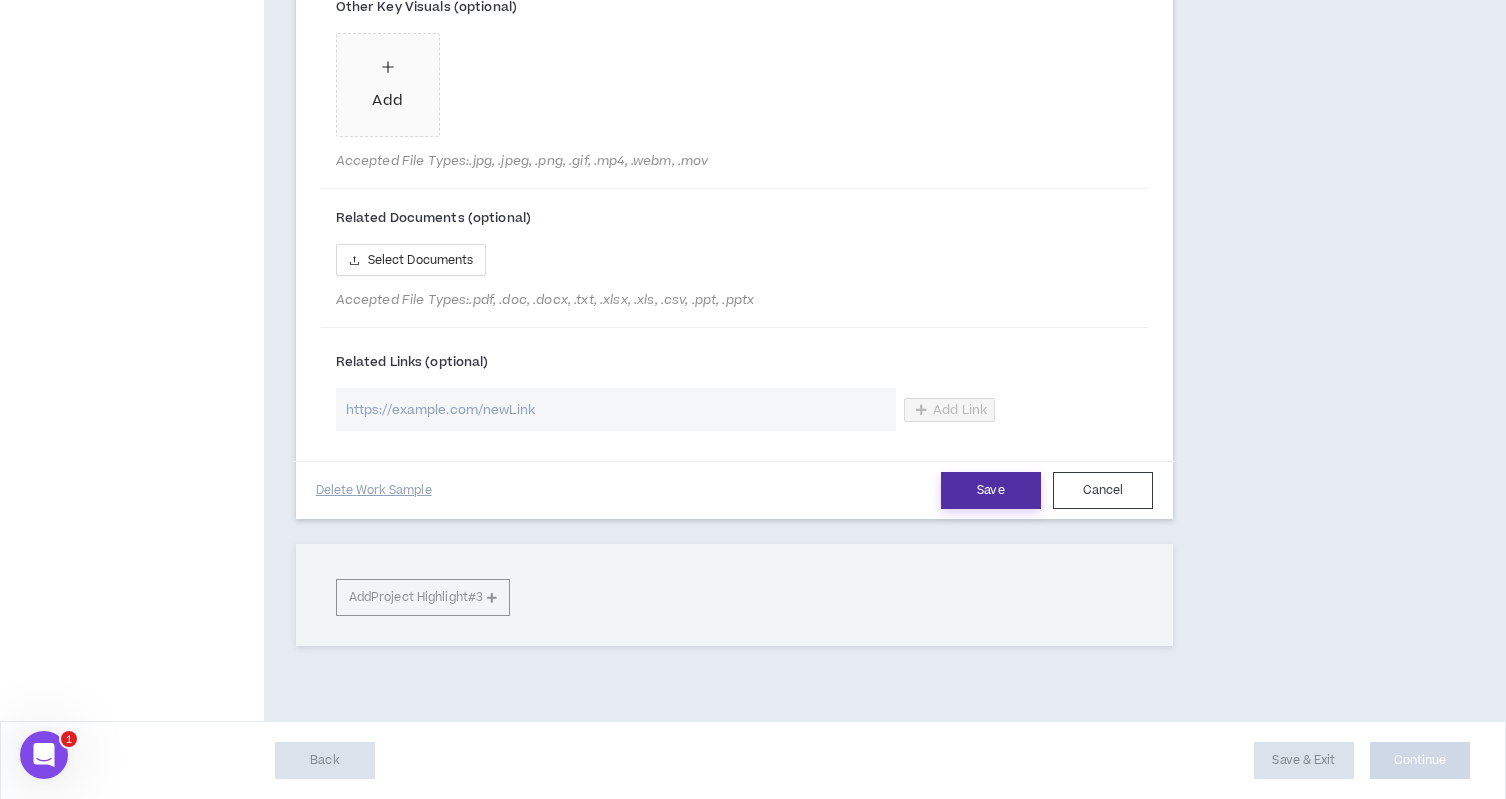 click on "Save" at bounding box center [991, 490] 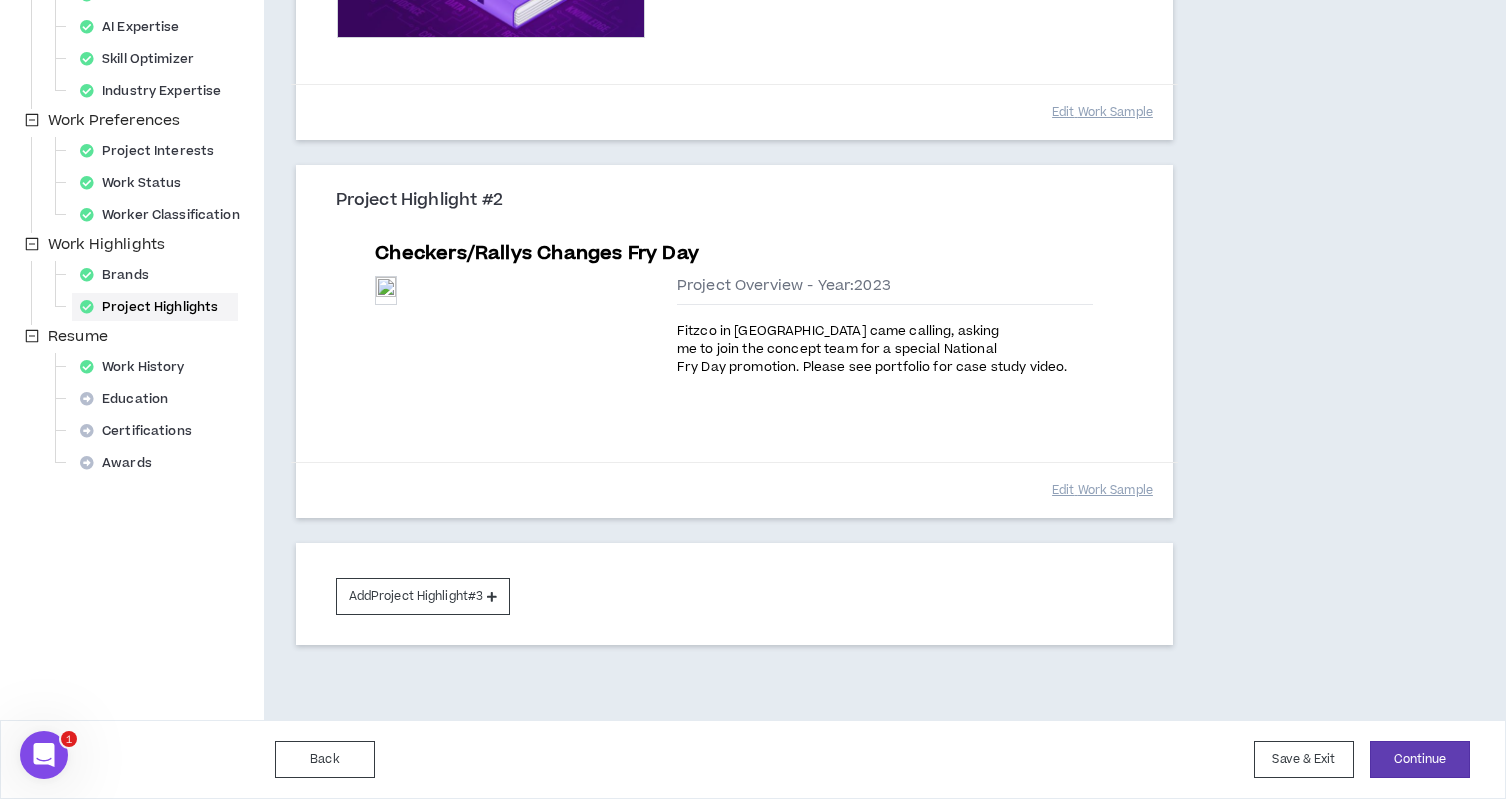 scroll, scrollTop: 491, scrollLeft: 0, axis: vertical 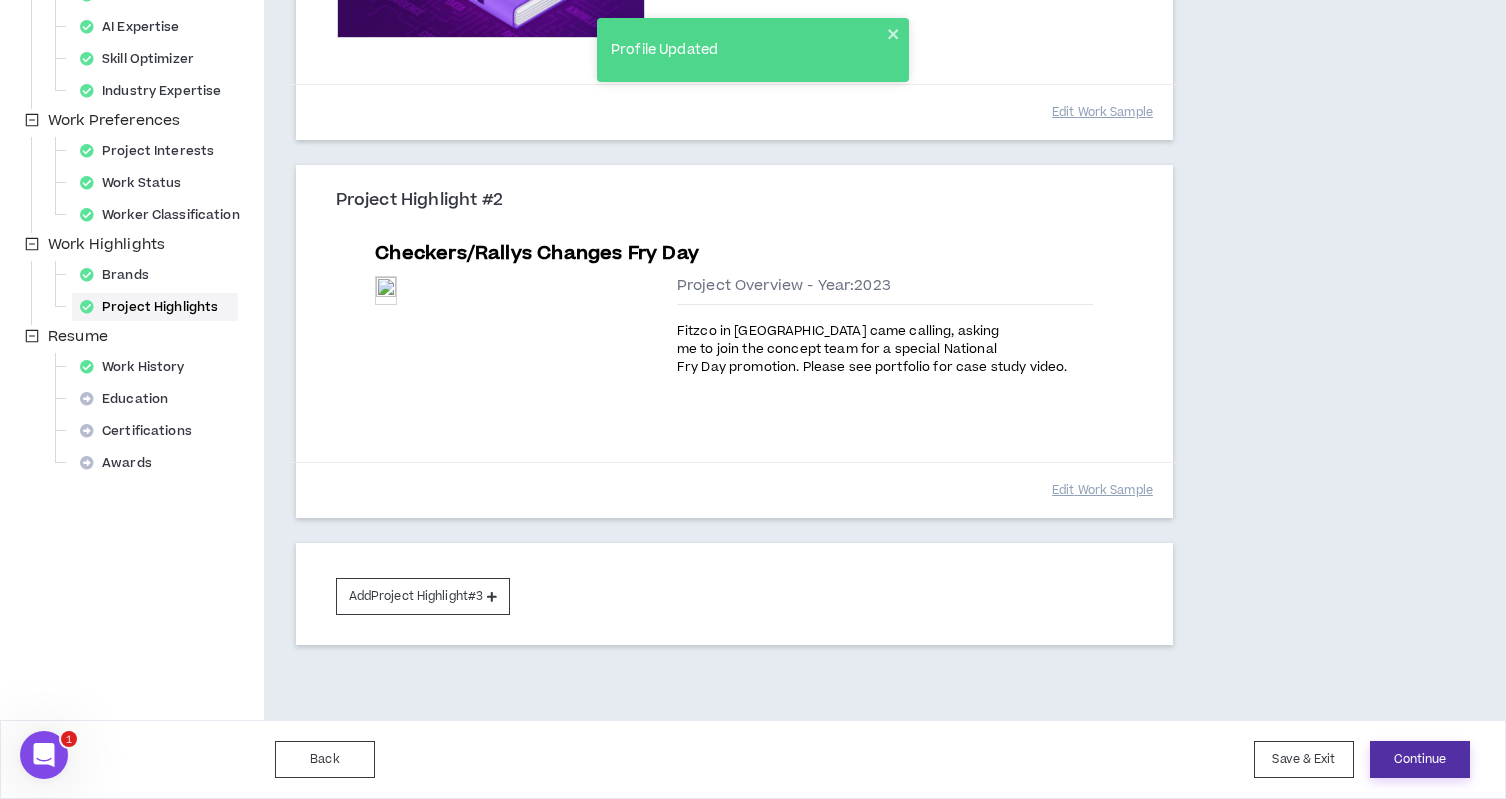 click on "Continue" at bounding box center [1420, 759] 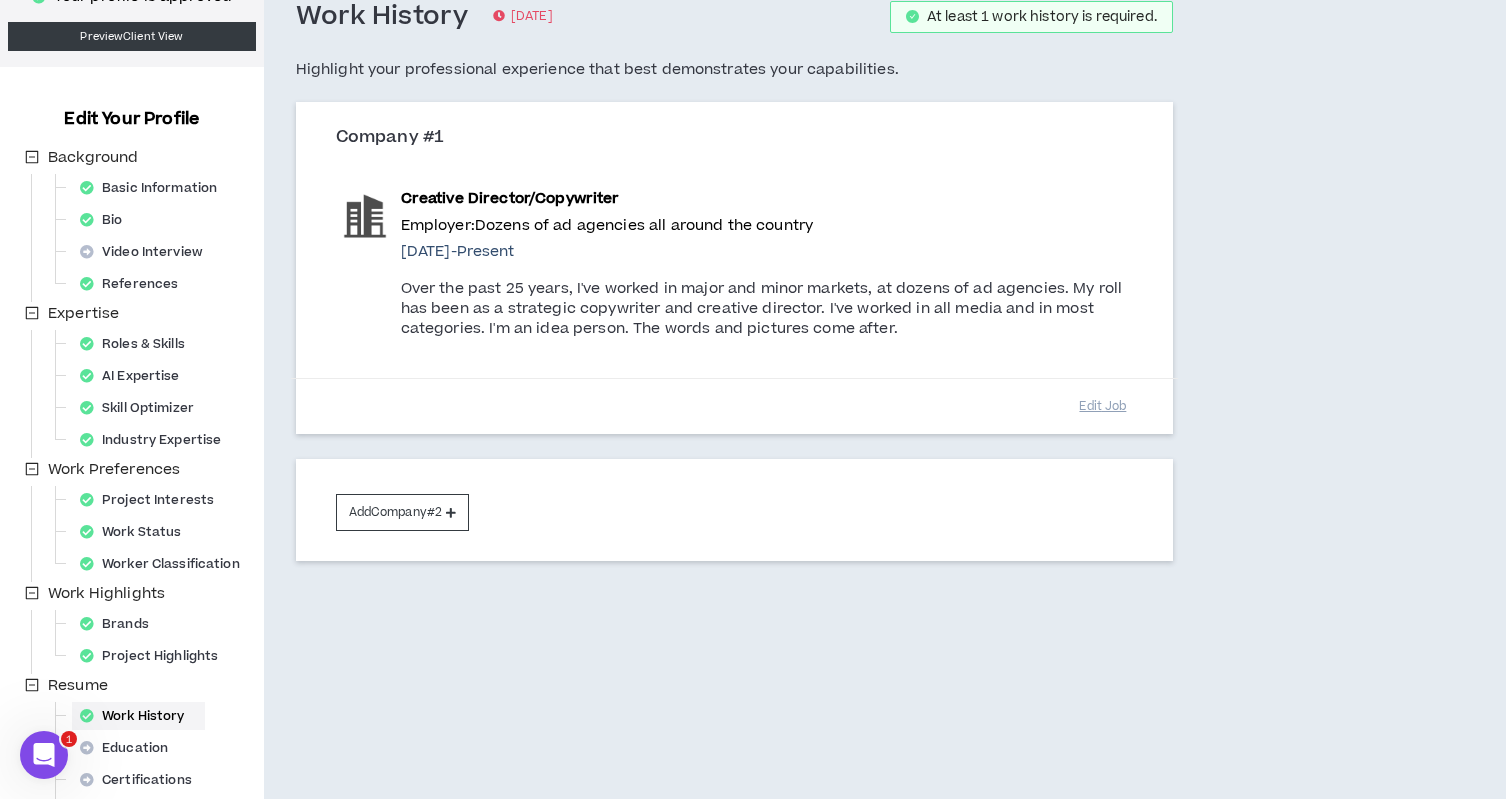 scroll, scrollTop: 230, scrollLeft: 0, axis: vertical 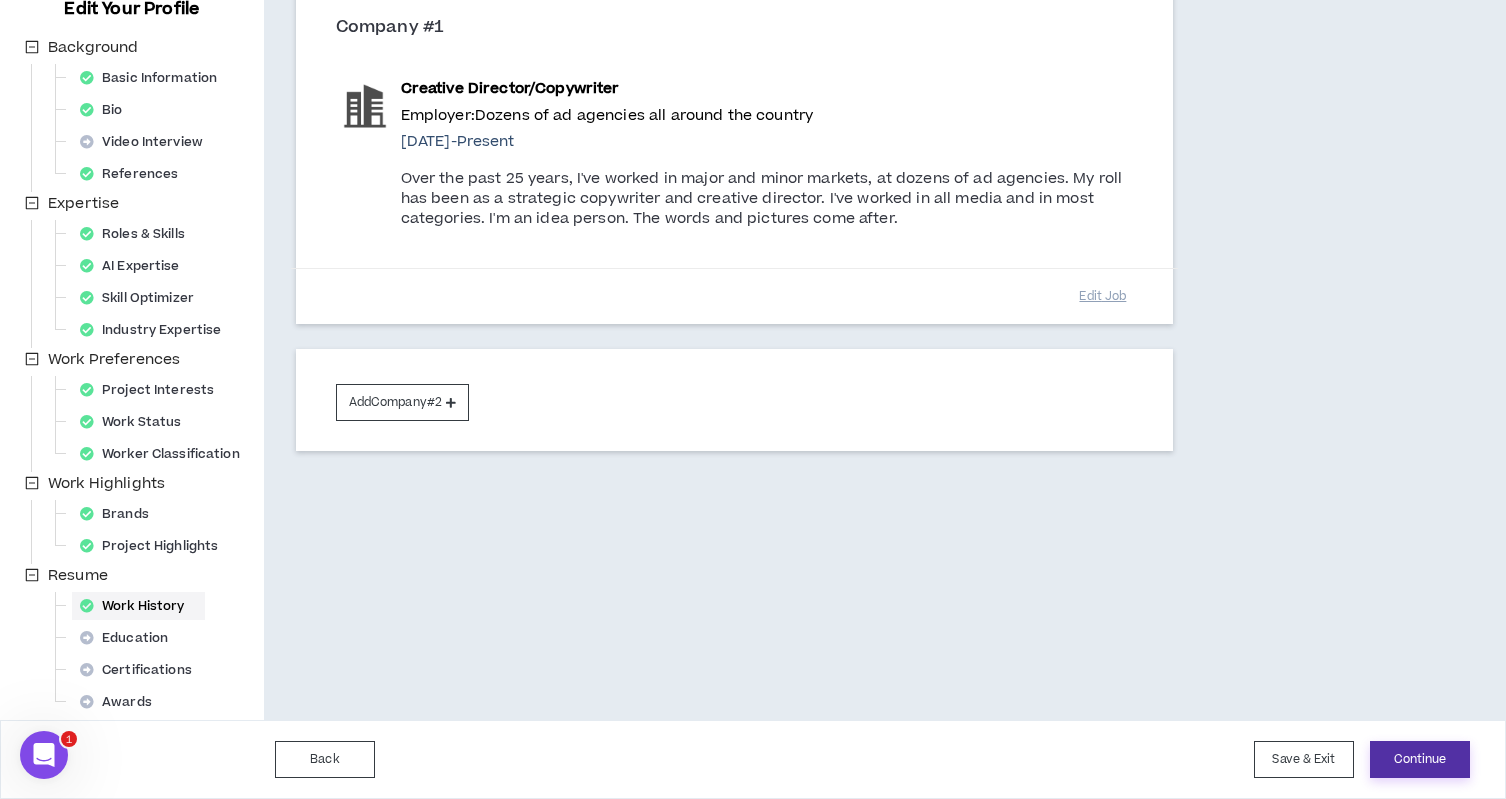 click on "Continue" at bounding box center (1420, 759) 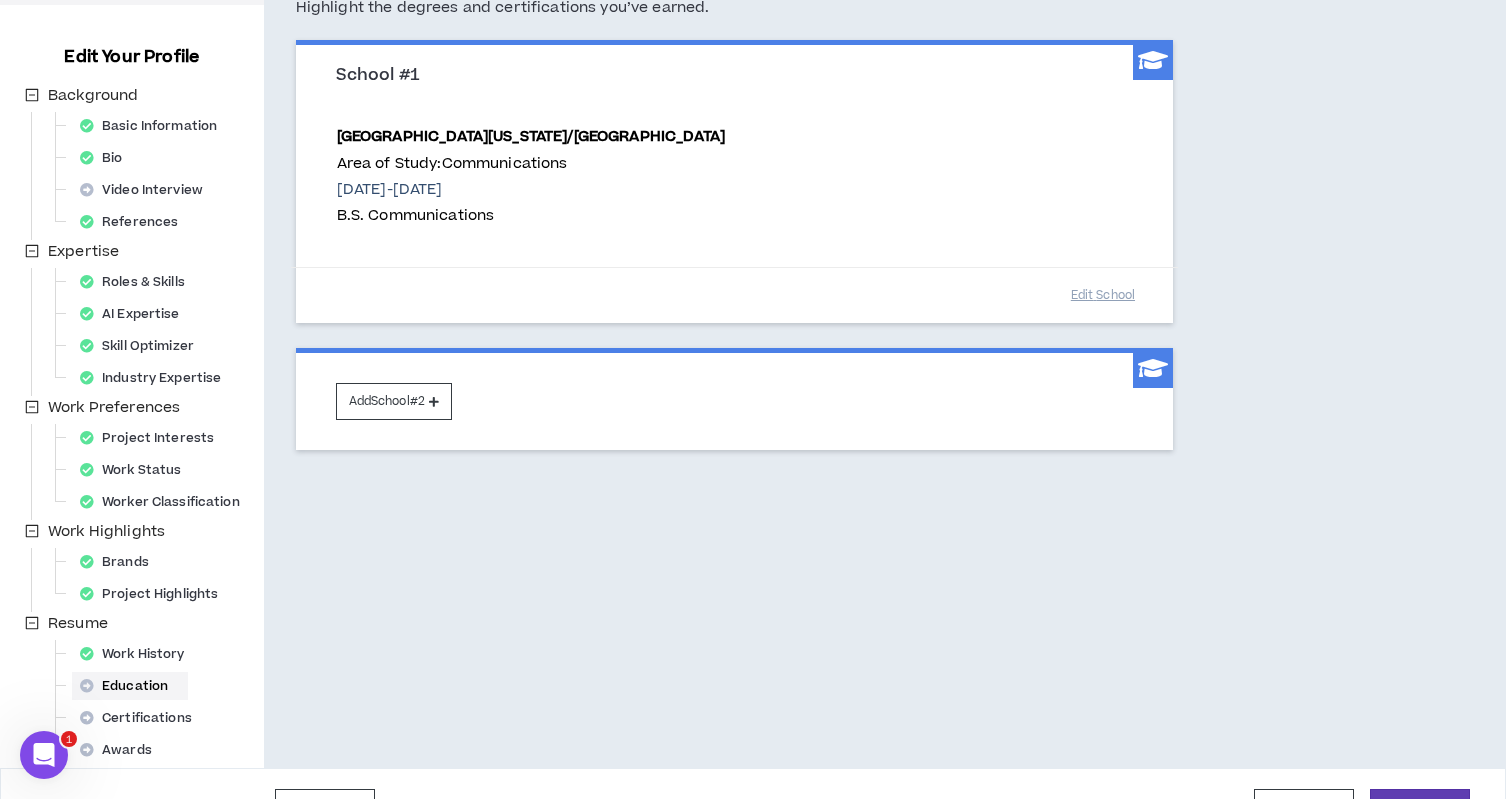 scroll, scrollTop: 230, scrollLeft: 0, axis: vertical 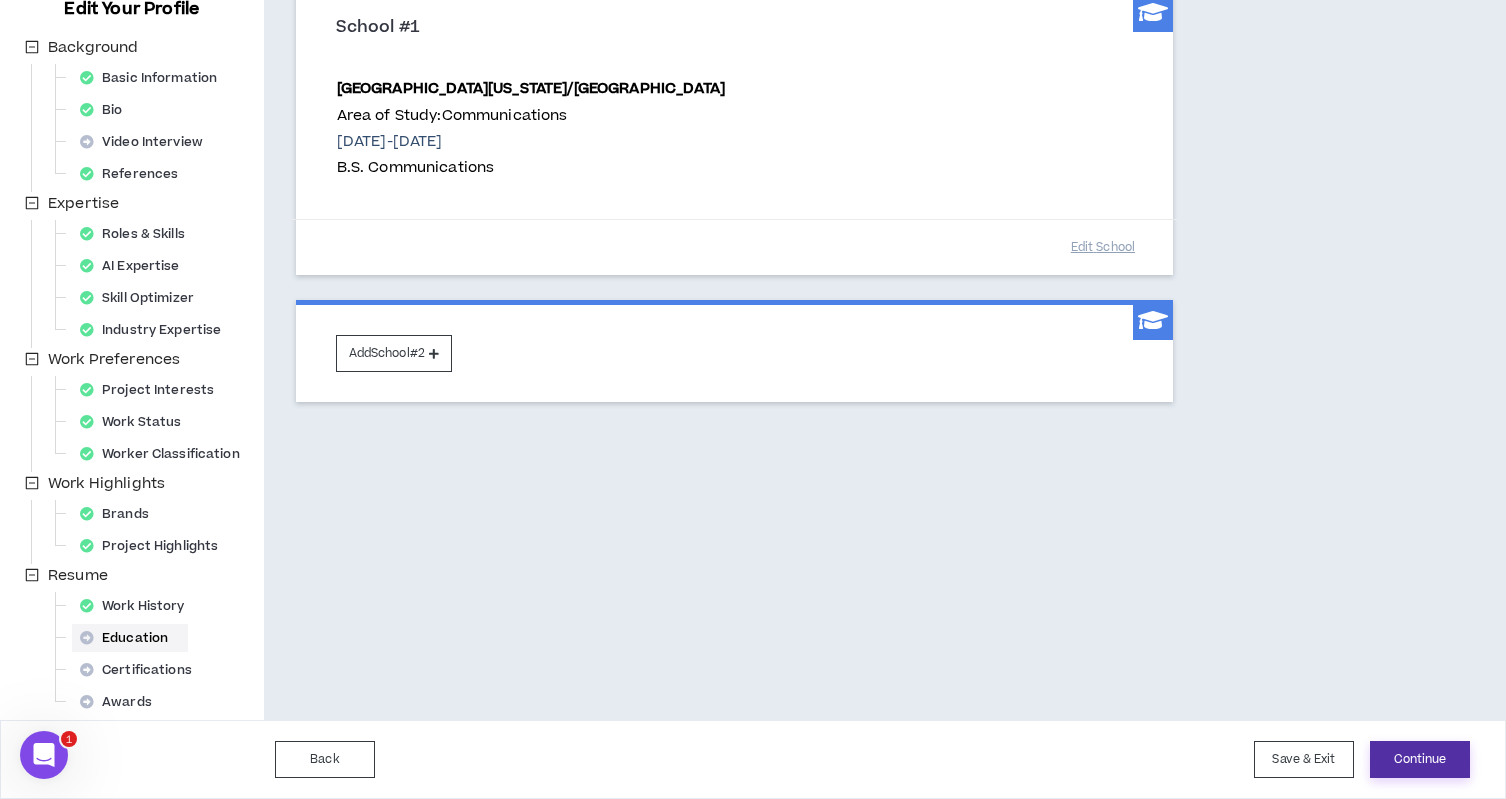 click on "Continue" at bounding box center (1420, 759) 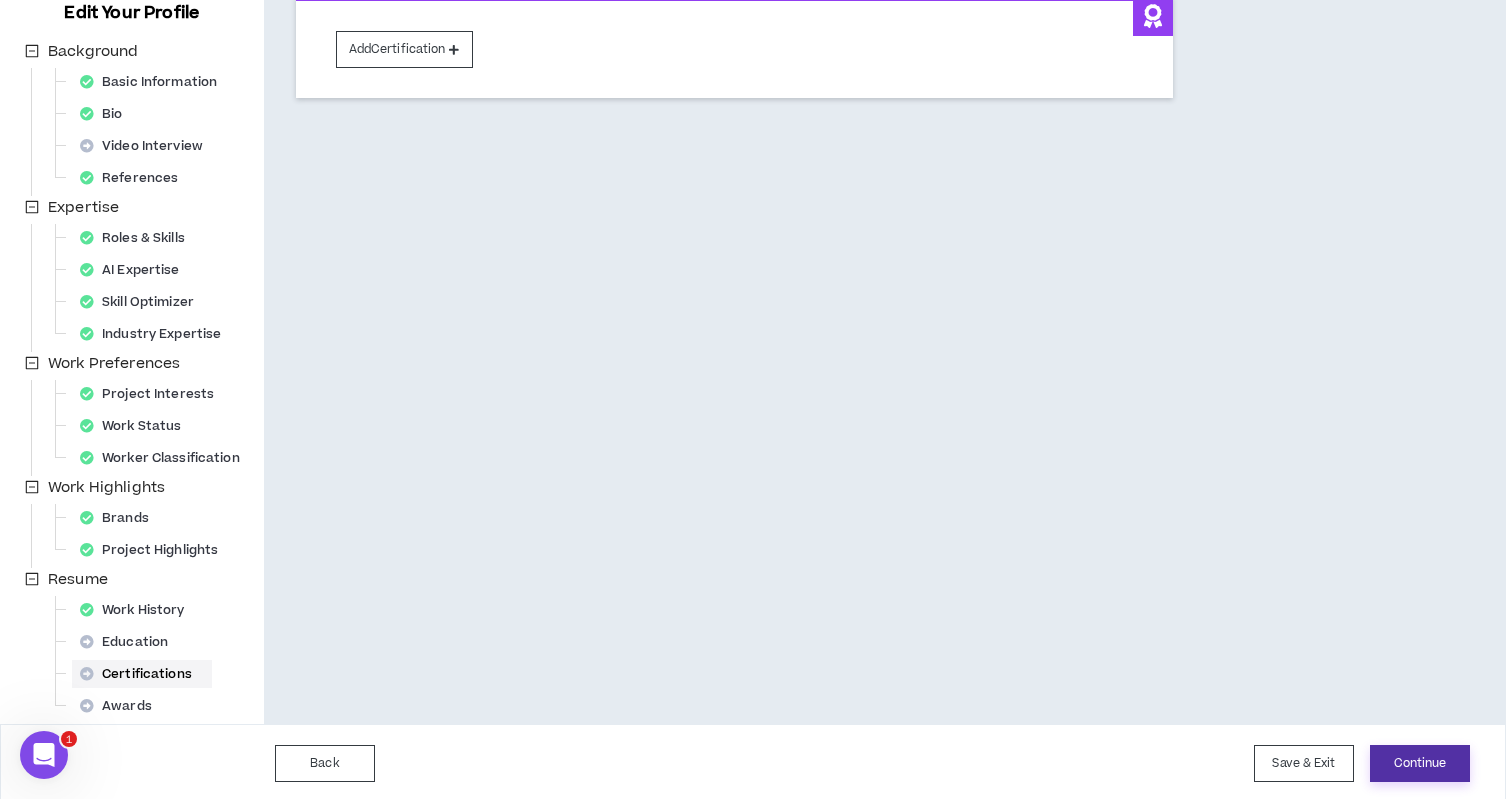 scroll, scrollTop: 227, scrollLeft: 0, axis: vertical 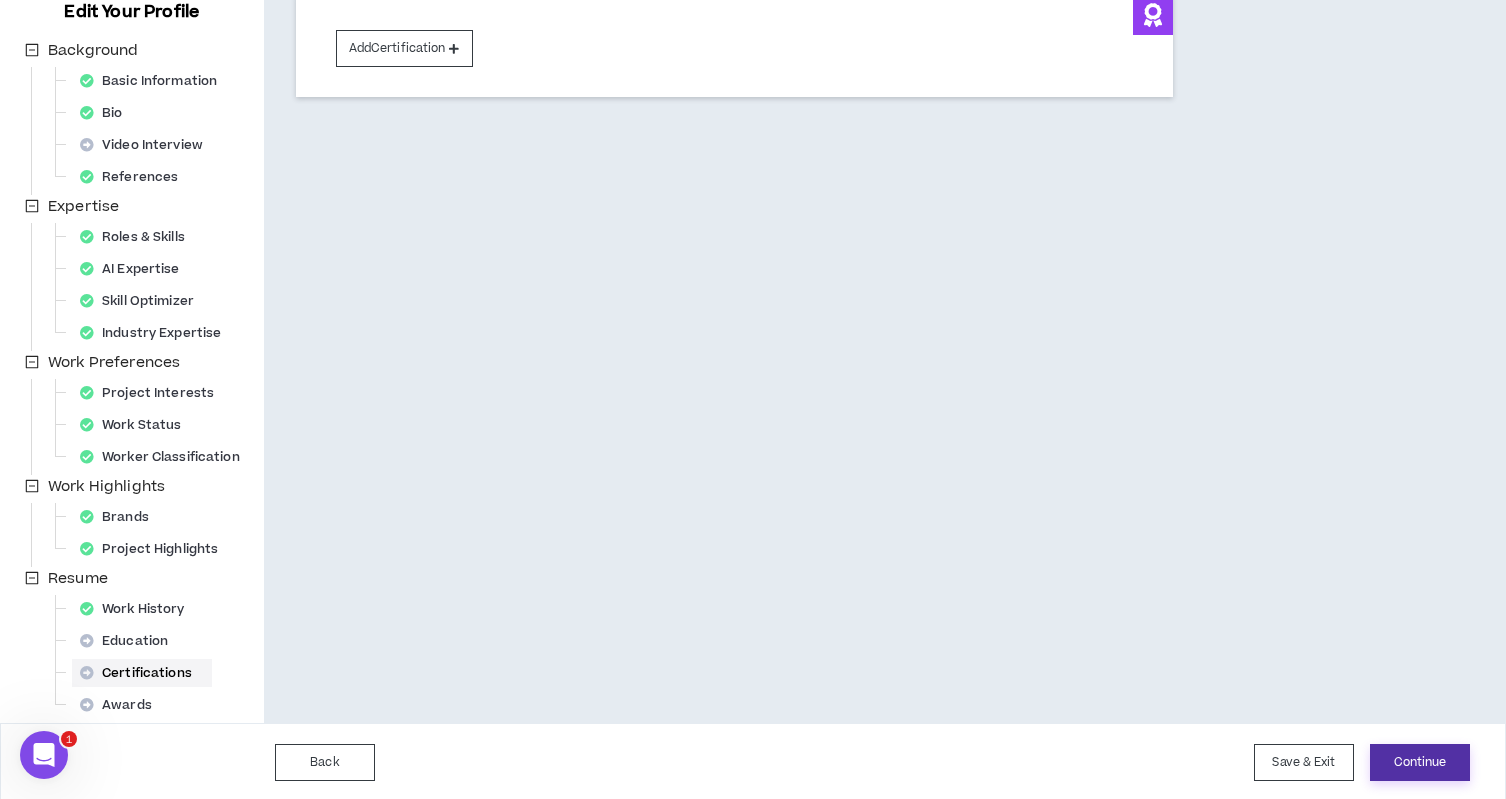 click on "Continue" at bounding box center (1420, 762) 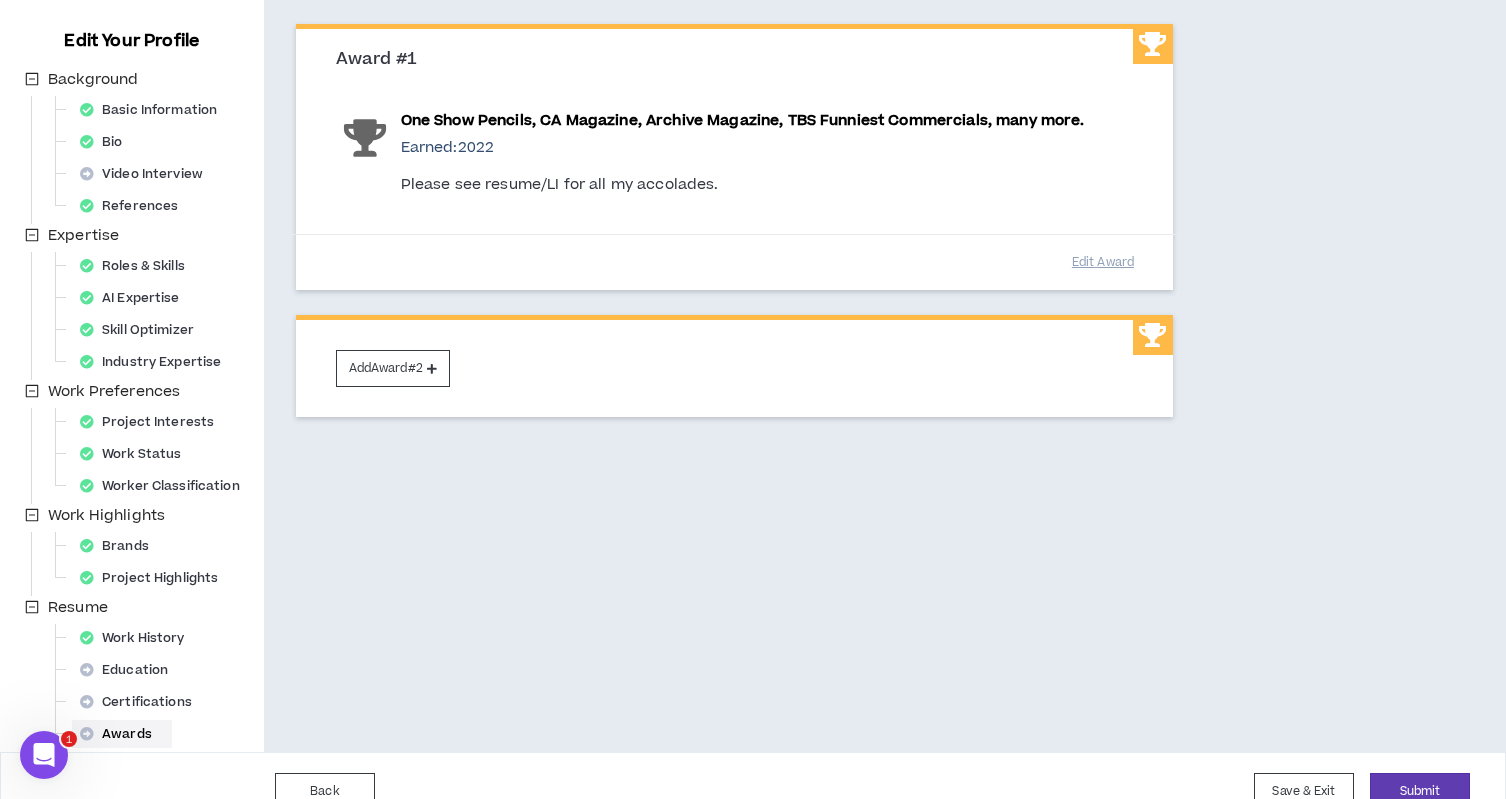 scroll, scrollTop: 230, scrollLeft: 0, axis: vertical 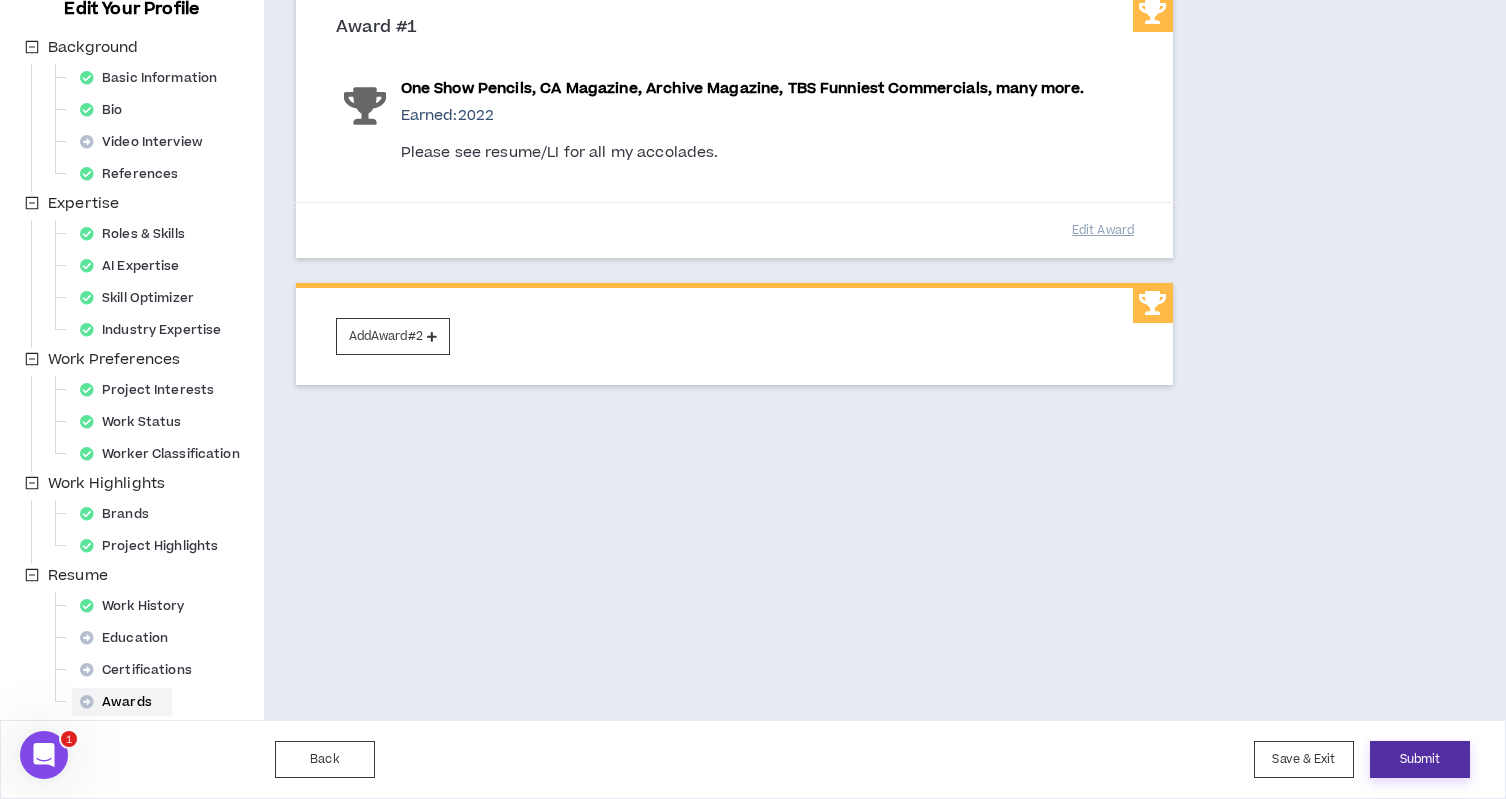click on "Submit" at bounding box center [1420, 759] 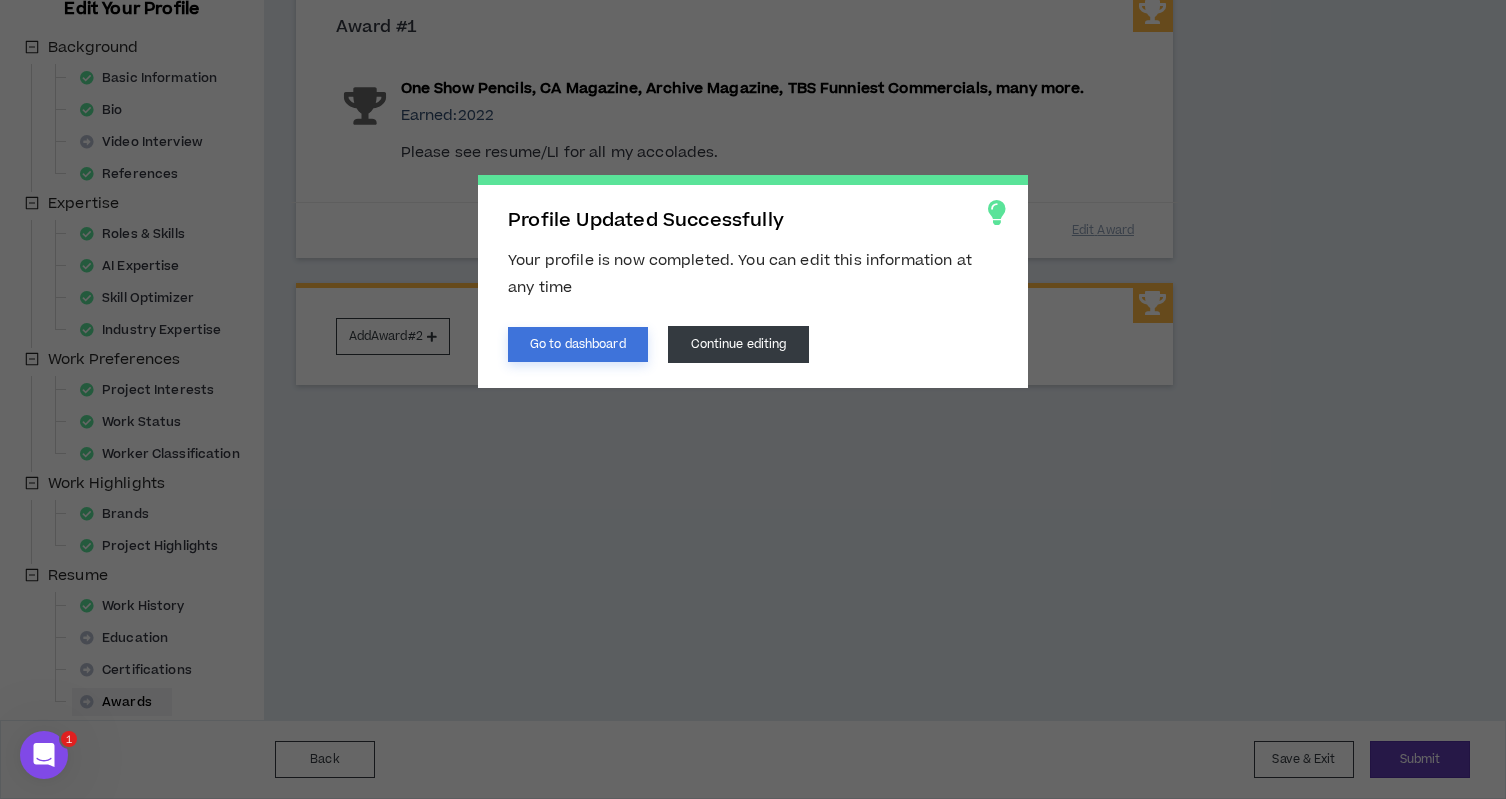 click on "Go to dashboard" at bounding box center [578, 344] 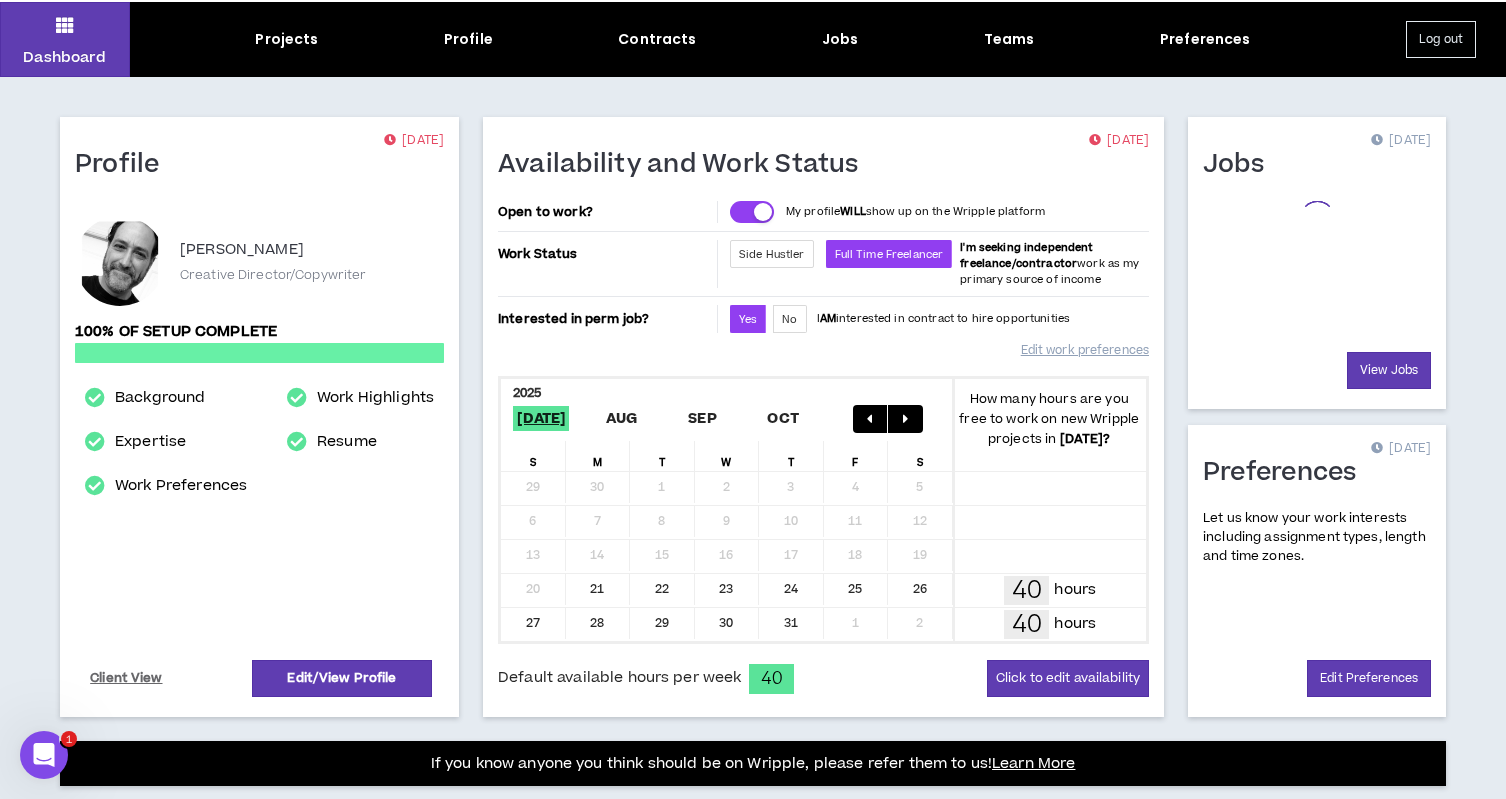 scroll, scrollTop: 0, scrollLeft: 0, axis: both 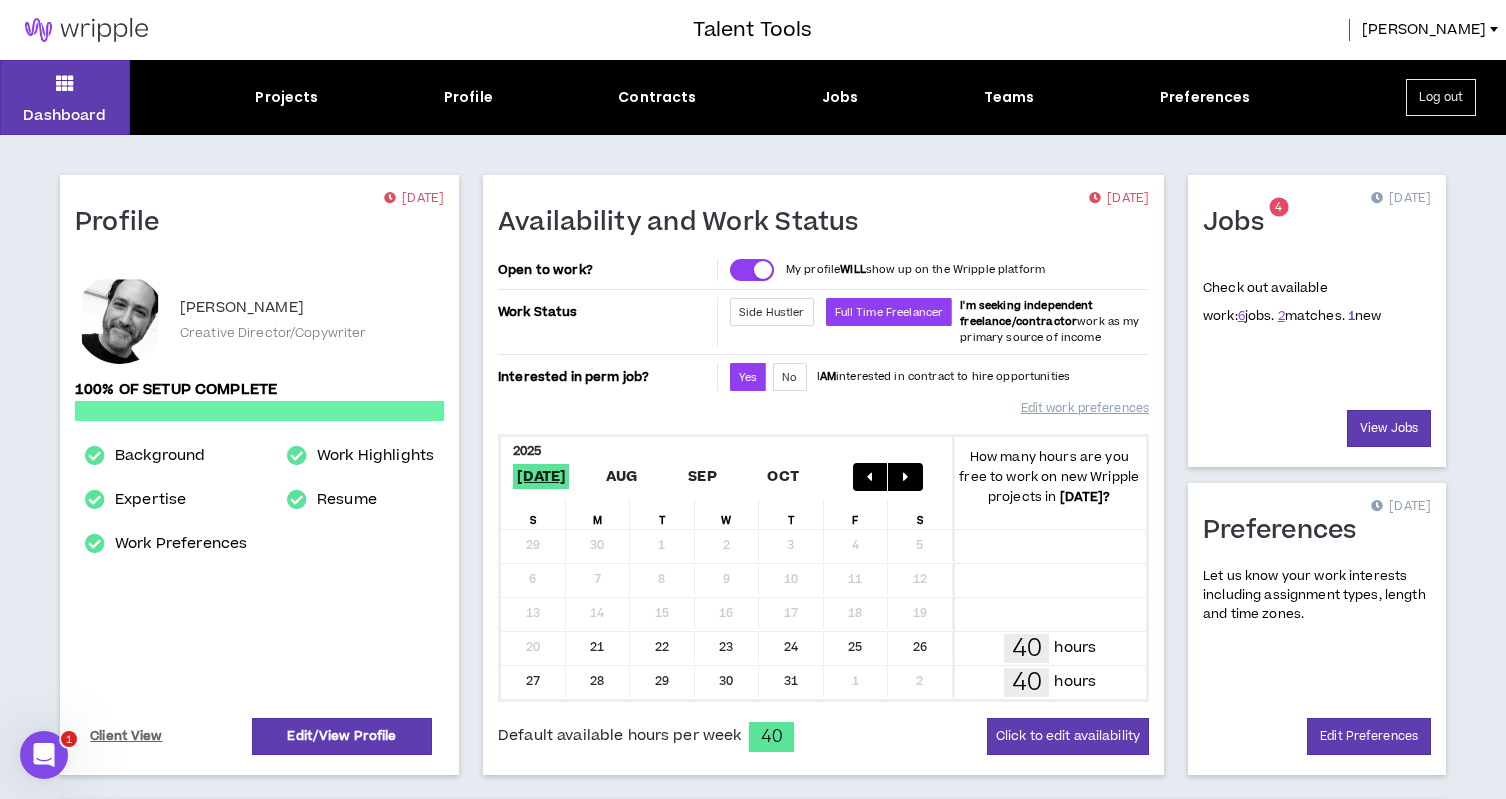 click on "1" at bounding box center (1351, 316) 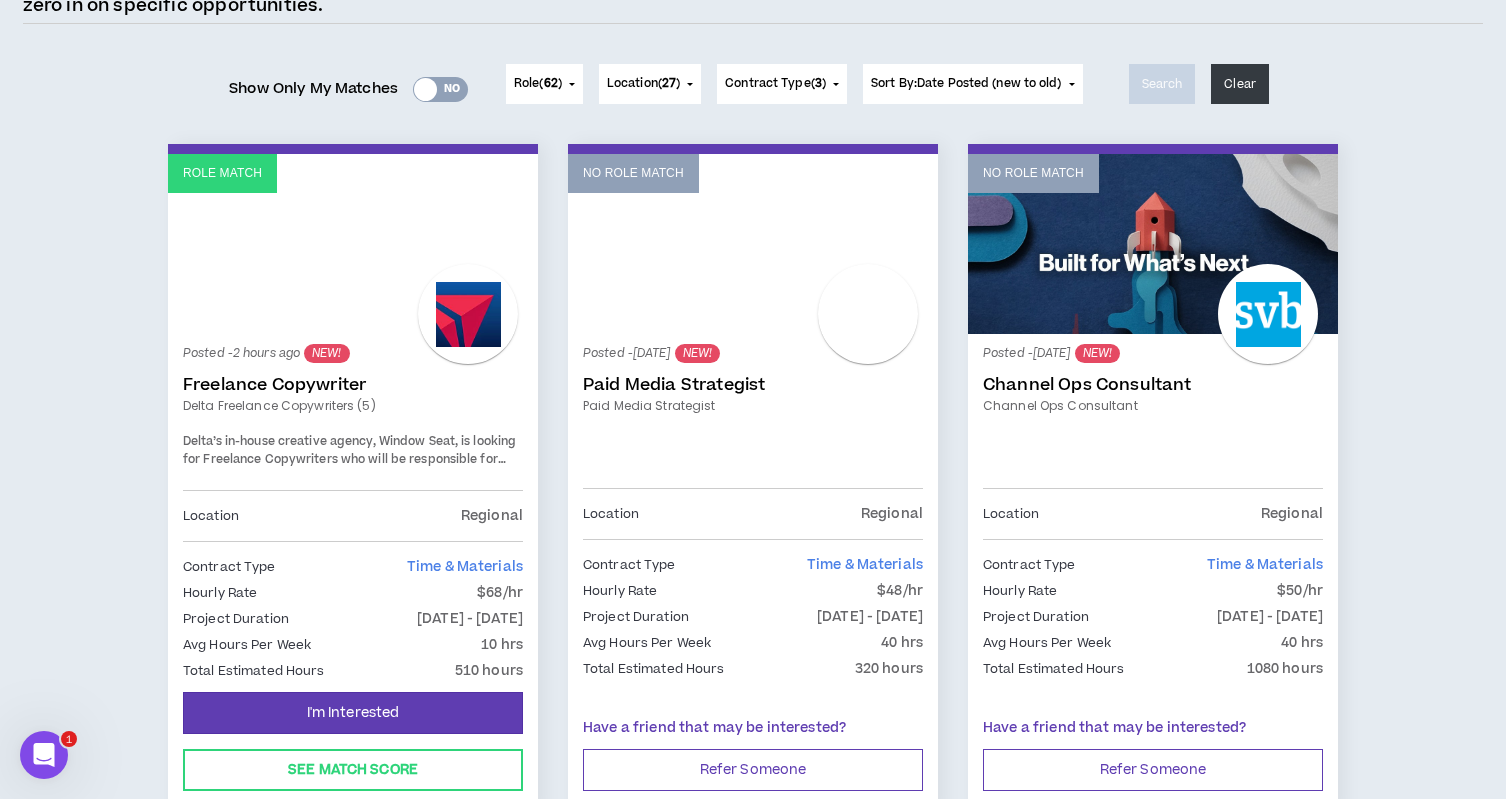 scroll, scrollTop: 220, scrollLeft: 0, axis: vertical 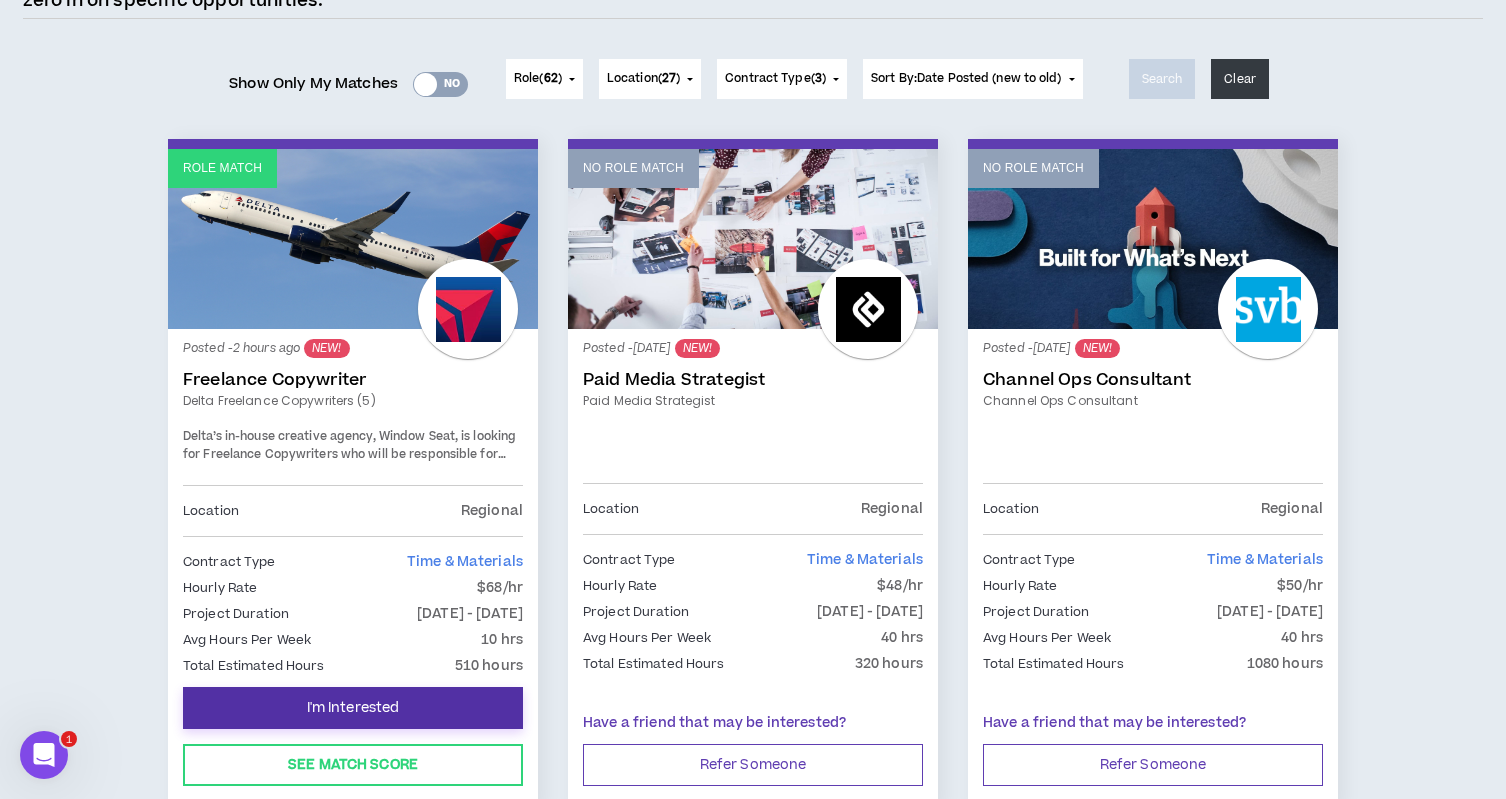 click on "I'm Interested" at bounding box center [353, 708] 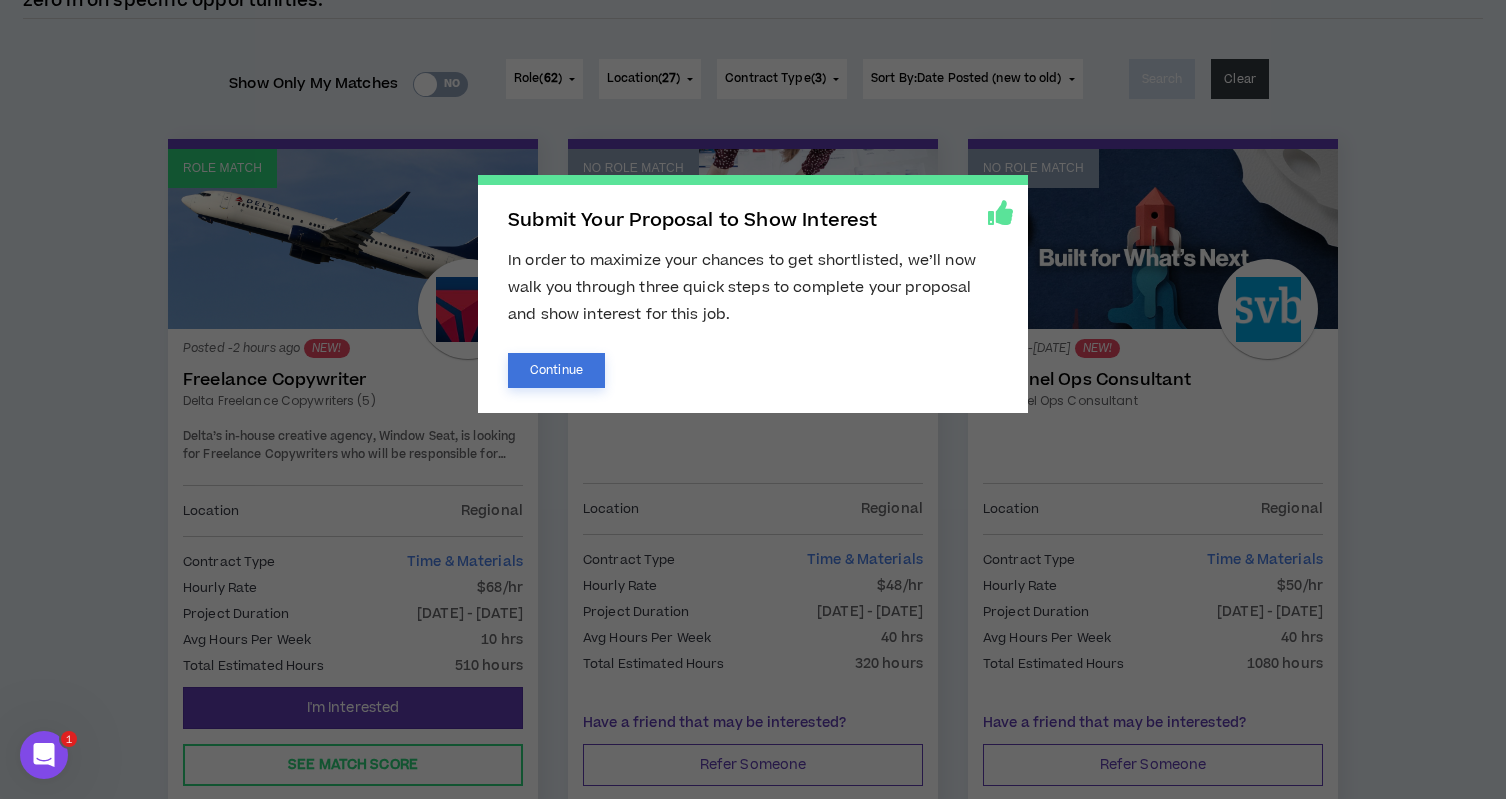 click on "Continue" at bounding box center (556, 370) 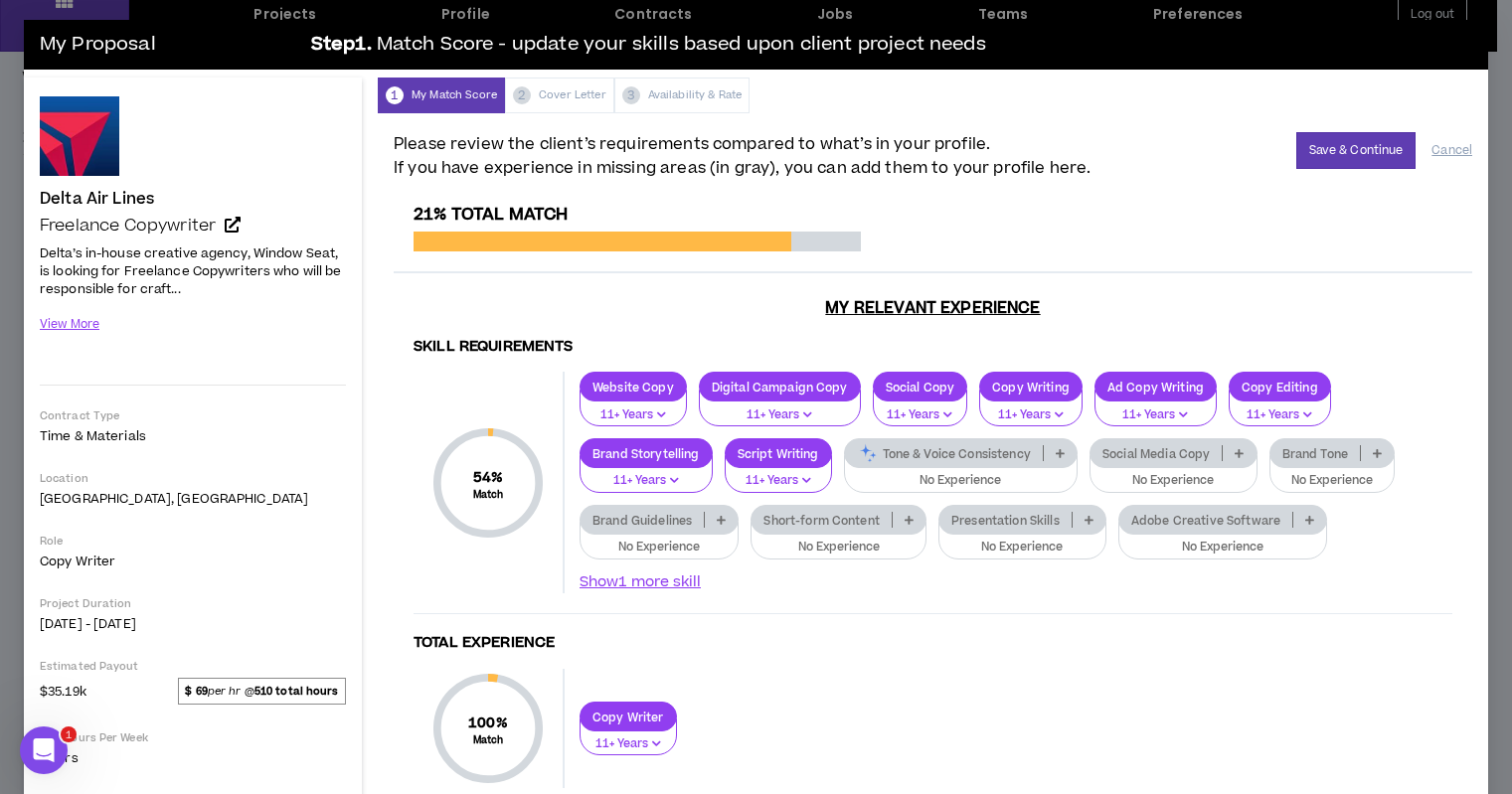 scroll, scrollTop: 9, scrollLeft: 0, axis: vertical 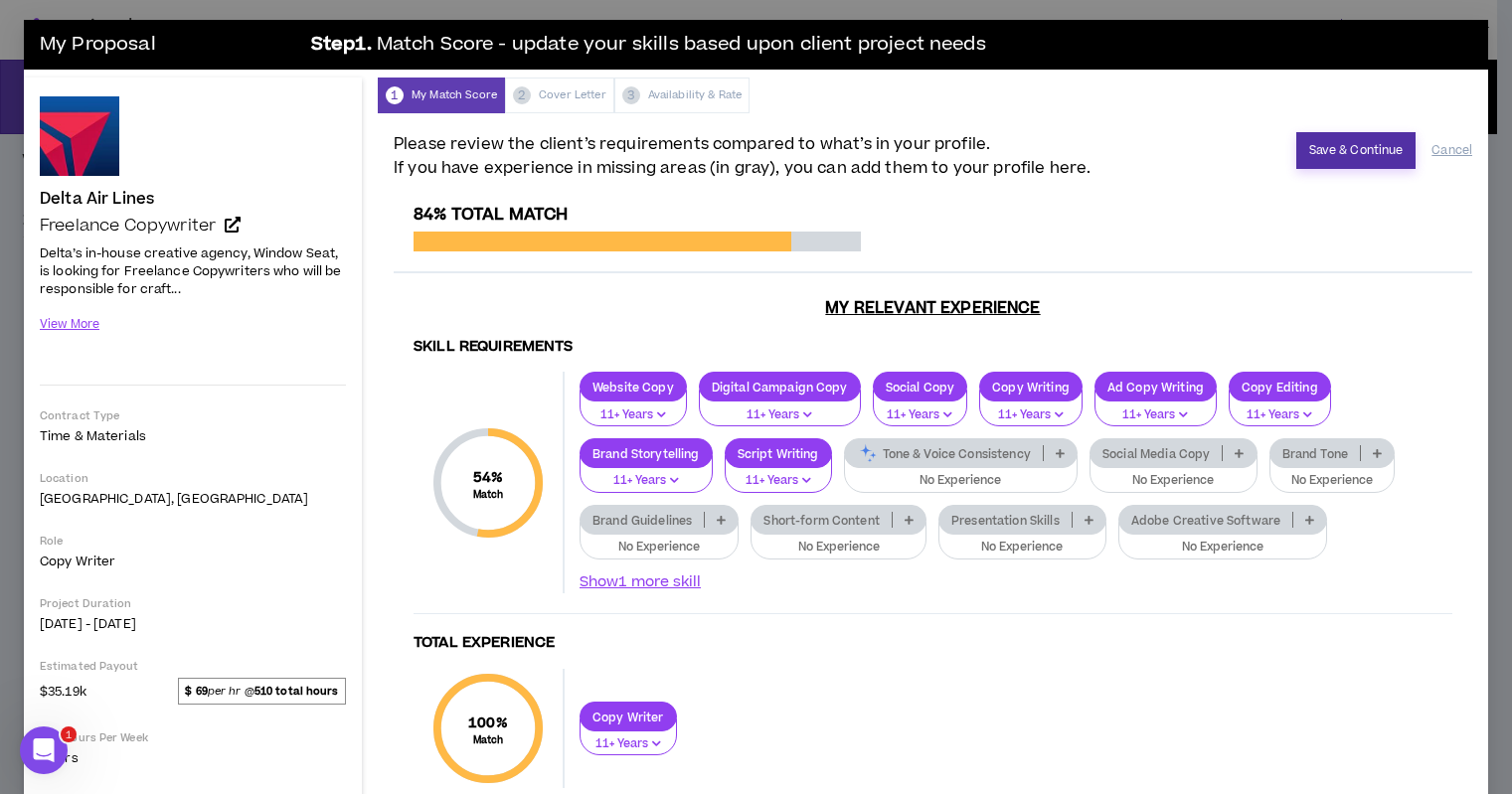 click on "Save & Continue" at bounding box center [1356, 150] 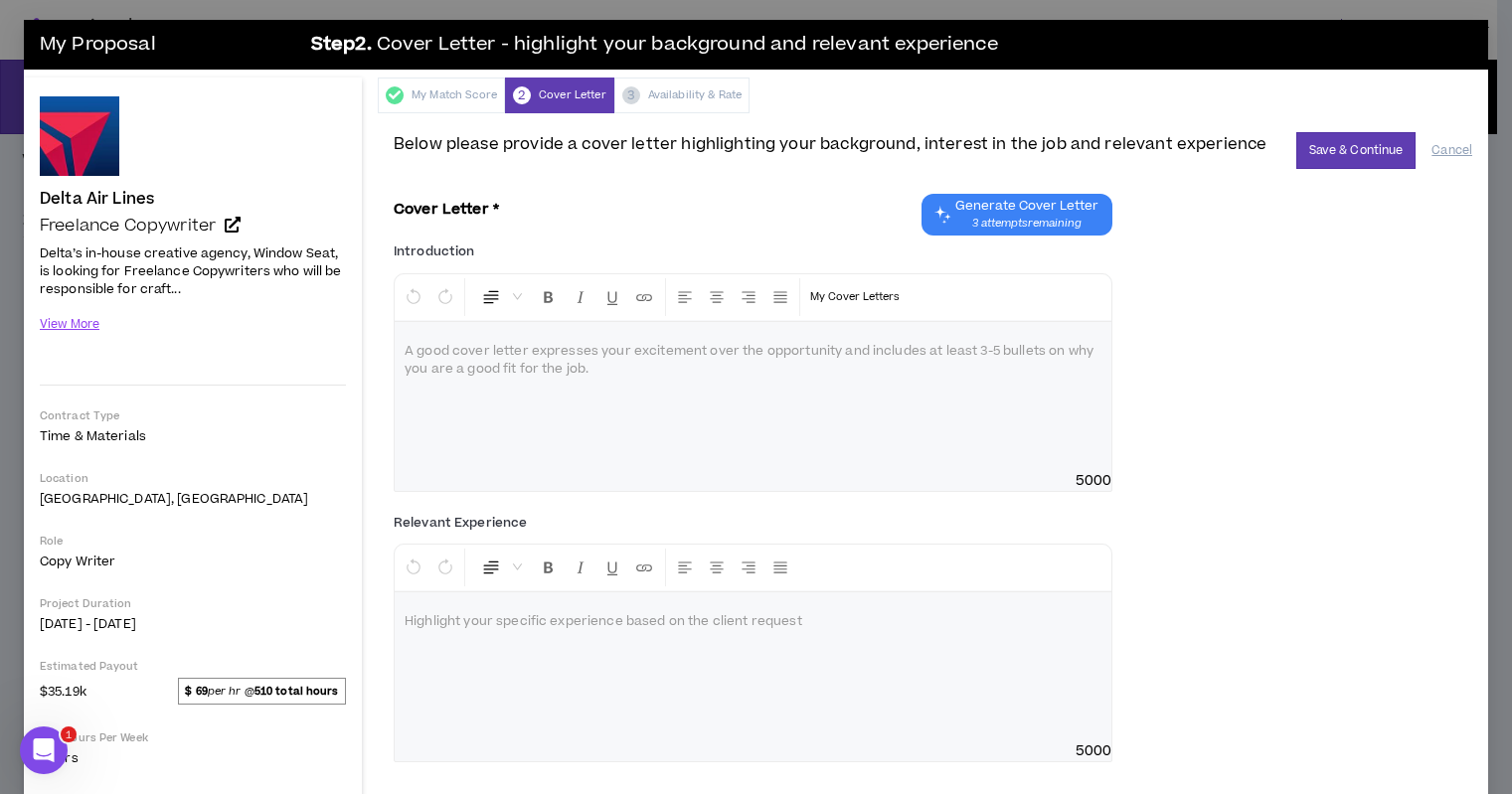 click at bounding box center (753, 352) 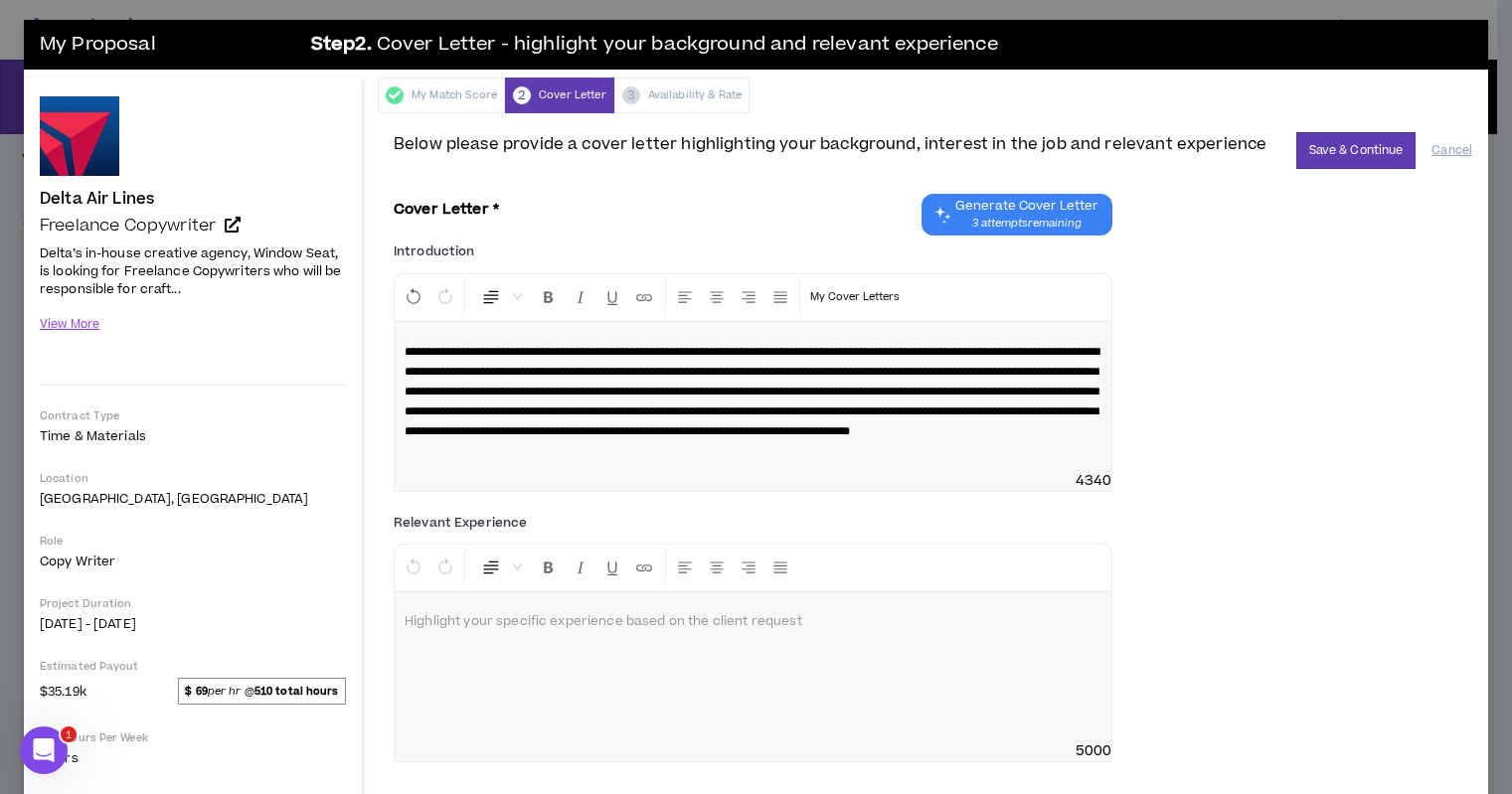 click on "**********" at bounding box center (752, 392) 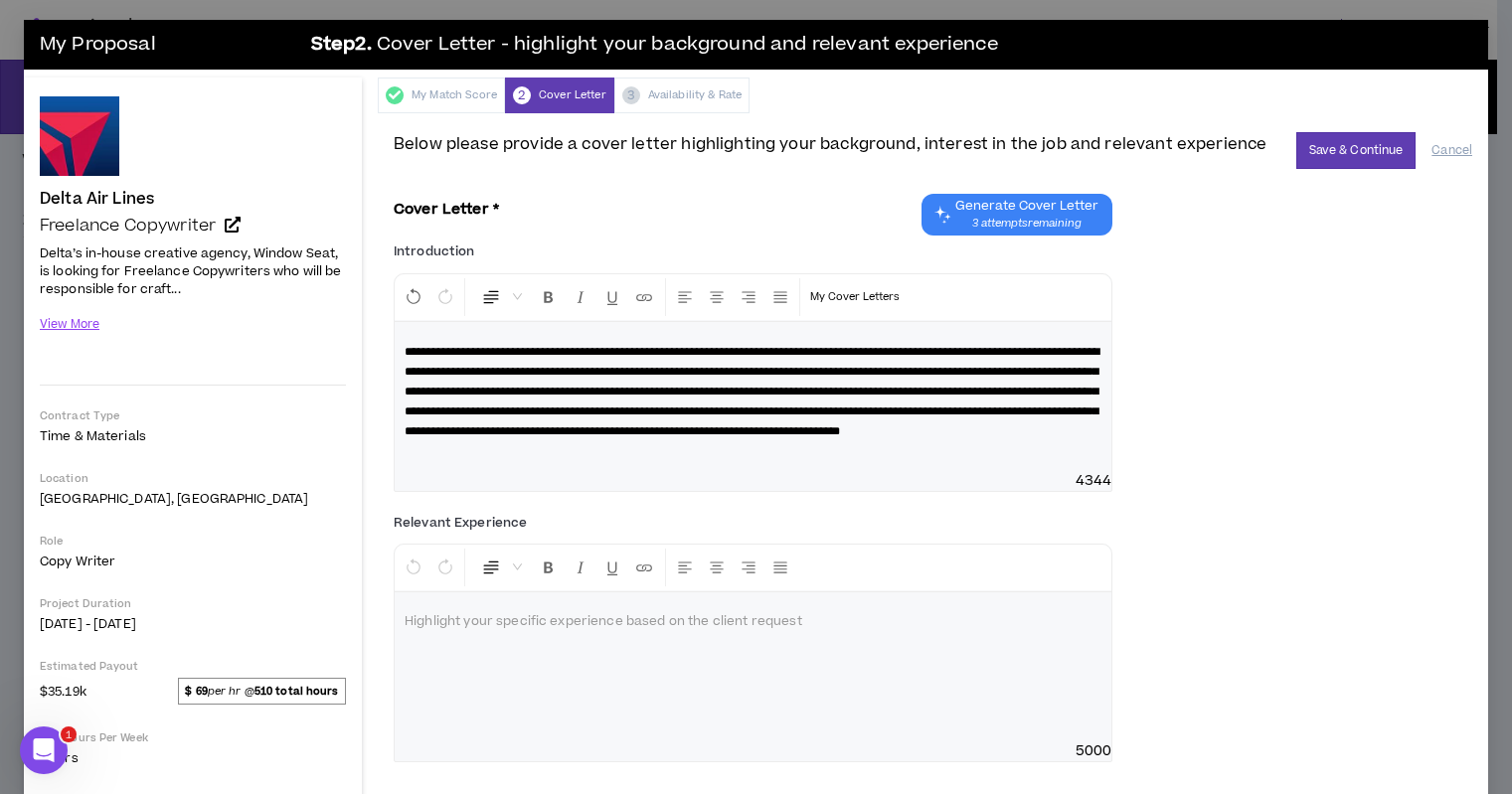 type 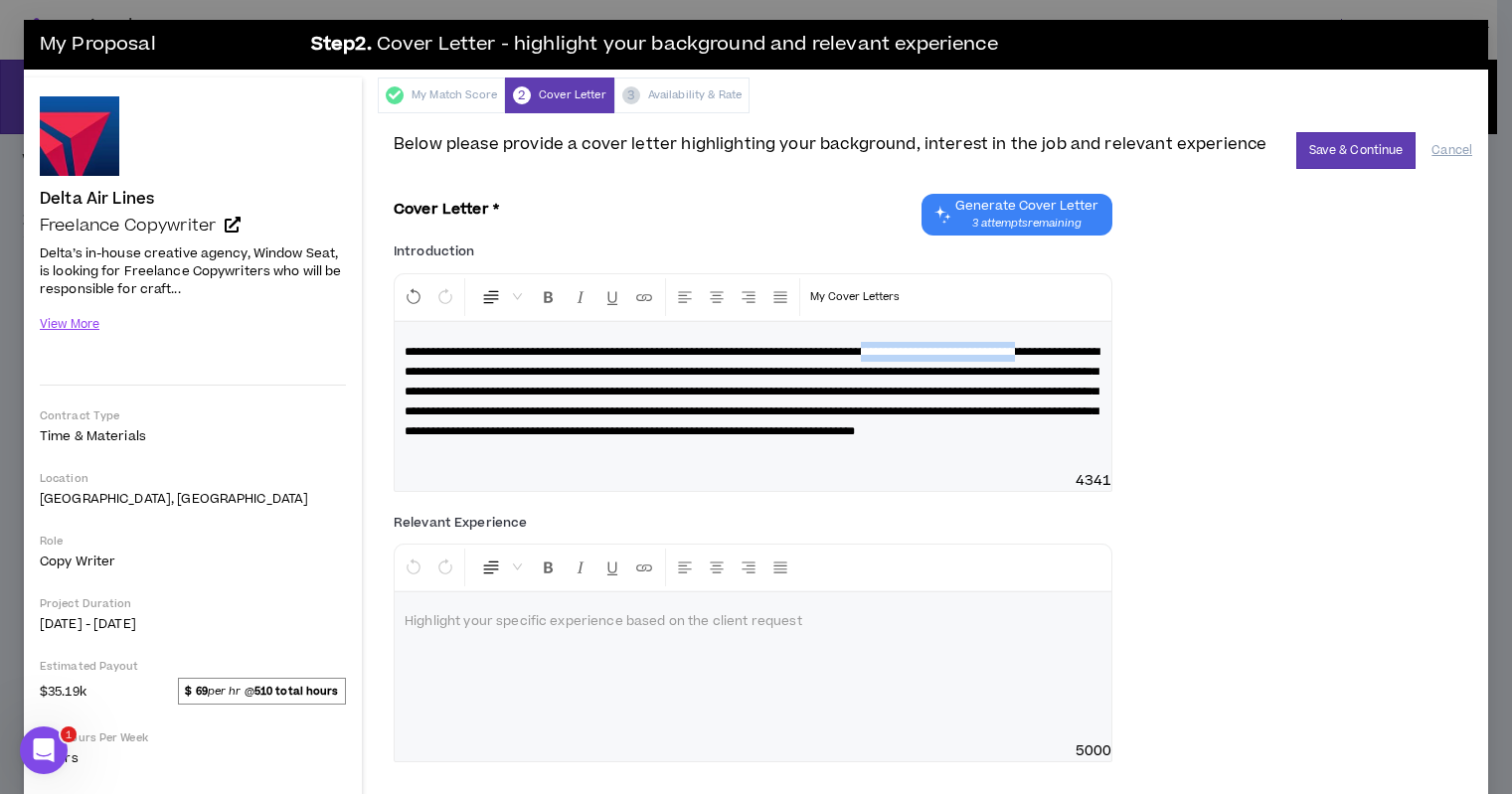 drag, startPoint x: 979, startPoint y: 354, endPoint x: 503, endPoint y: 376, distance: 476.50813 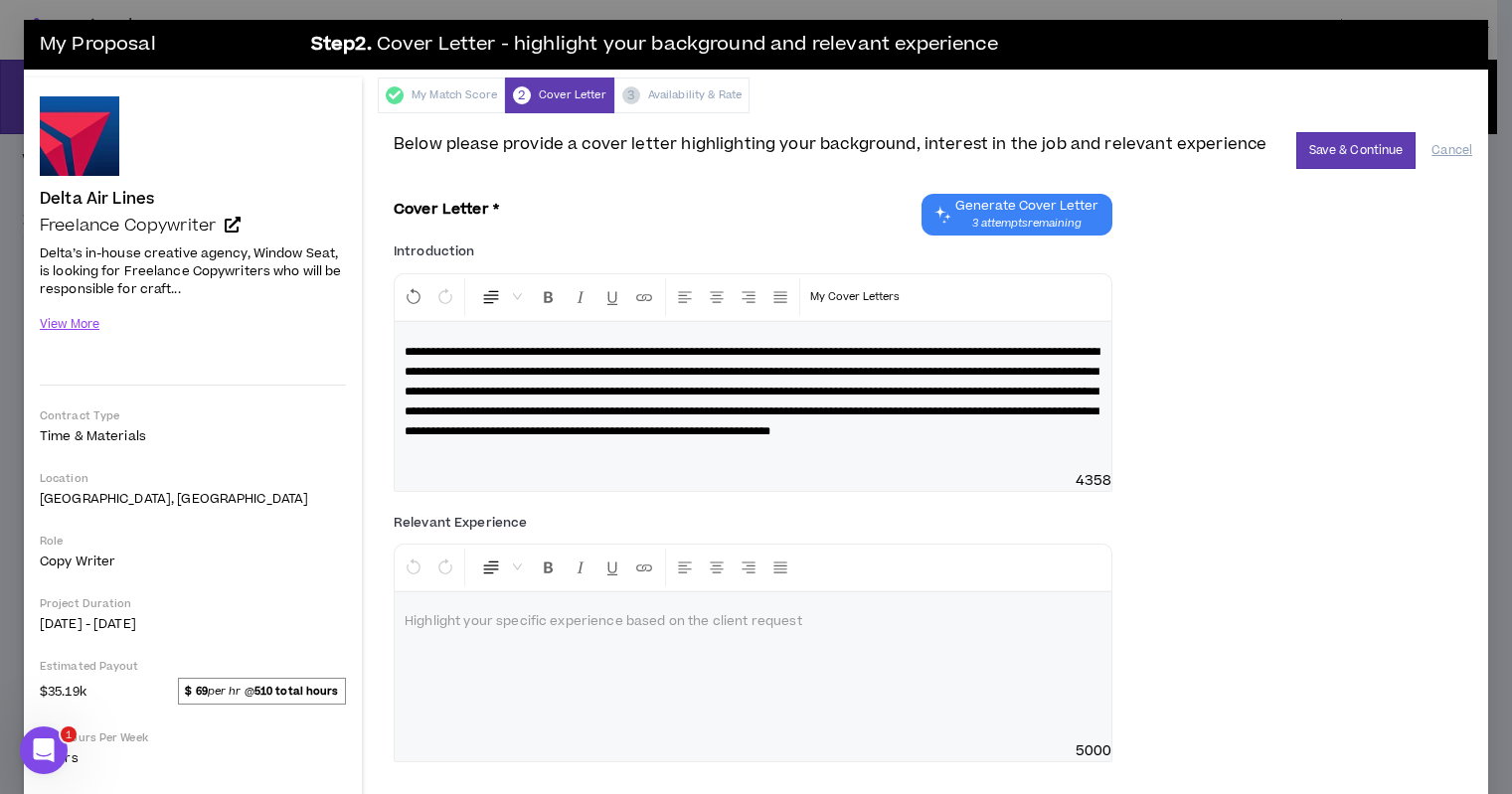 click on "**********" at bounding box center (752, 392) 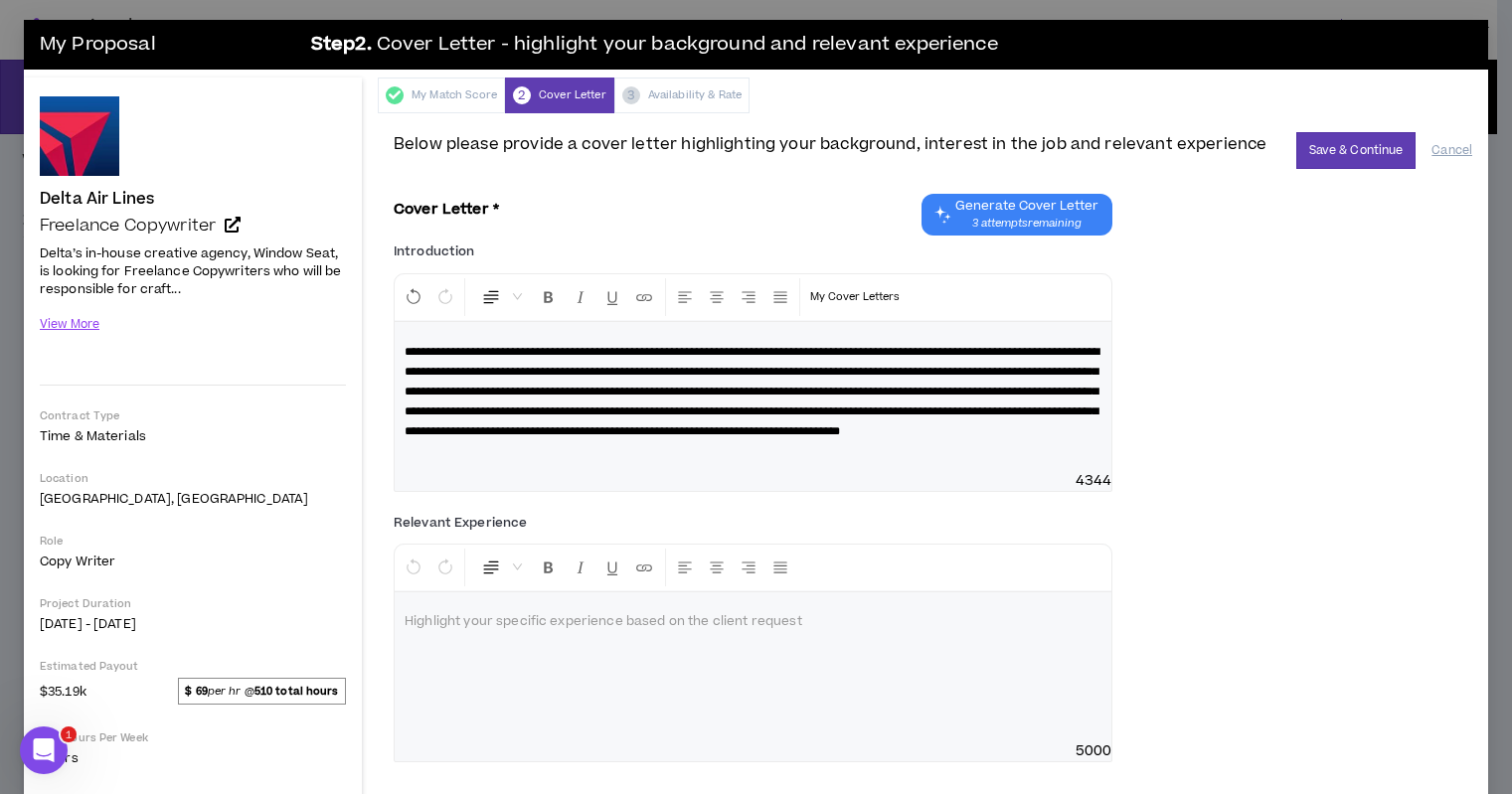 click on "**********" at bounding box center (753, 392) 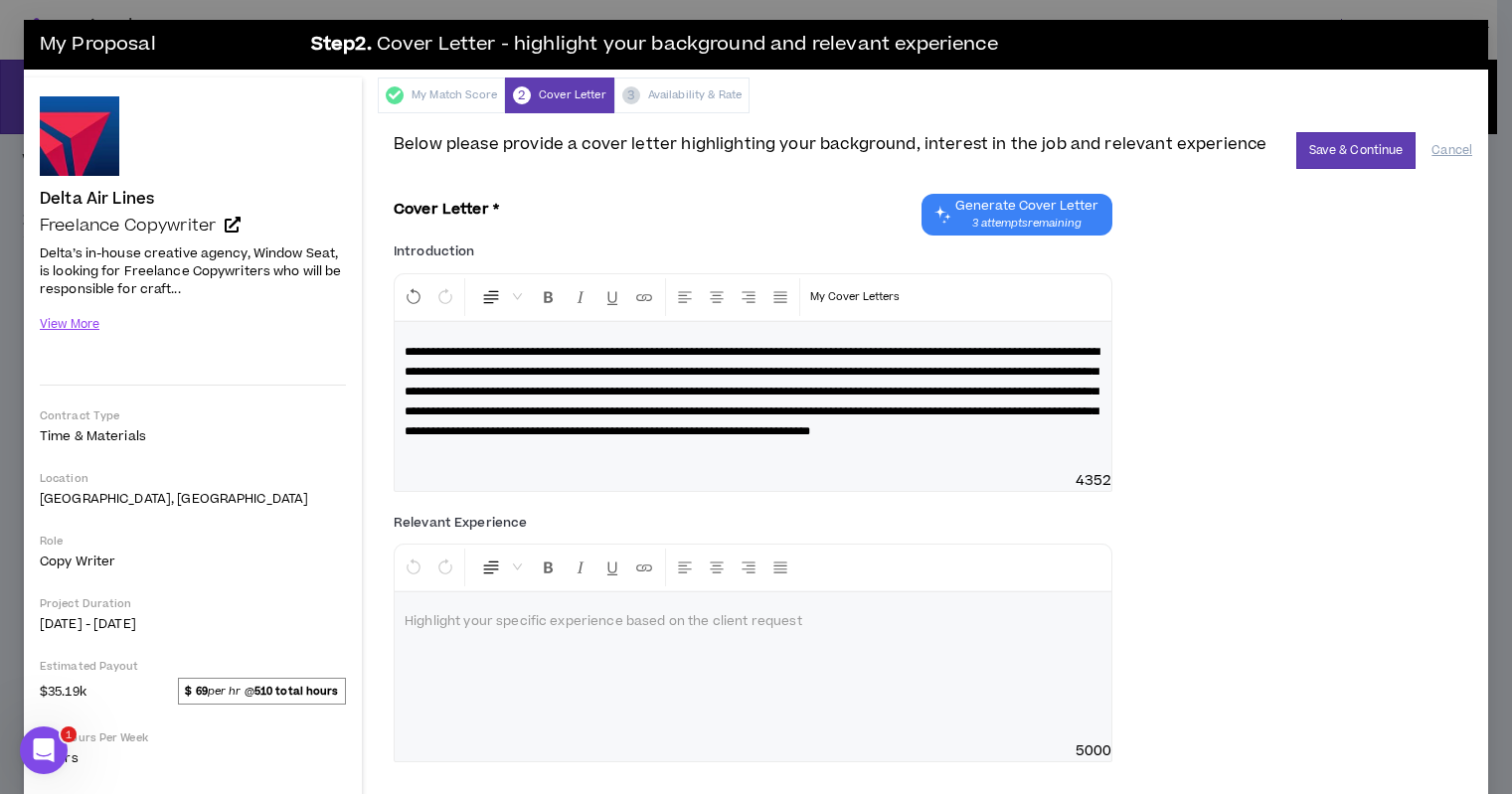 click on "**********" at bounding box center [753, 392] 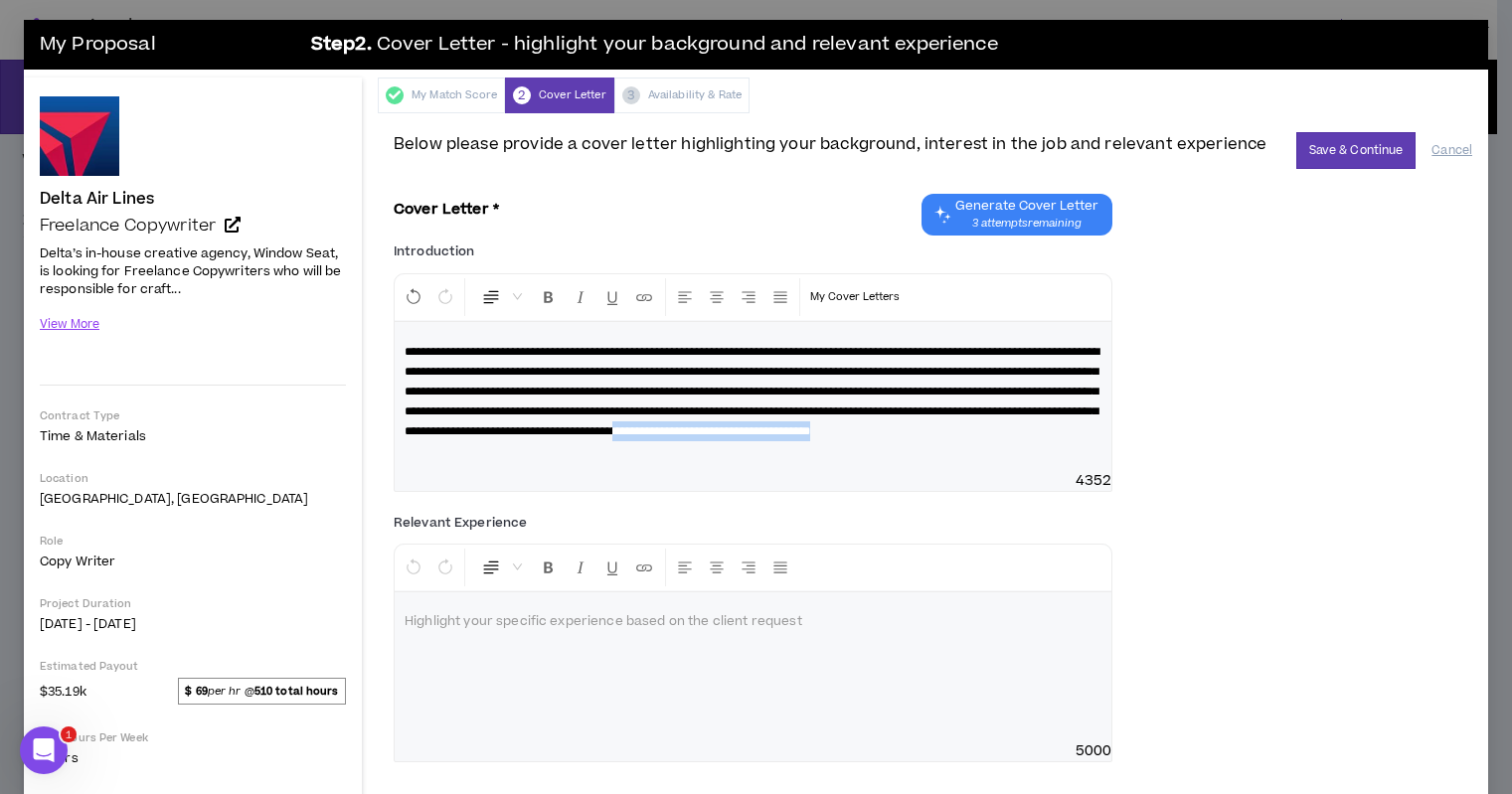 drag, startPoint x: 844, startPoint y: 450, endPoint x: 845, endPoint y: 462, distance: 12.0415946 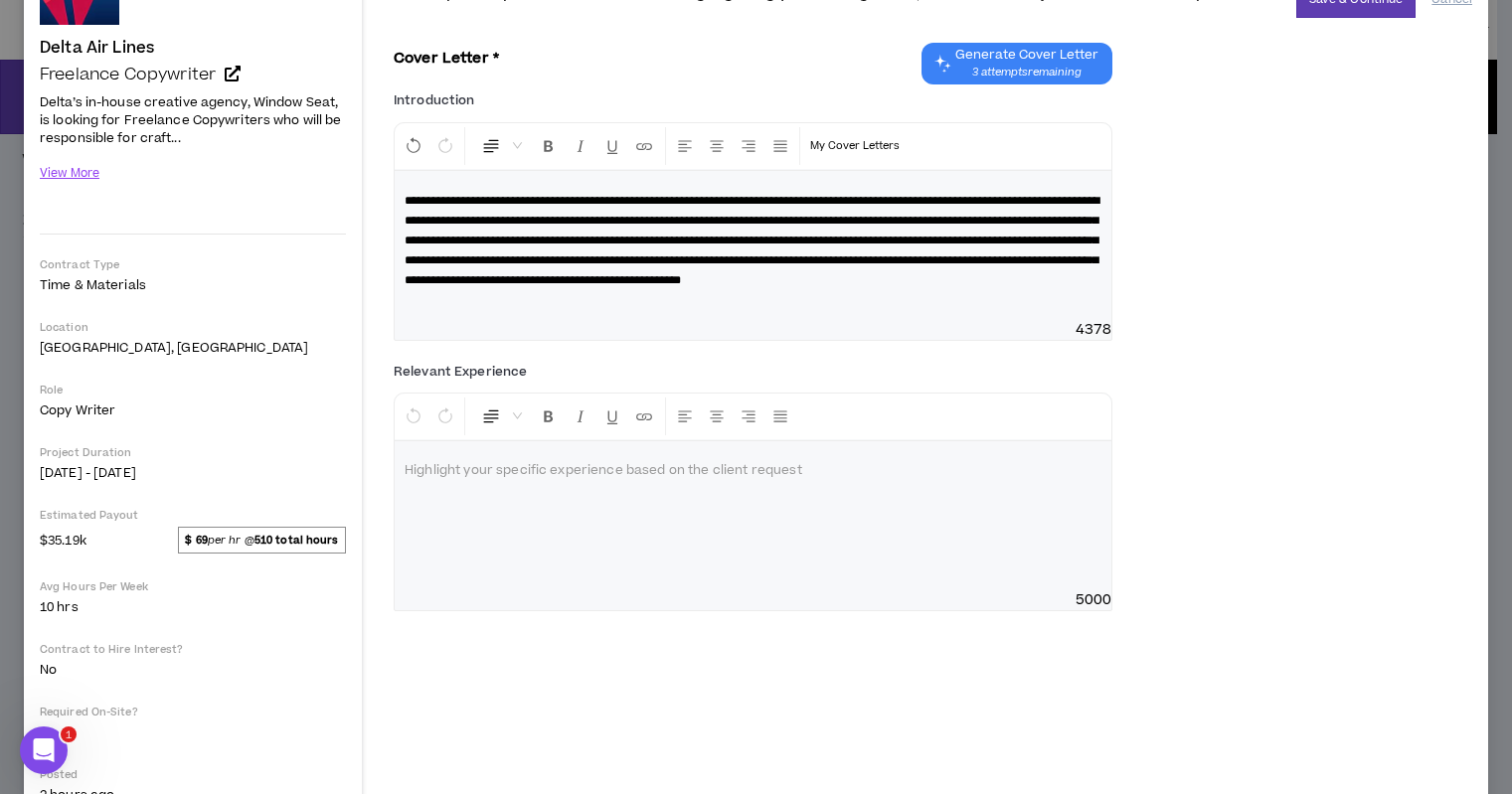 scroll, scrollTop: 154, scrollLeft: 0, axis: vertical 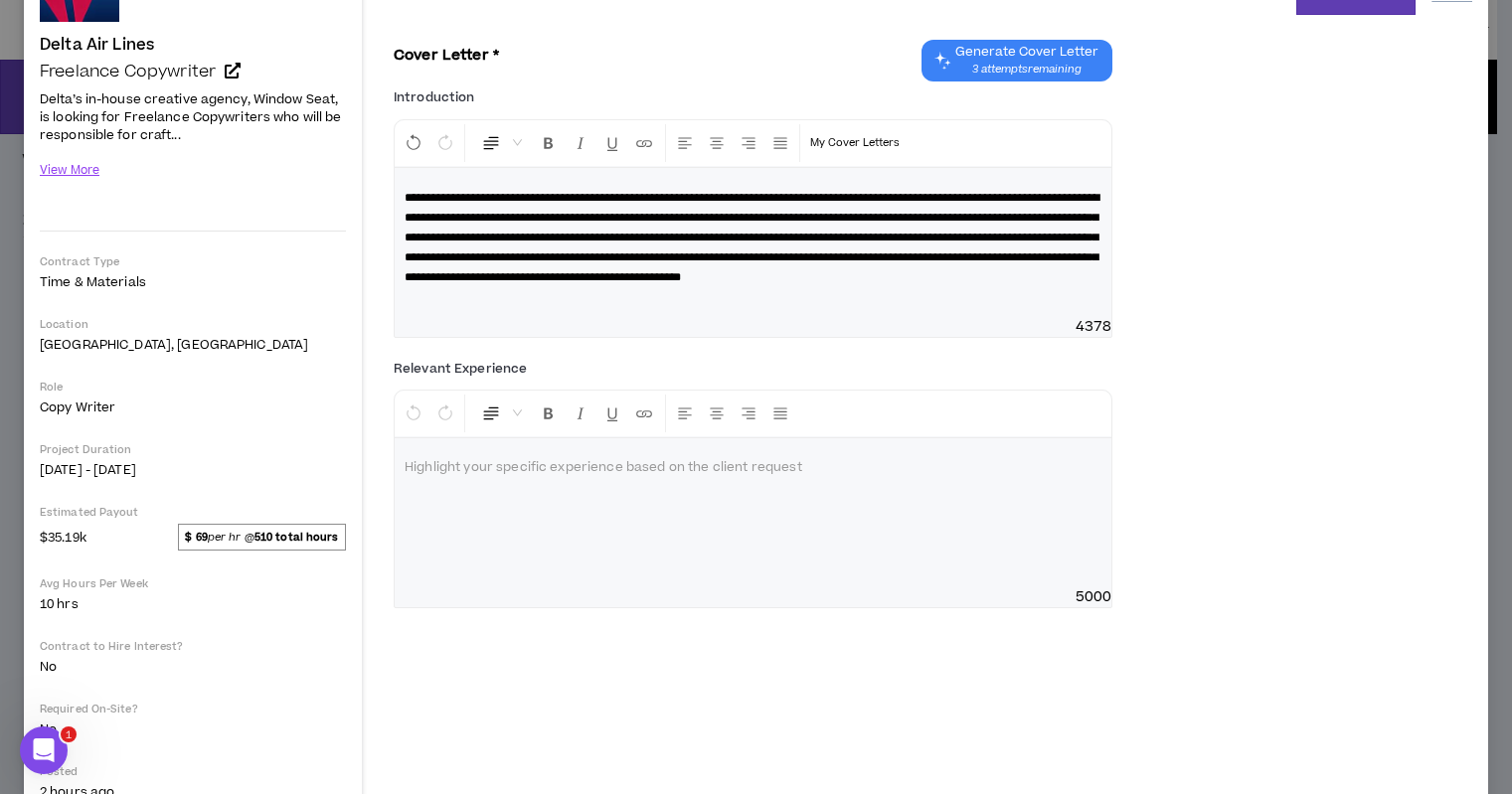 click at bounding box center (753, 468) 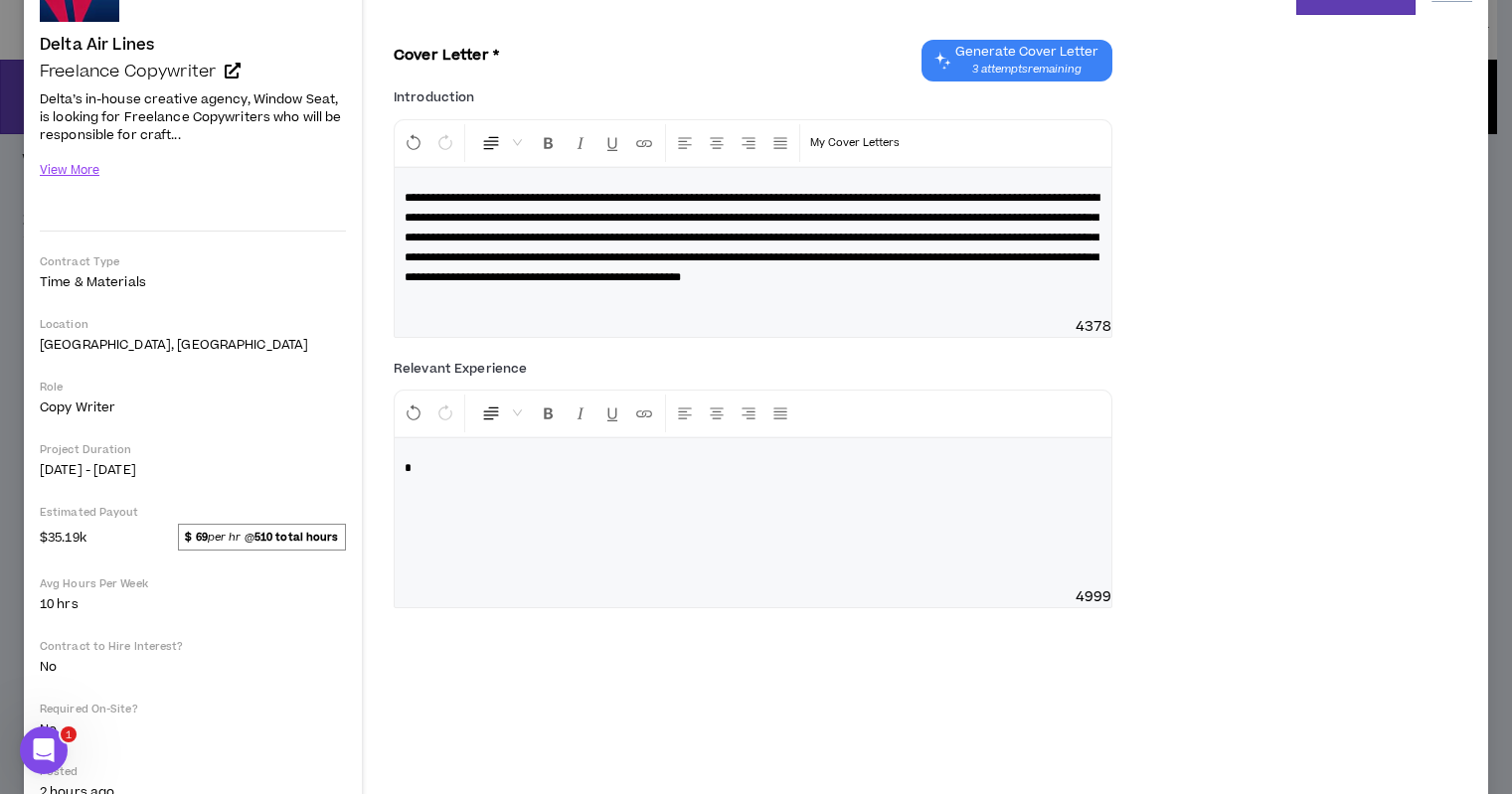 type 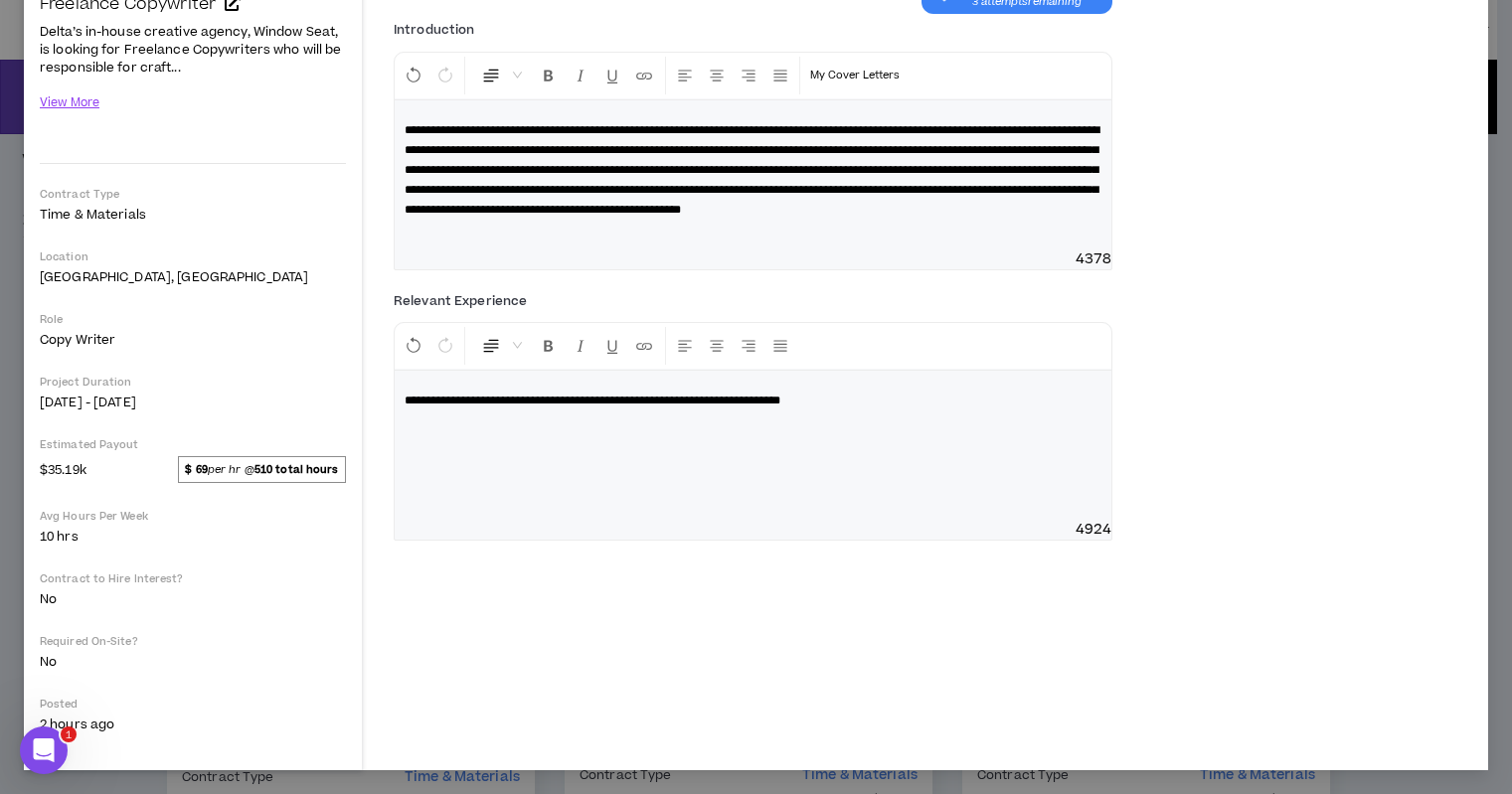 scroll, scrollTop: 0, scrollLeft: 0, axis: both 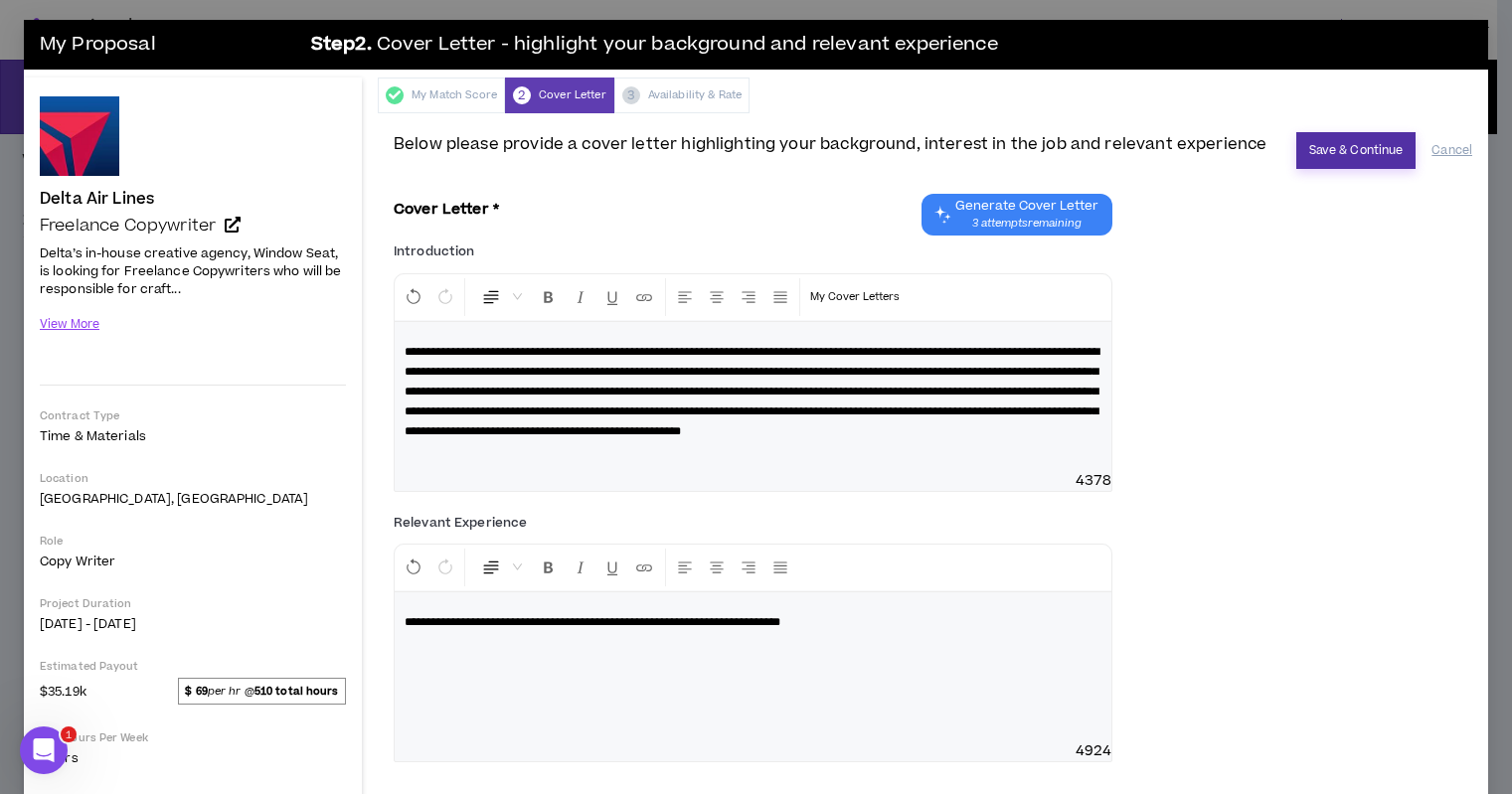 click on "Save & Continue" at bounding box center [1356, 150] 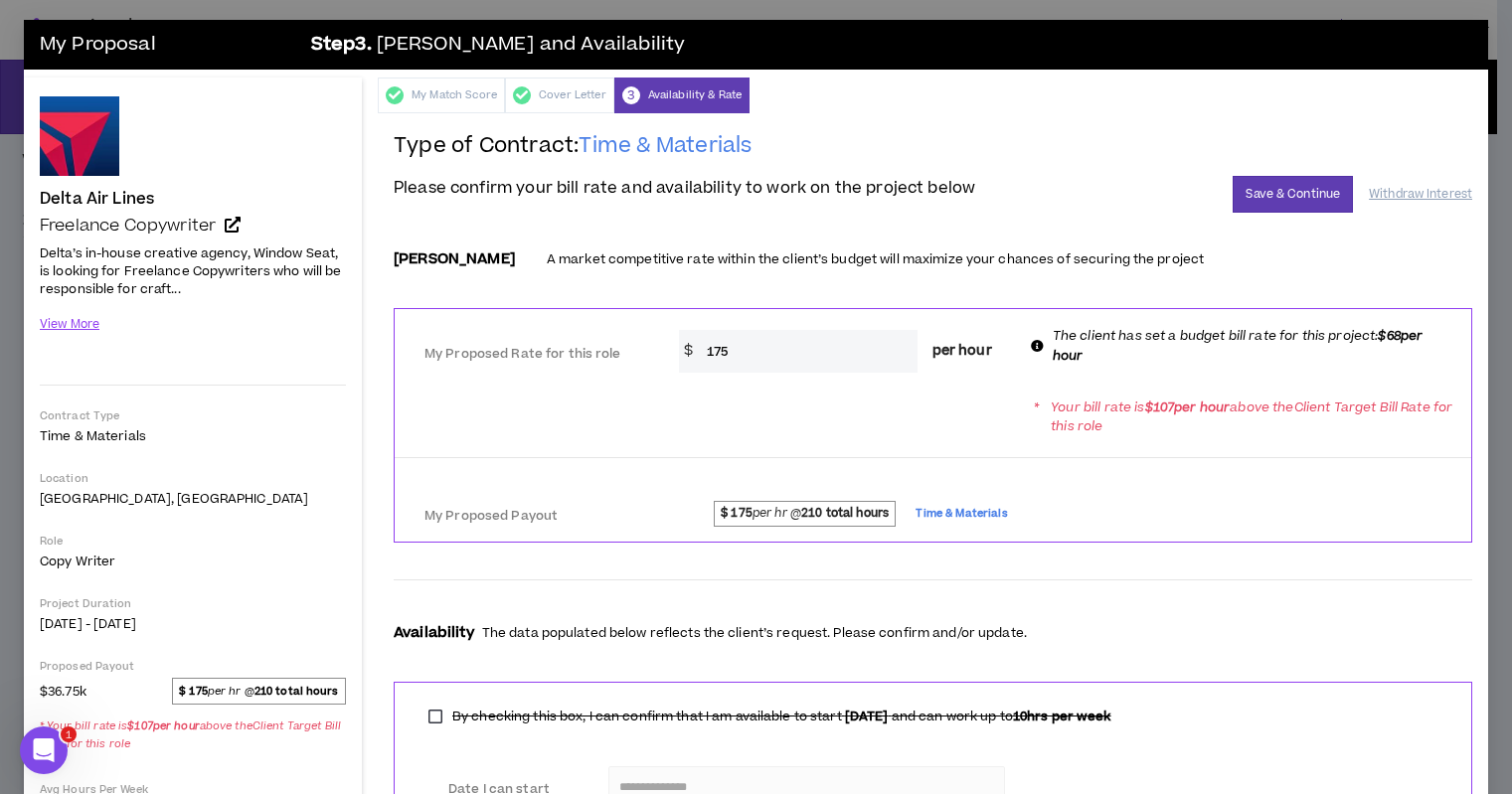 click on "175" at bounding box center (807, 351) 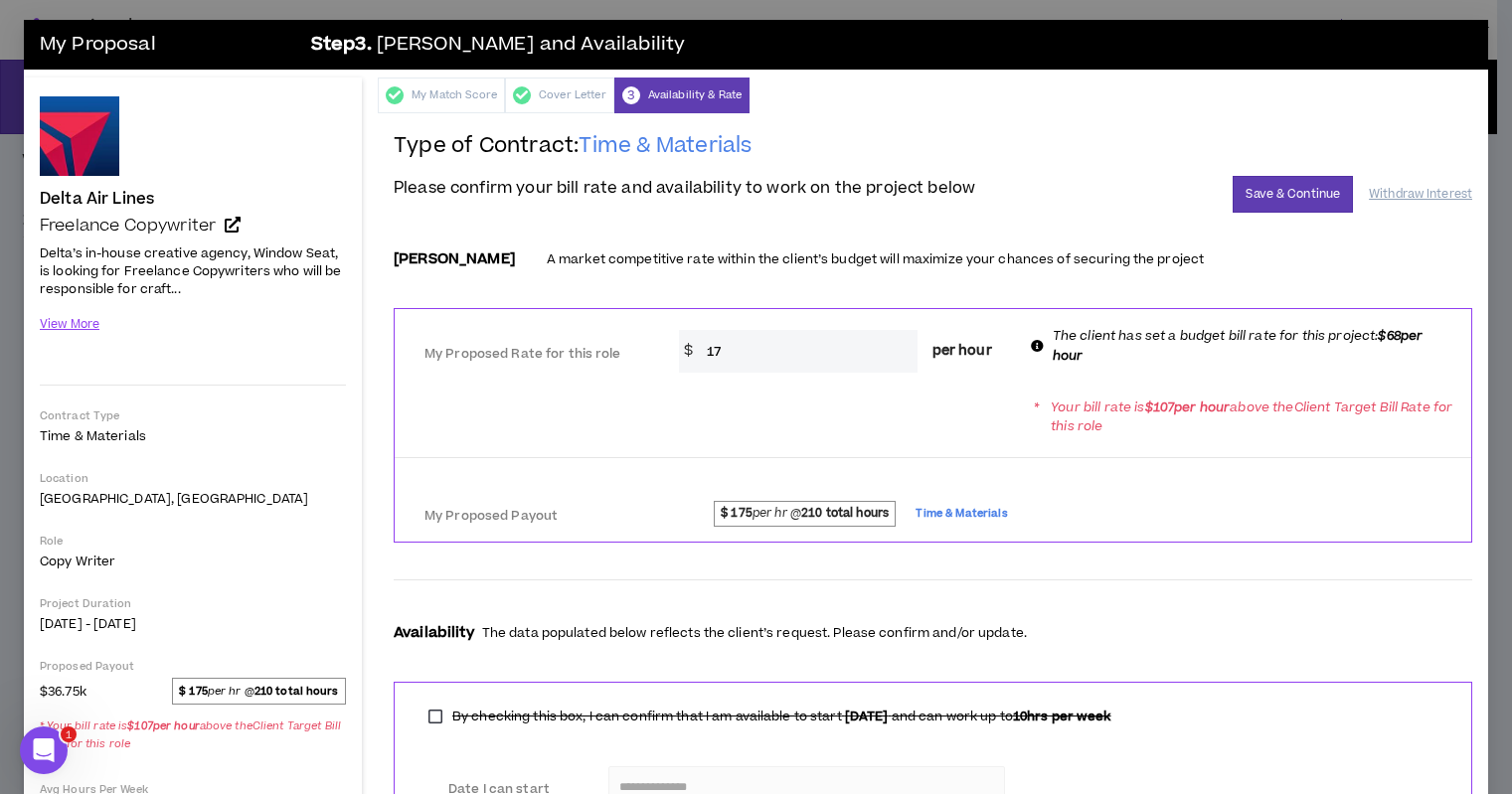 type on "1" 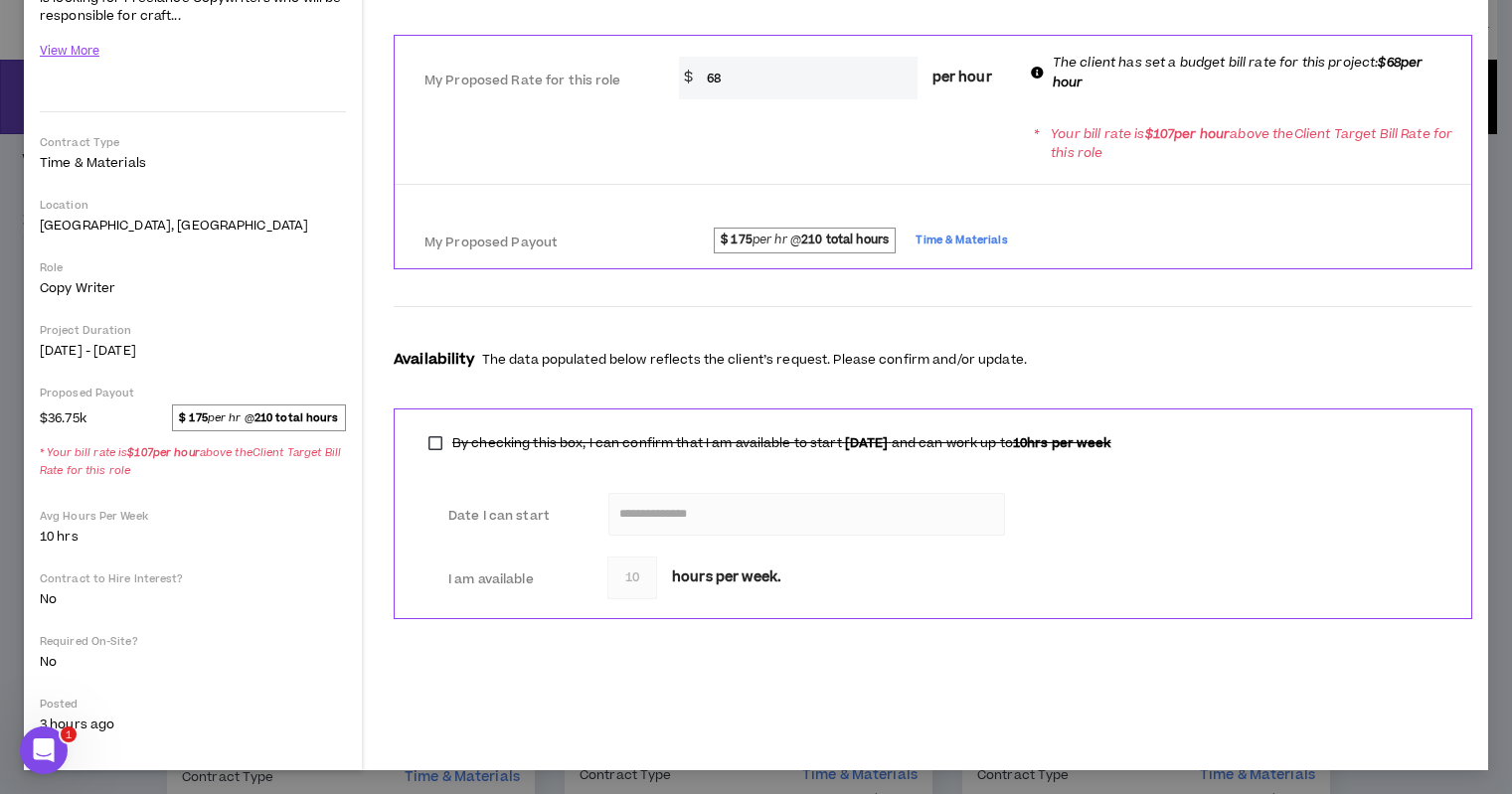 scroll, scrollTop: 0, scrollLeft: 0, axis: both 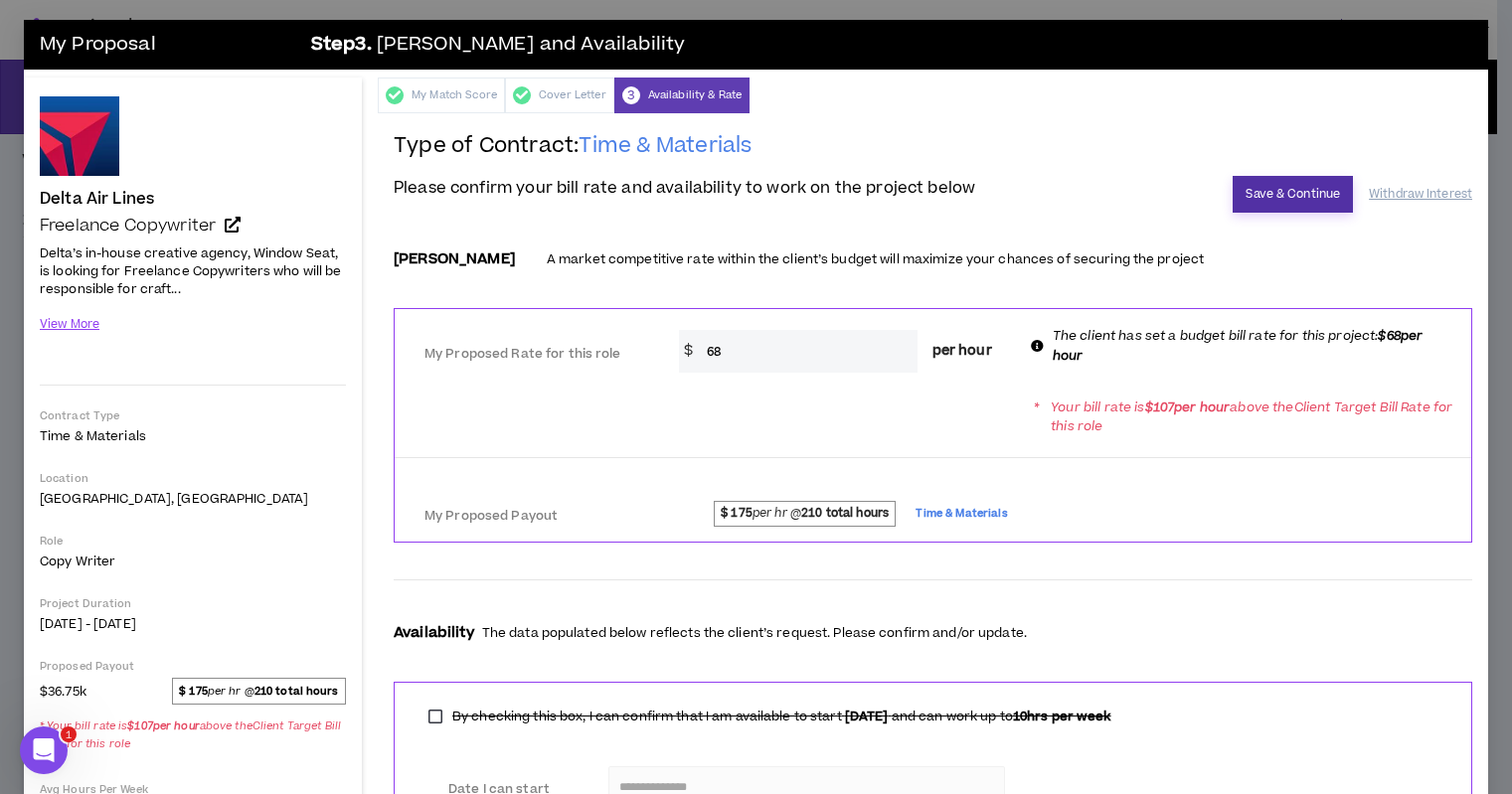type on "68" 